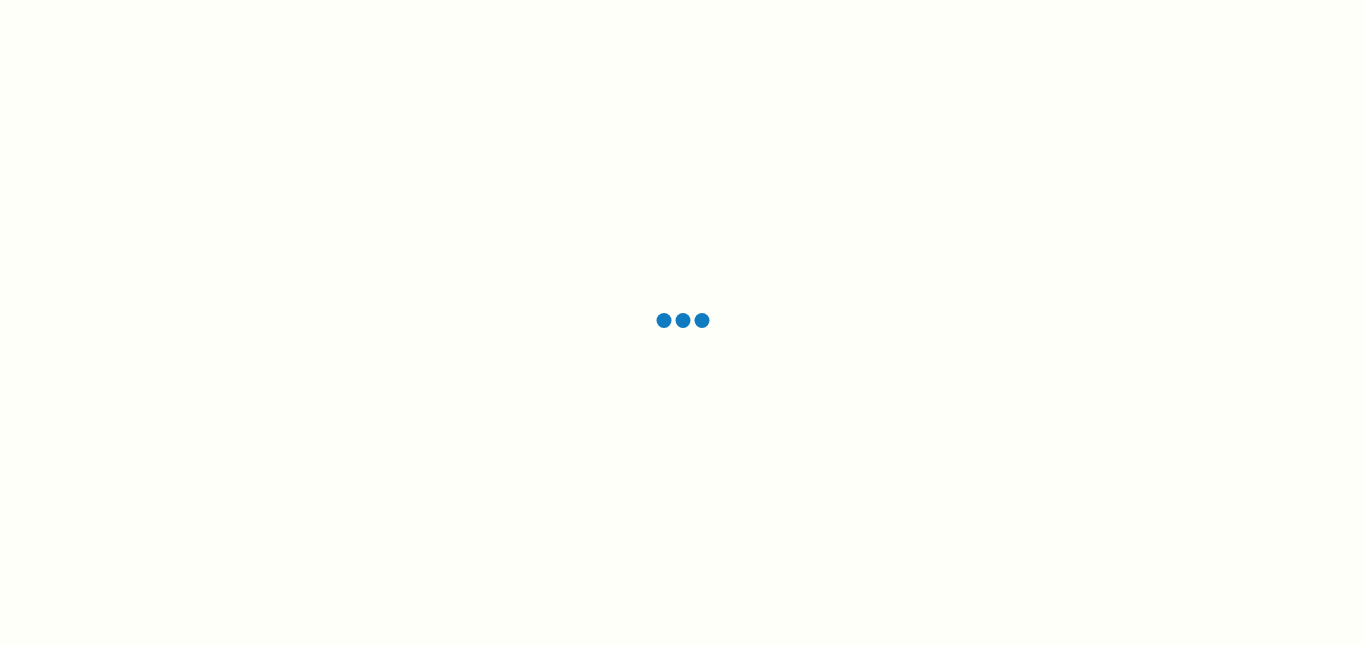 scroll, scrollTop: 0, scrollLeft: 0, axis: both 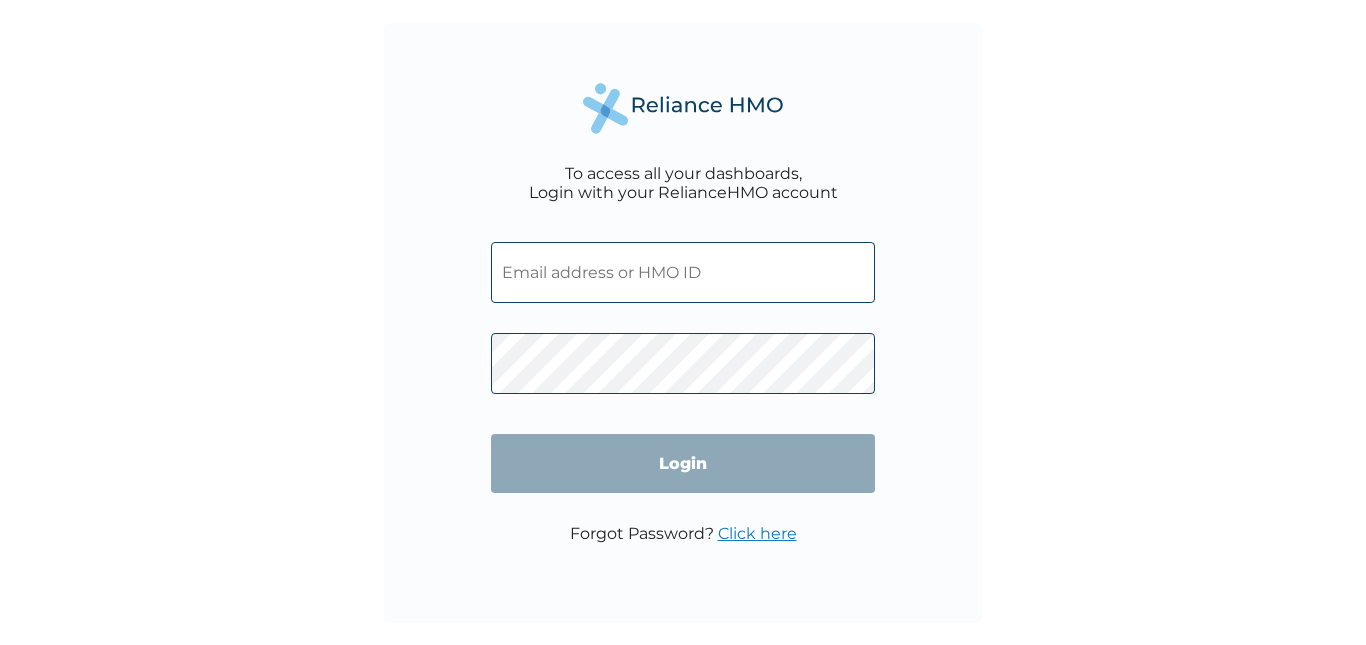 click at bounding box center [683, 272] 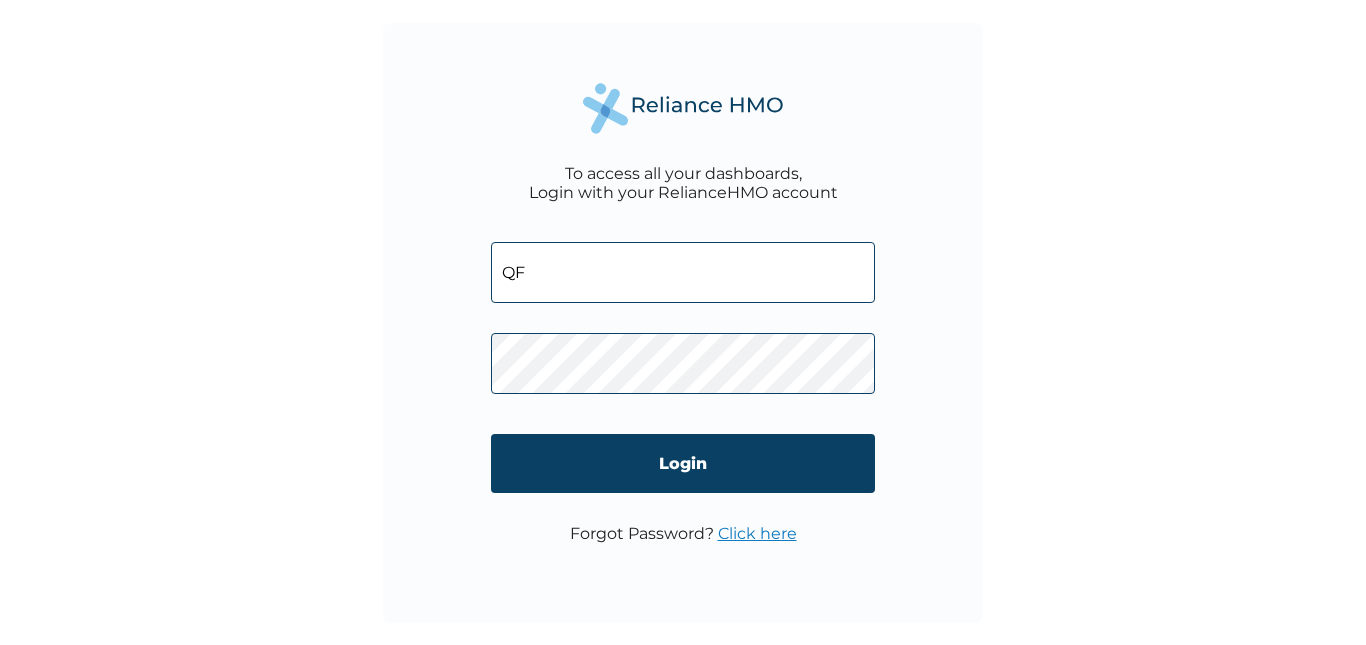type on "Q" 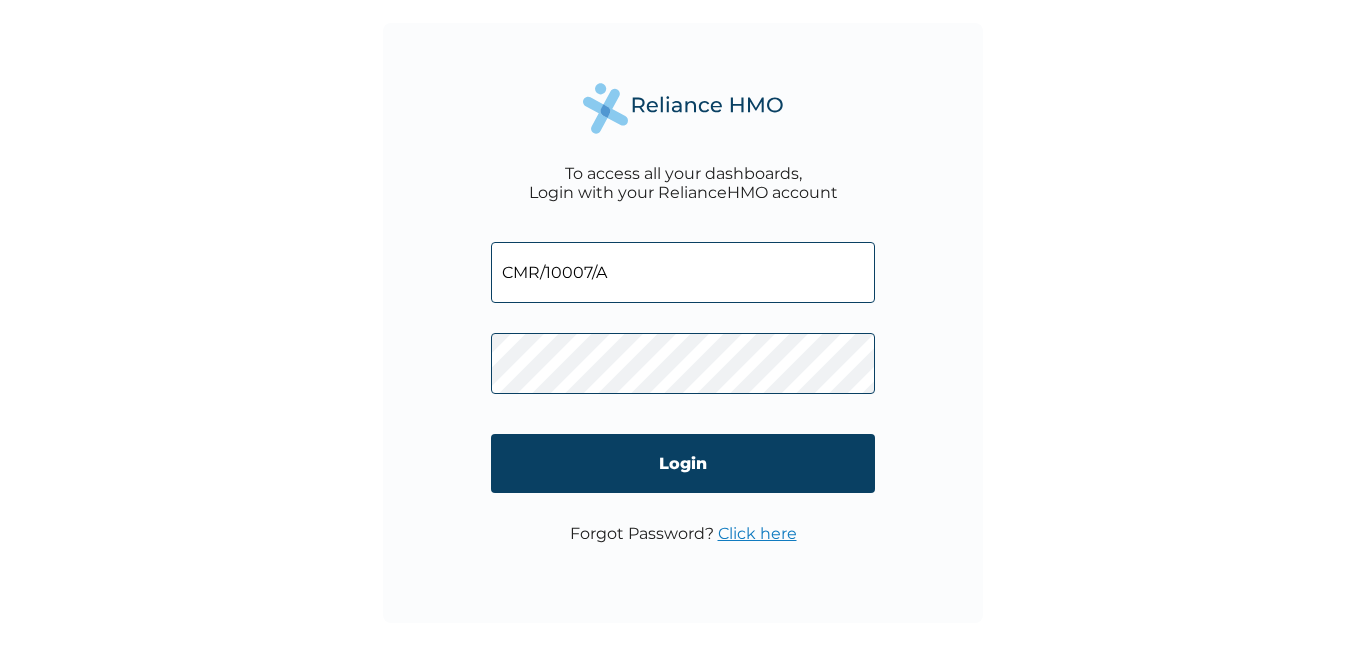 type on "CMR/10007/A" 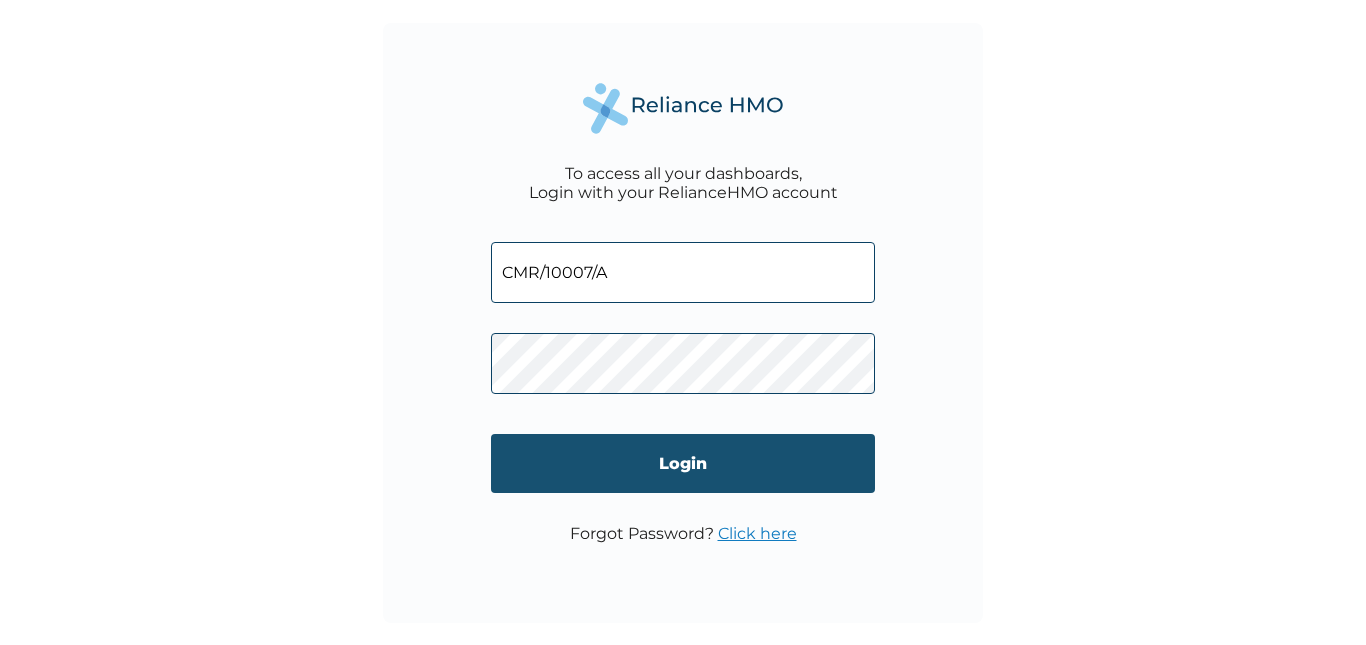click on "Login" at bounding box center [683, 463] 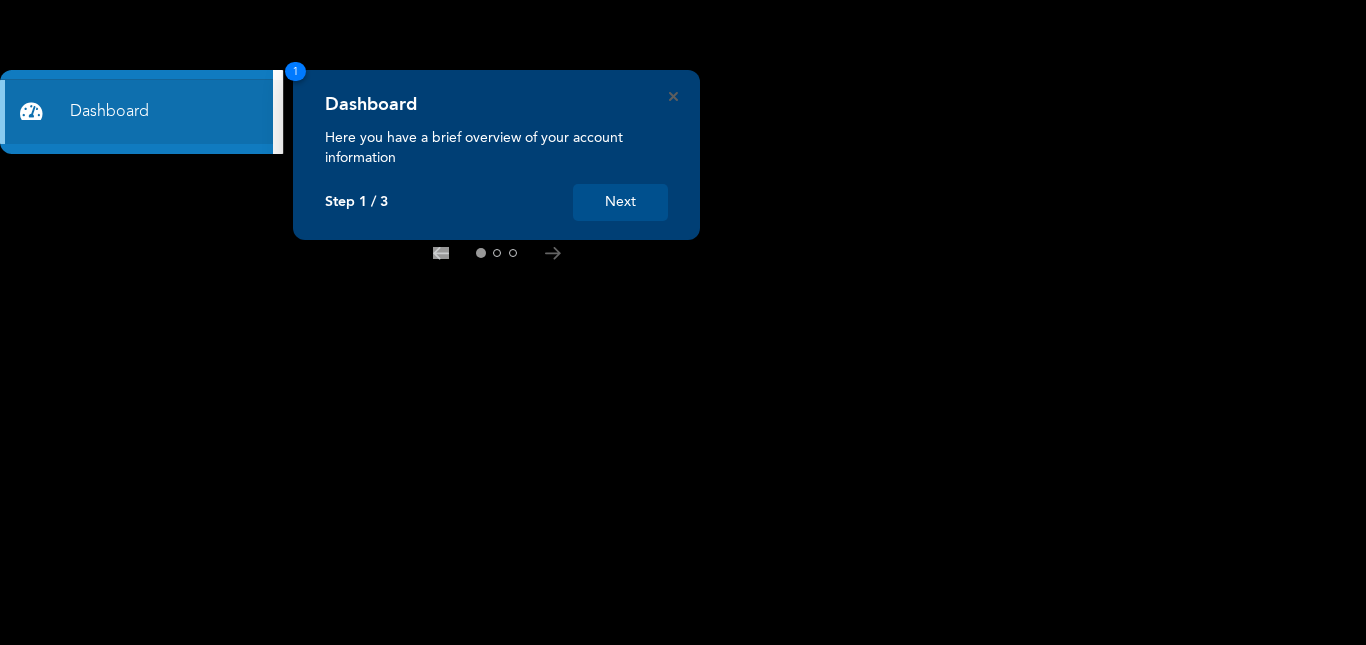 scroll, scrollTop: 0, scrollLeft: 0, axis: both 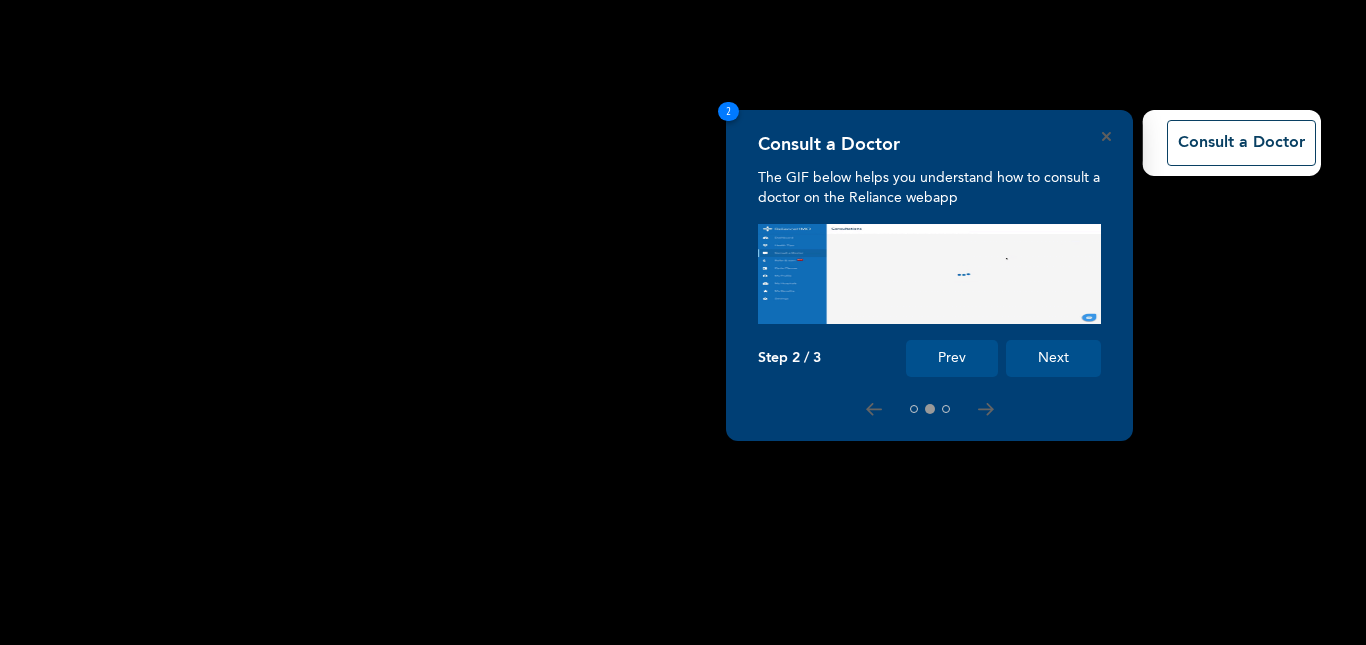 click 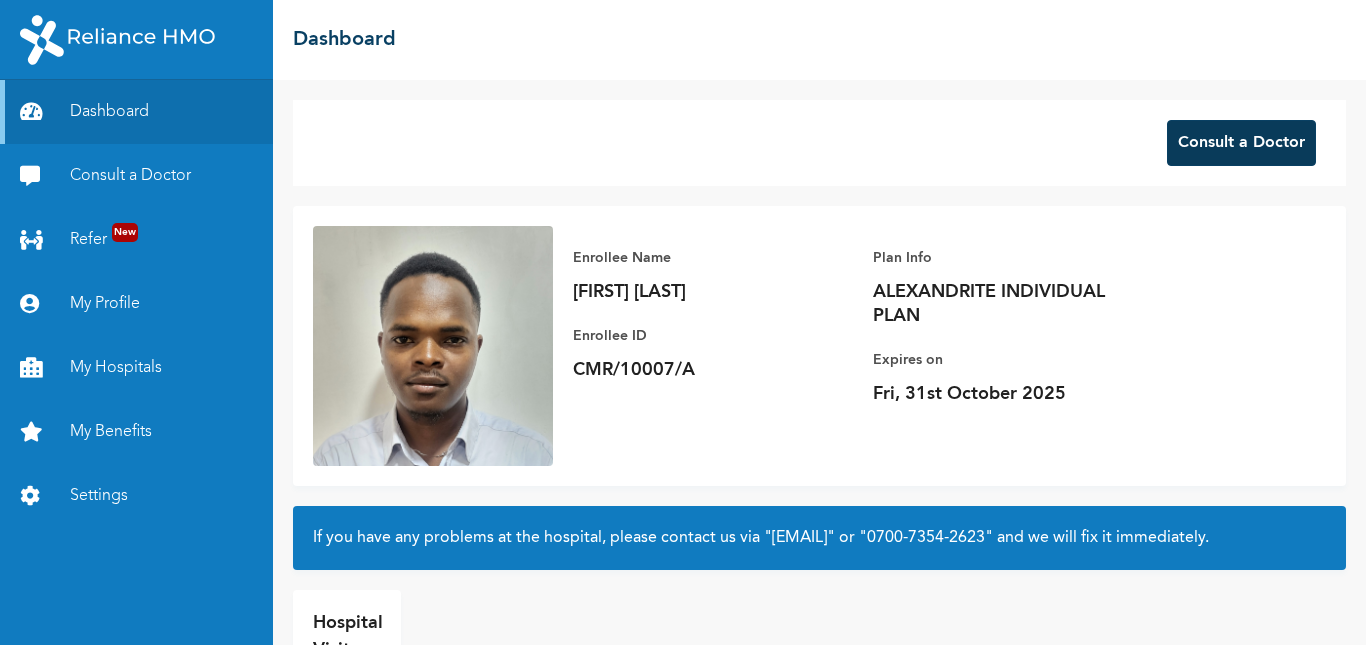 click on "Consult a Doctor" at bounding box center [1241, 143] 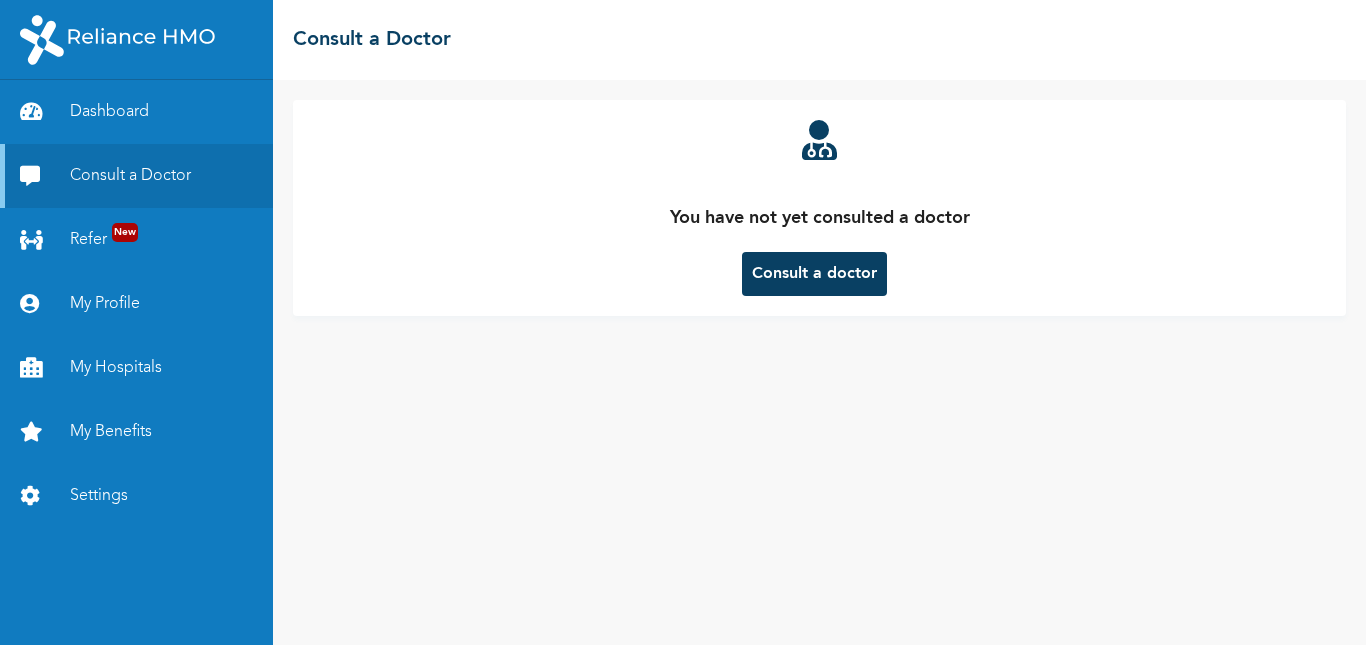 scroll, scrollTop: 0, scrollLeft: 0, axis: both 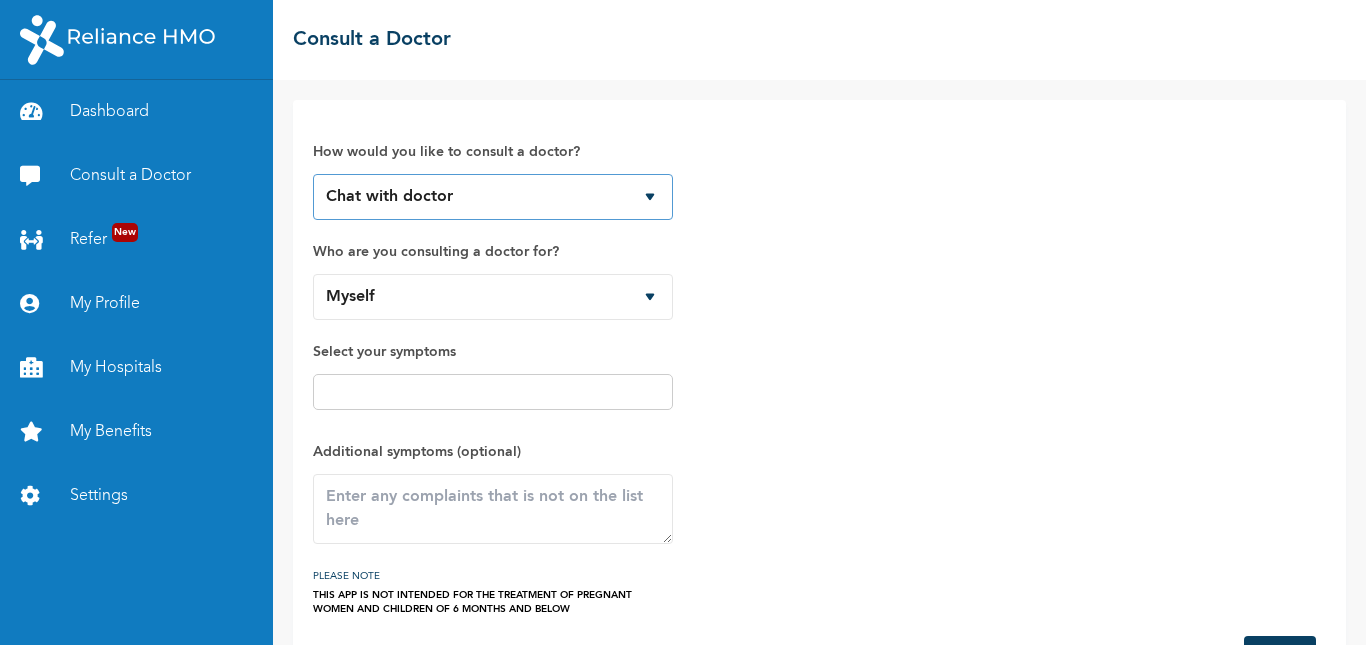 click on "Chat with doctor Phone Call" at bounding box center (493, 197) 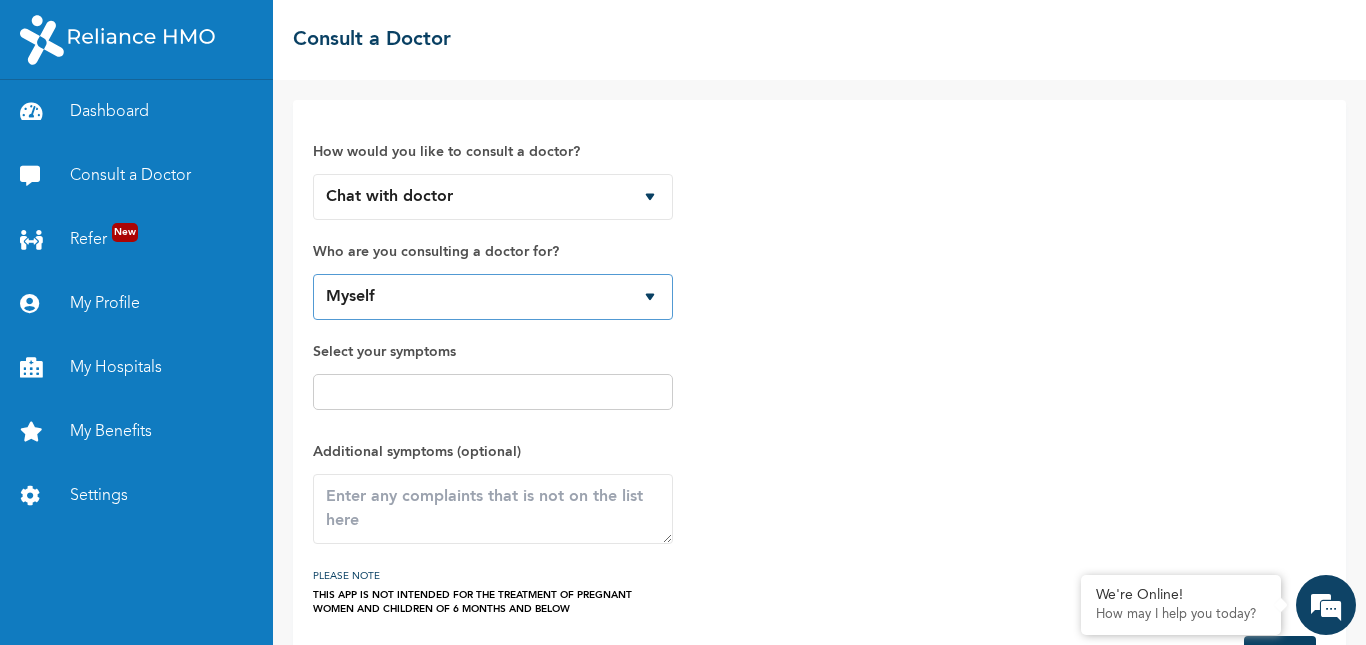 click on "Myself" at bounding box center (493, 297) 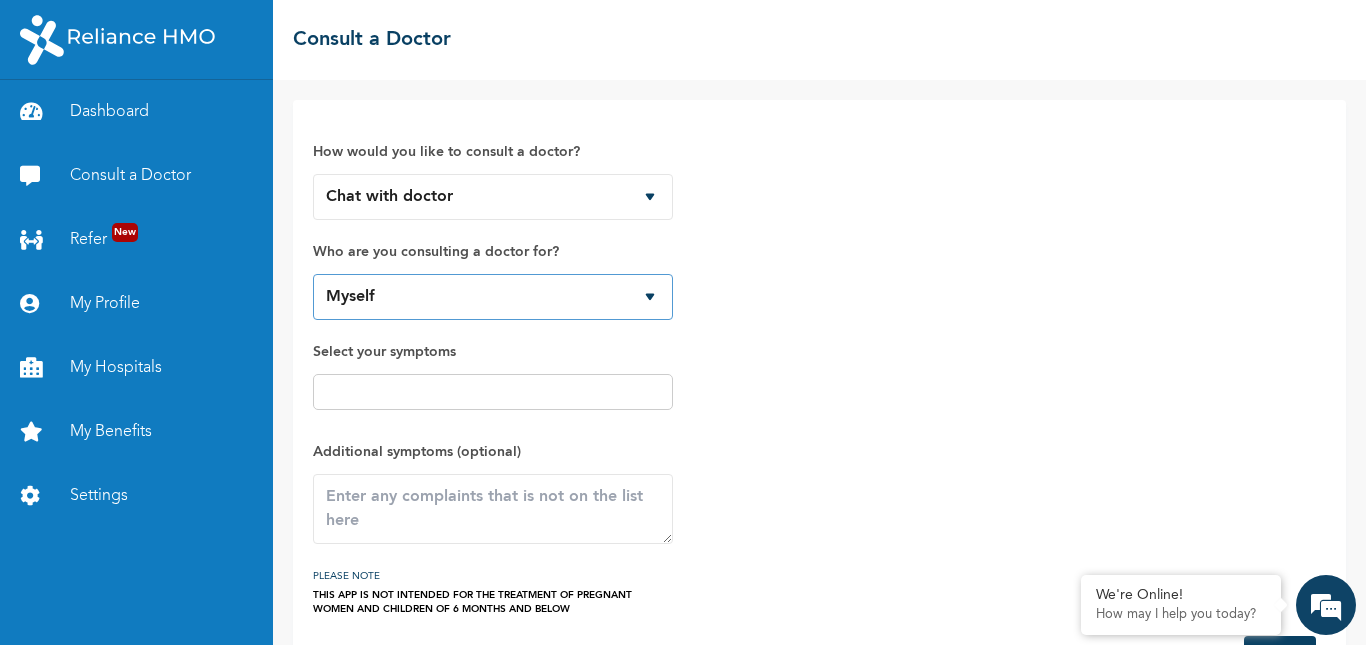 click on "Myself" at bounding box center [493, 297] 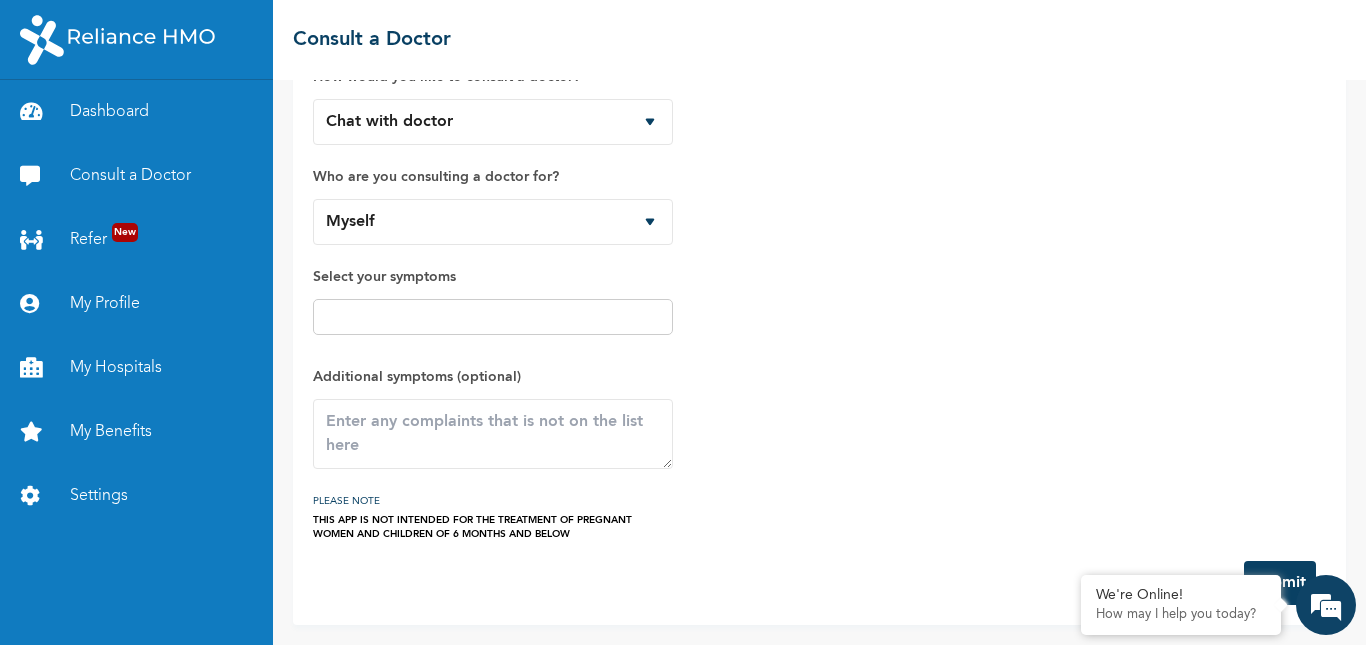 click at bounding box center (493, 317) 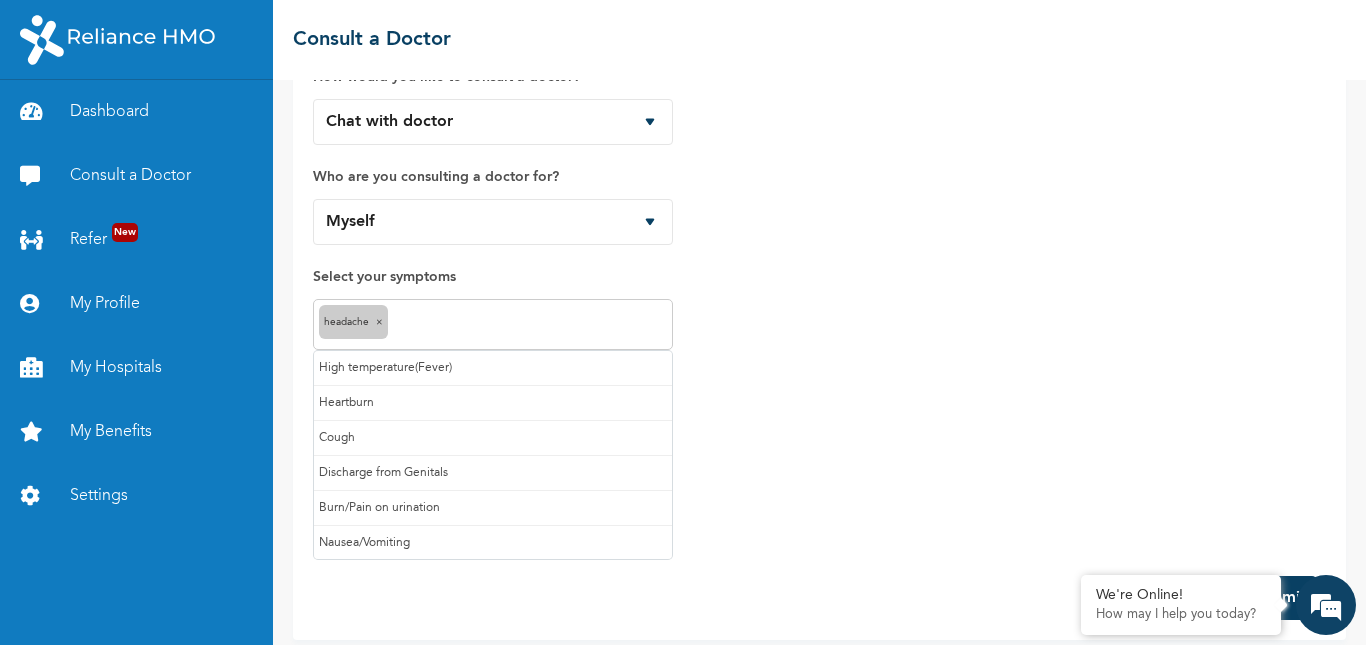click at bounding box center [530, 325] 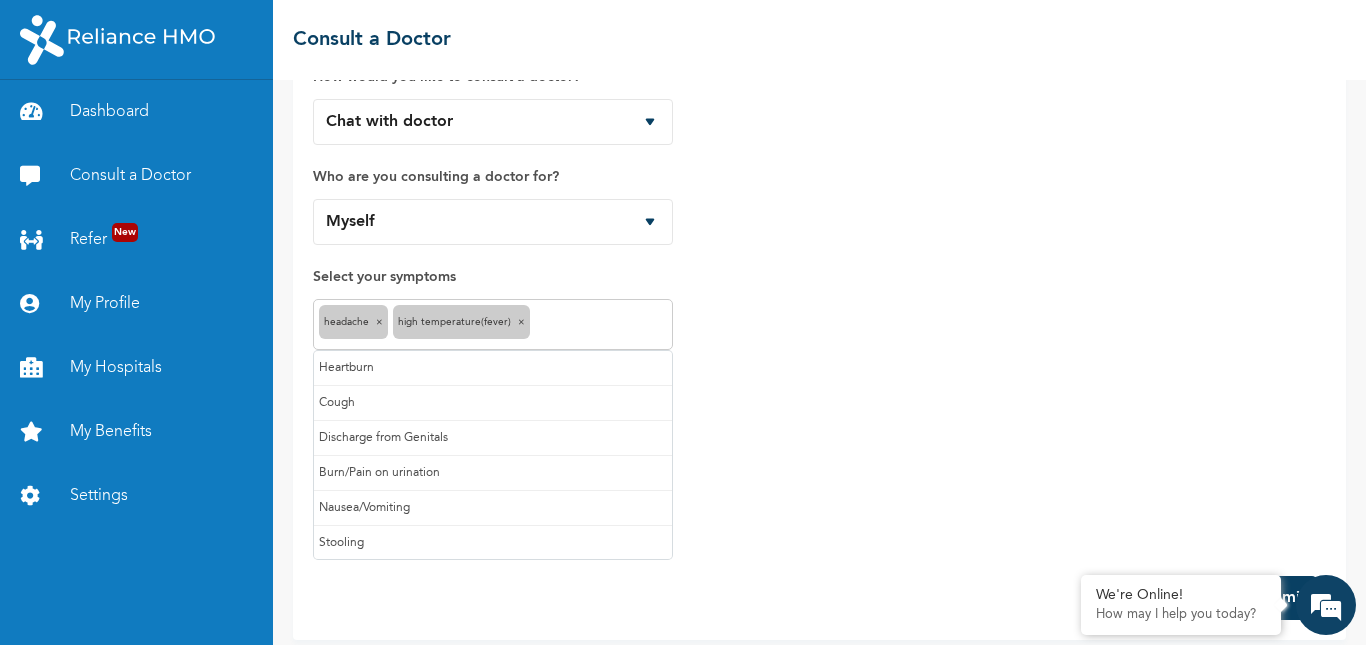 click at bounding box center (601, 325) 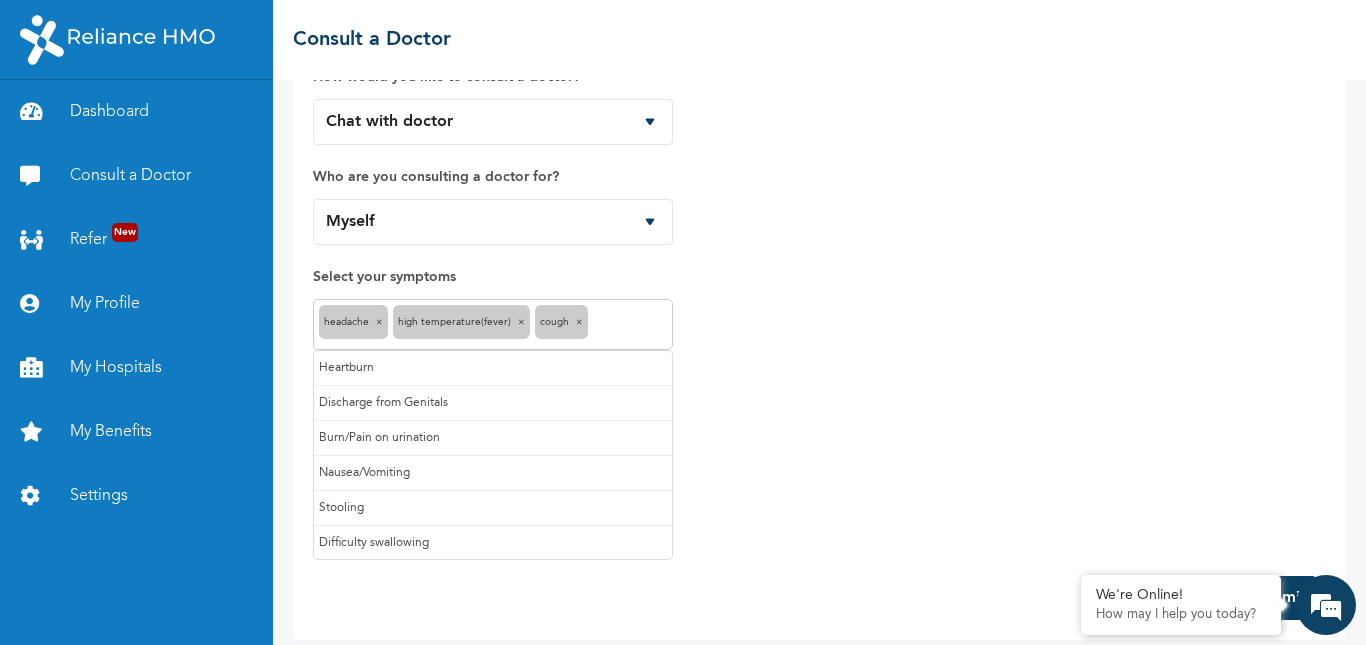 click at bounding box center [630, 325] 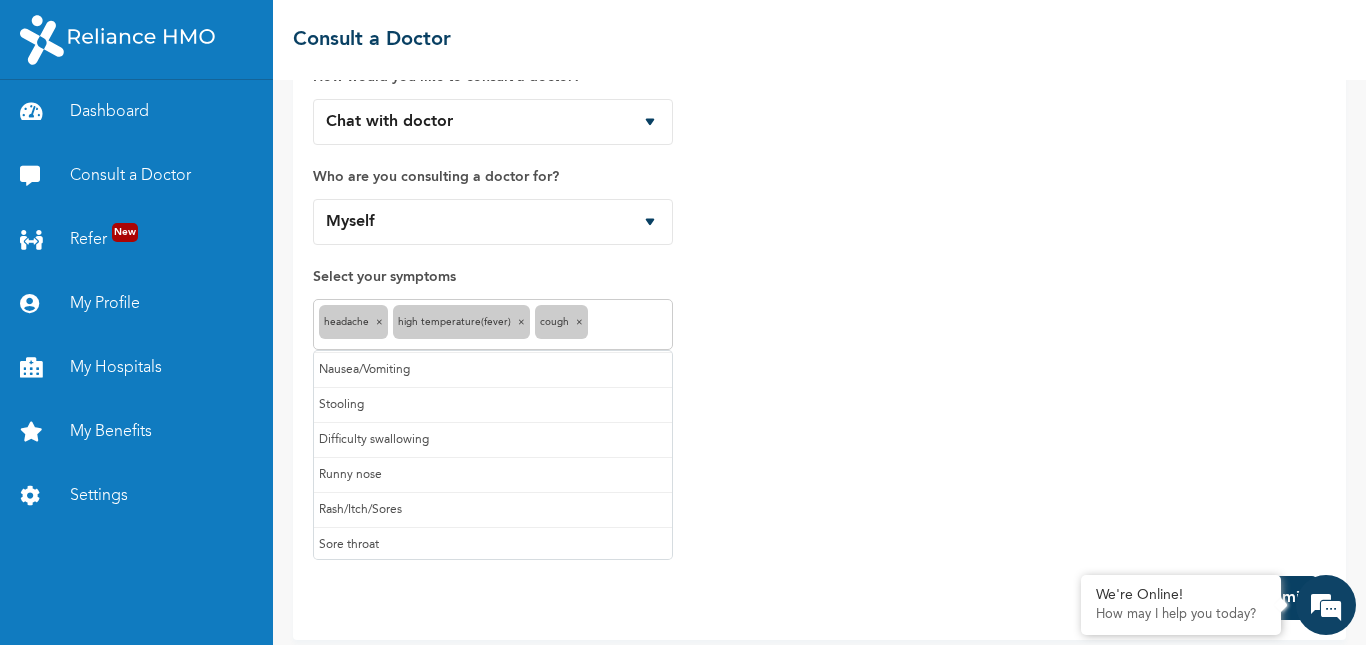 scroll, scrollTop: 107, scrollLeft: 0, axis: vertical 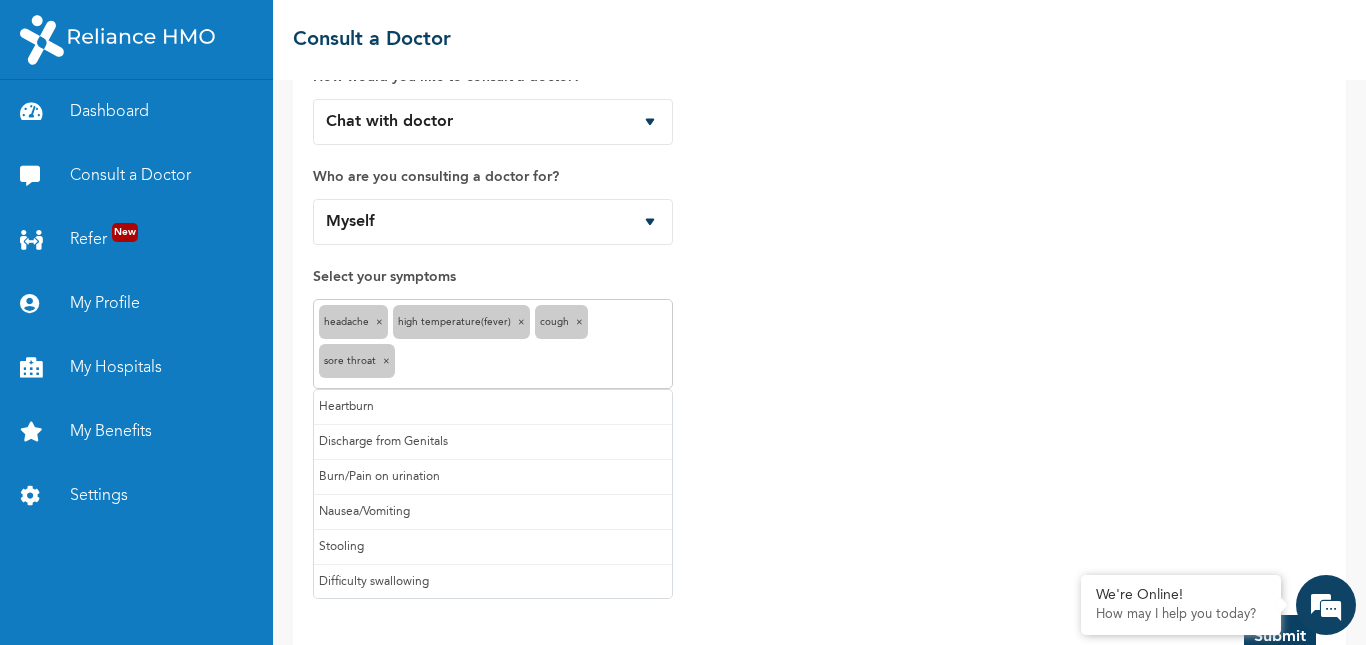 click at bounding box center [533, 364] 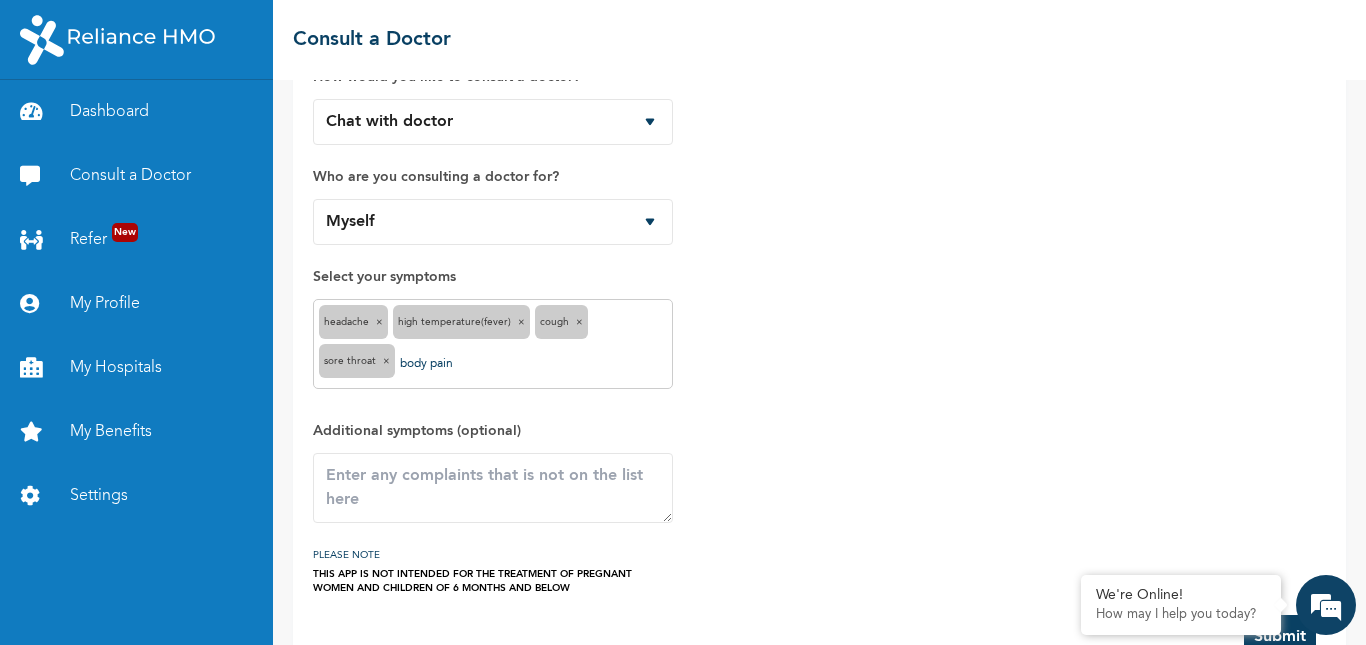 click on "body pain" at bounding box center (533, 364) 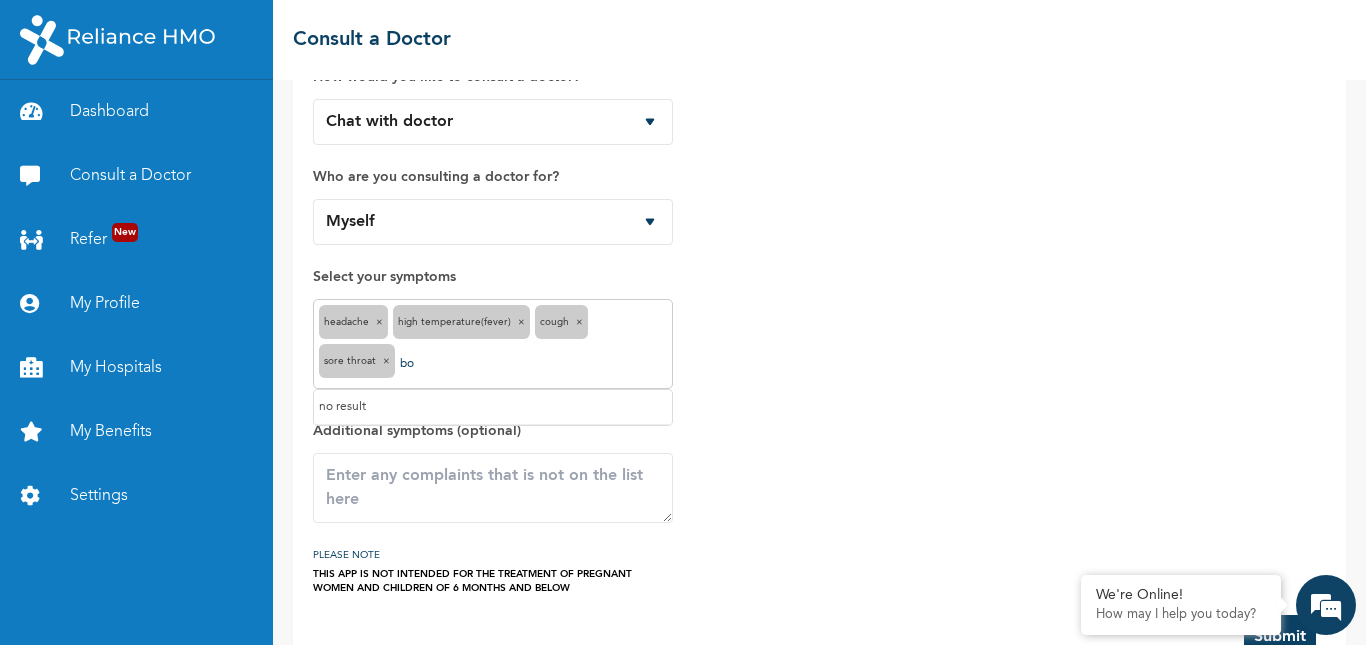 type on "b" 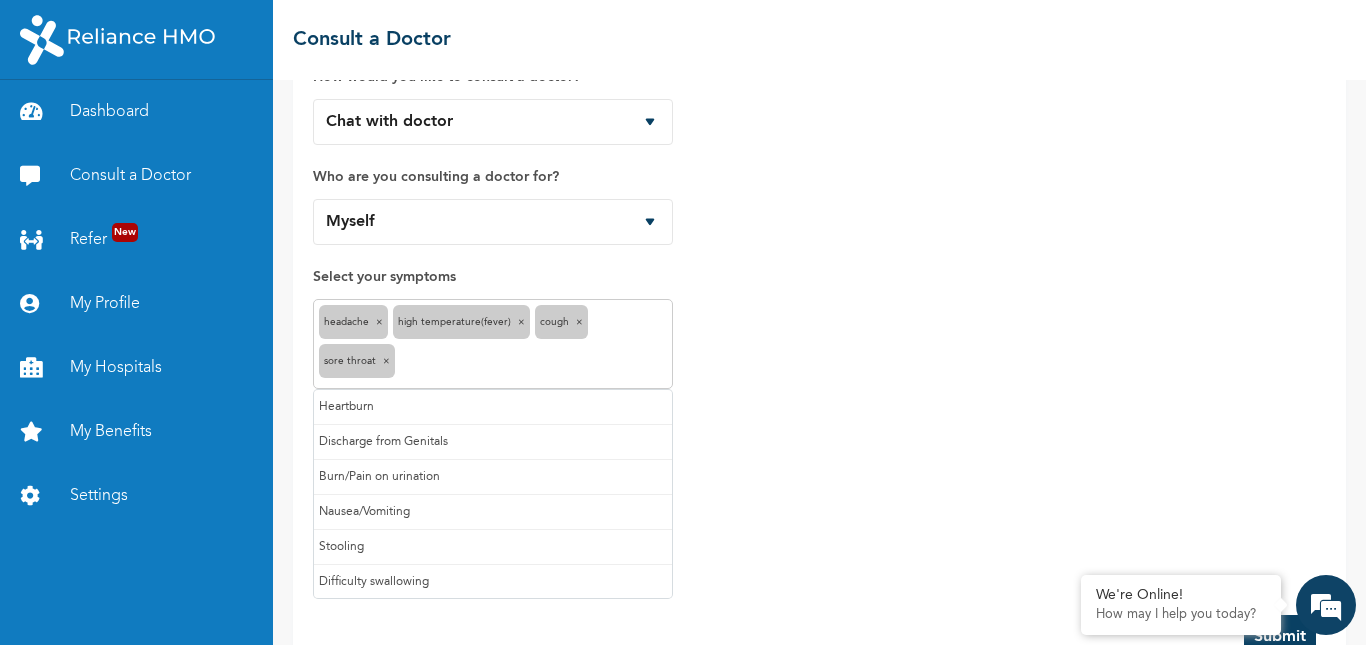 type 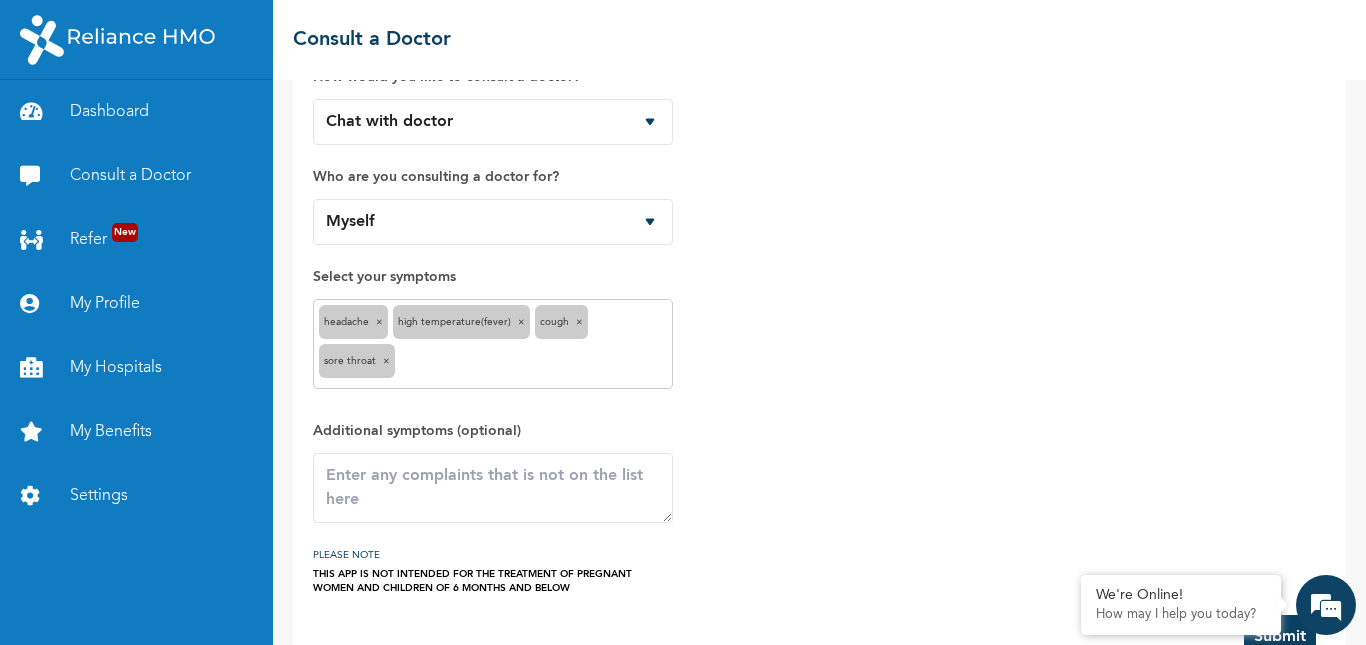 click on "How would you like to consult a doctor? Chat with doctor Phone Call Who are you consulting a doctor for? Myself Select your symptoms headache  ×  High temperature(Fever)  ×  Cough  ×  Sore throat  ×  Additional symptoms (optional) PLEASE NOTE THIS APP IS NOT INTENDED FOR THE TREATMENT OF PREGNANT WOMEN AND CHILDREN OF 6 MONTHS AND BELOW" at bounding box center [819, 320] 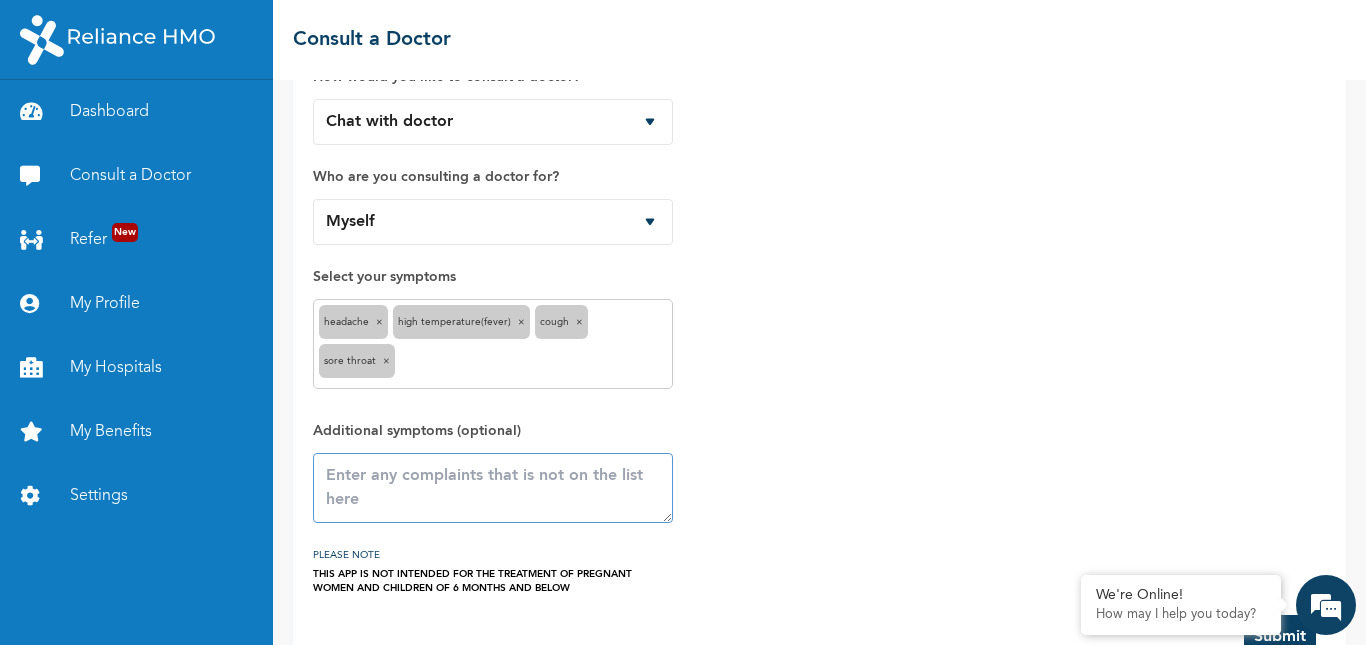 click at bounding box center [493, 488] 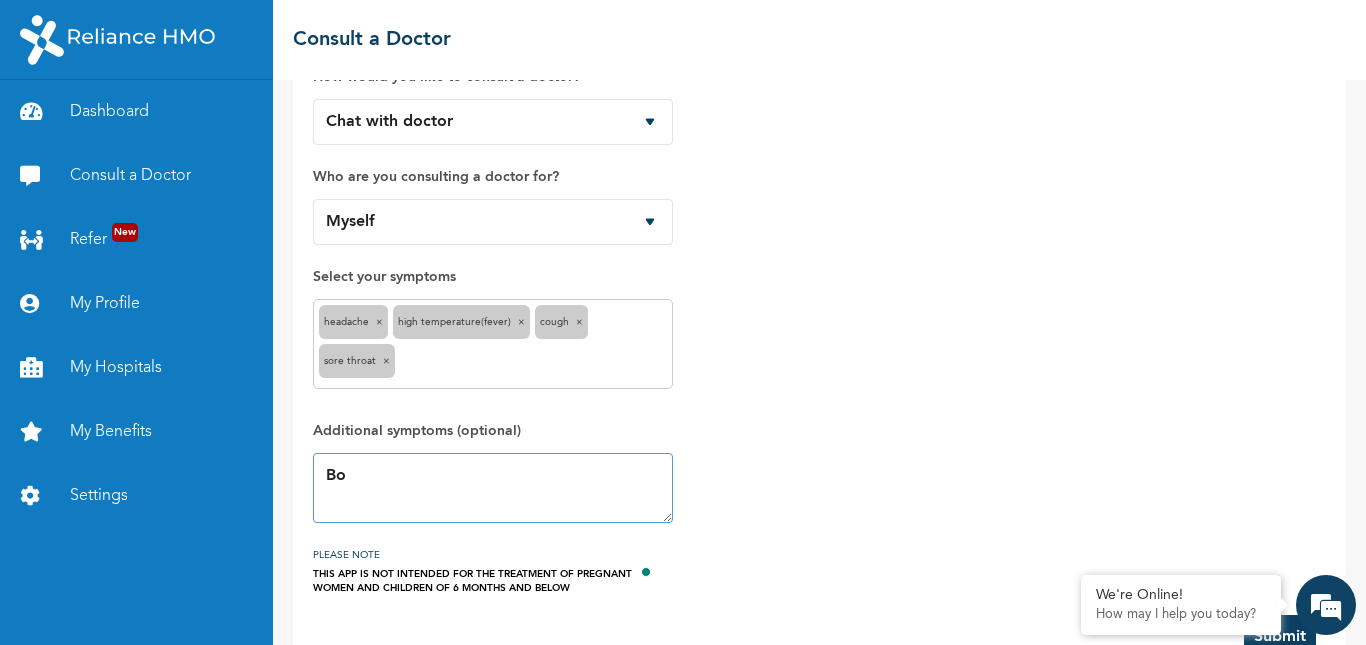 scroll, scrollTop: 75, scrollLeft: 0, axis: vertical 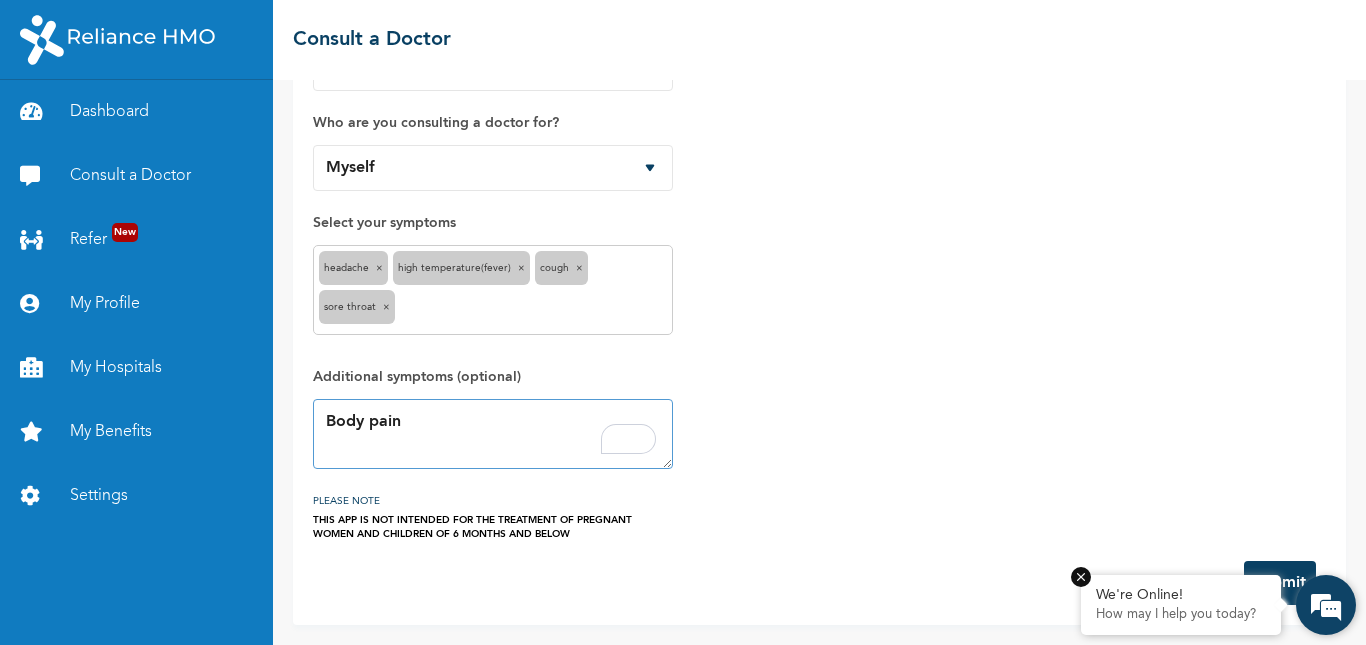 type on "Body pain" 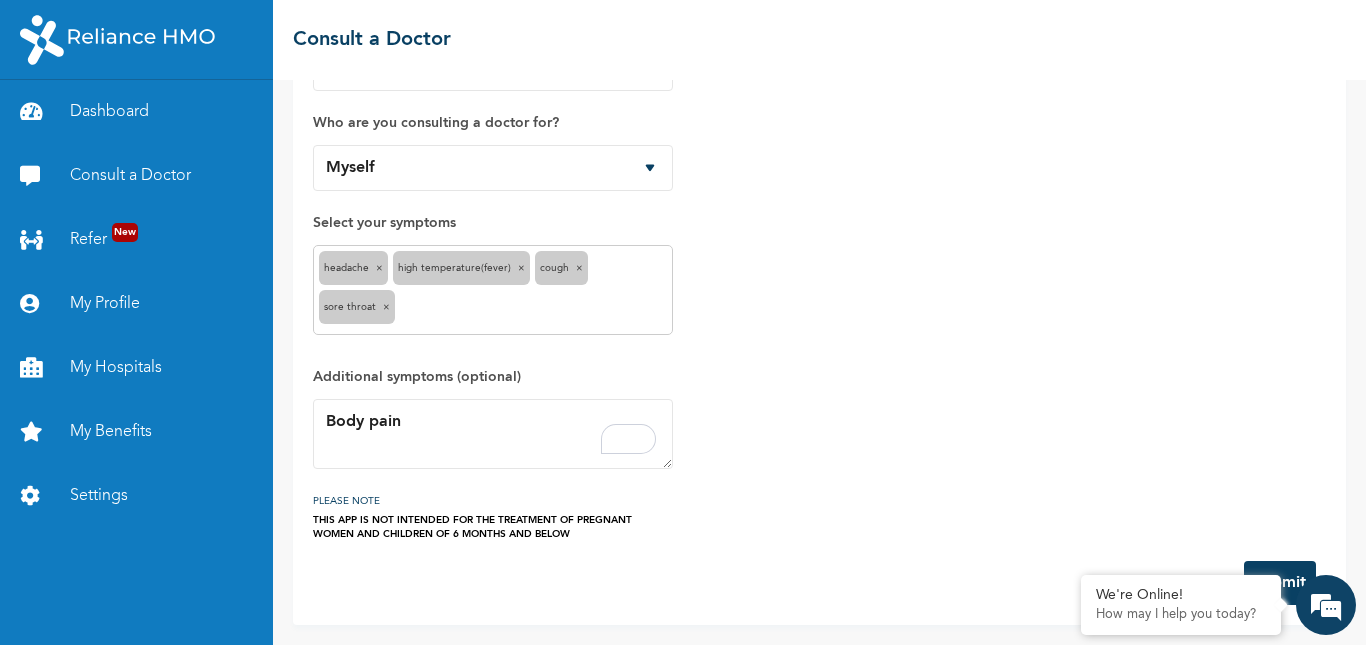 click at bounding box center (0, 0) 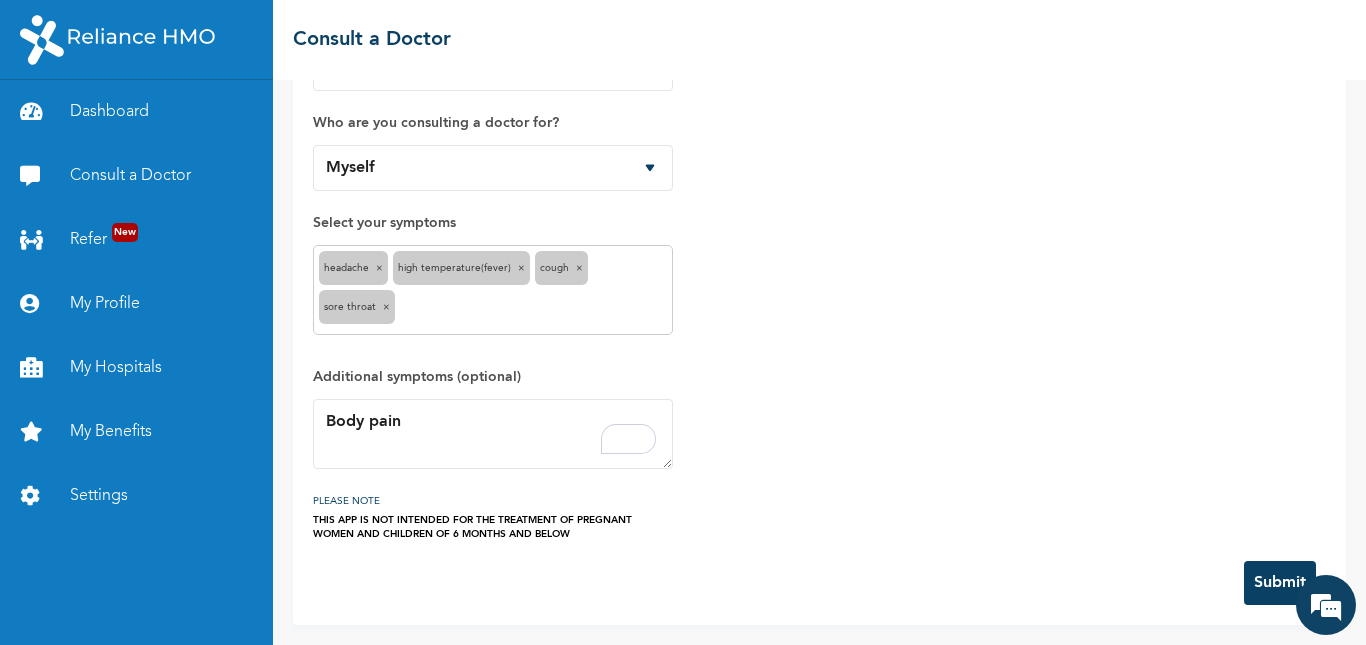 click on "Submit" at bounding box center [1280, 583] 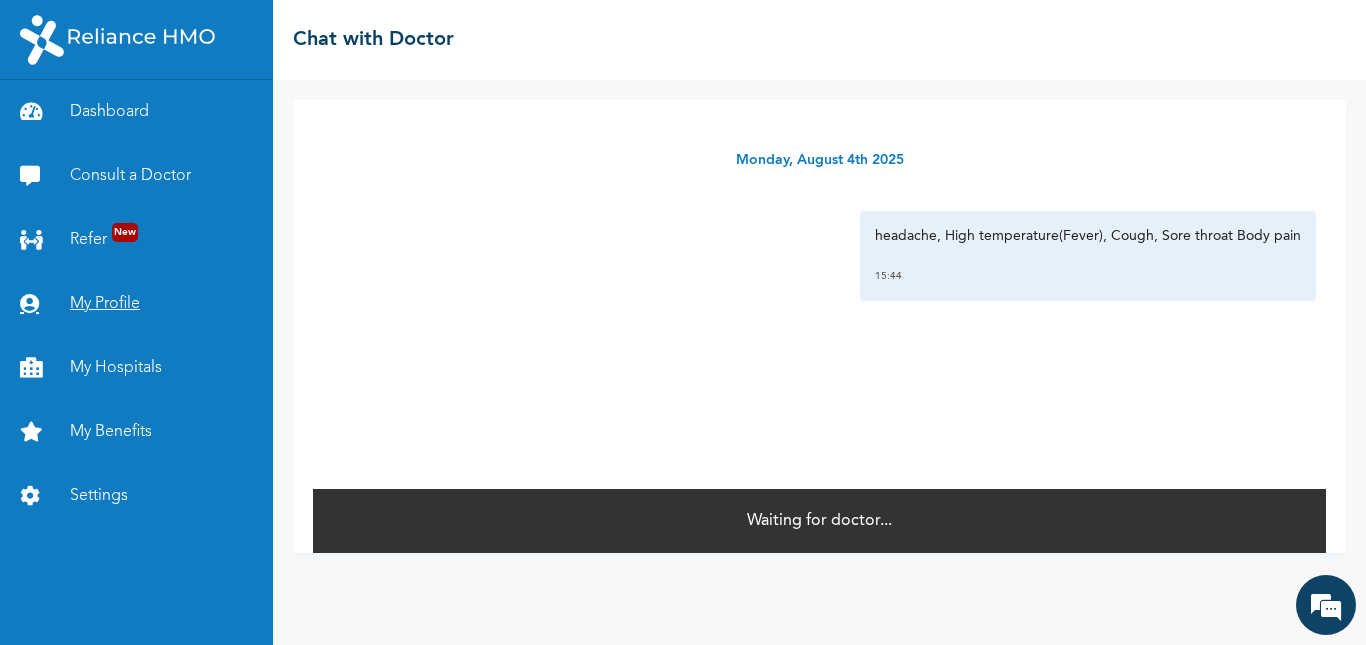 click on "My Profile" at bounding box center [136, 304] 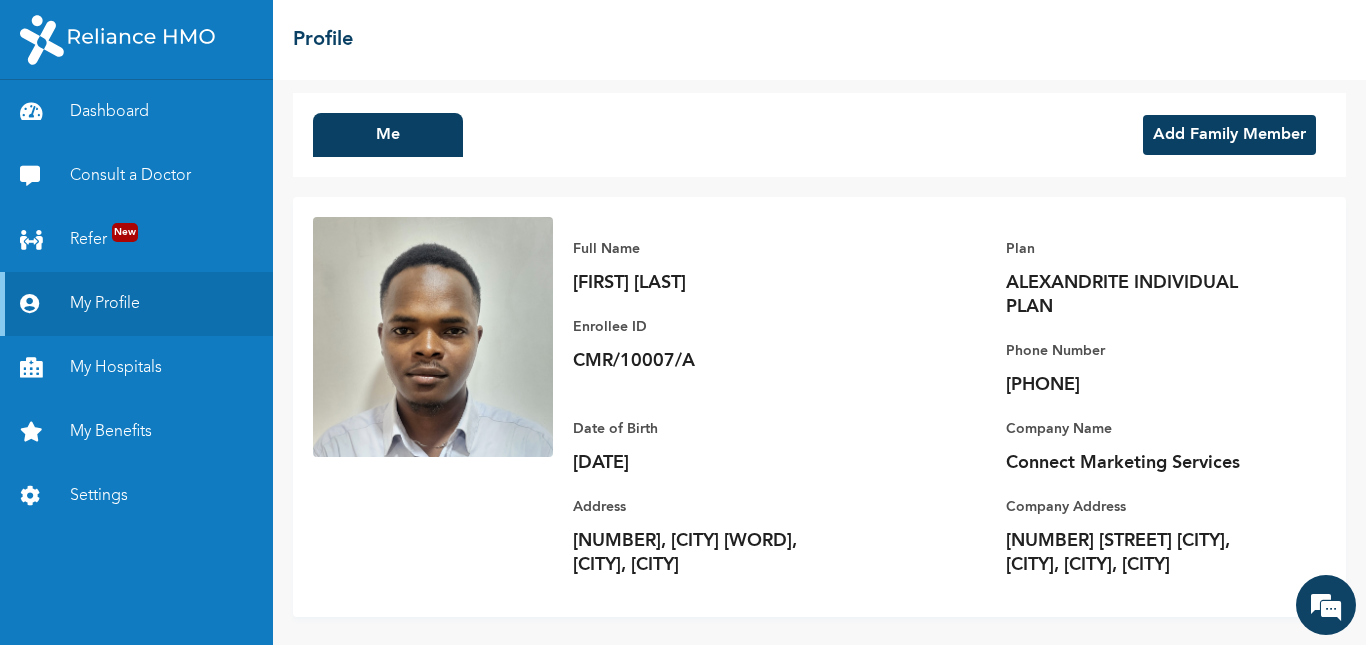 scroll, scrollTop: 0, scrollLeft: 0, axis: both 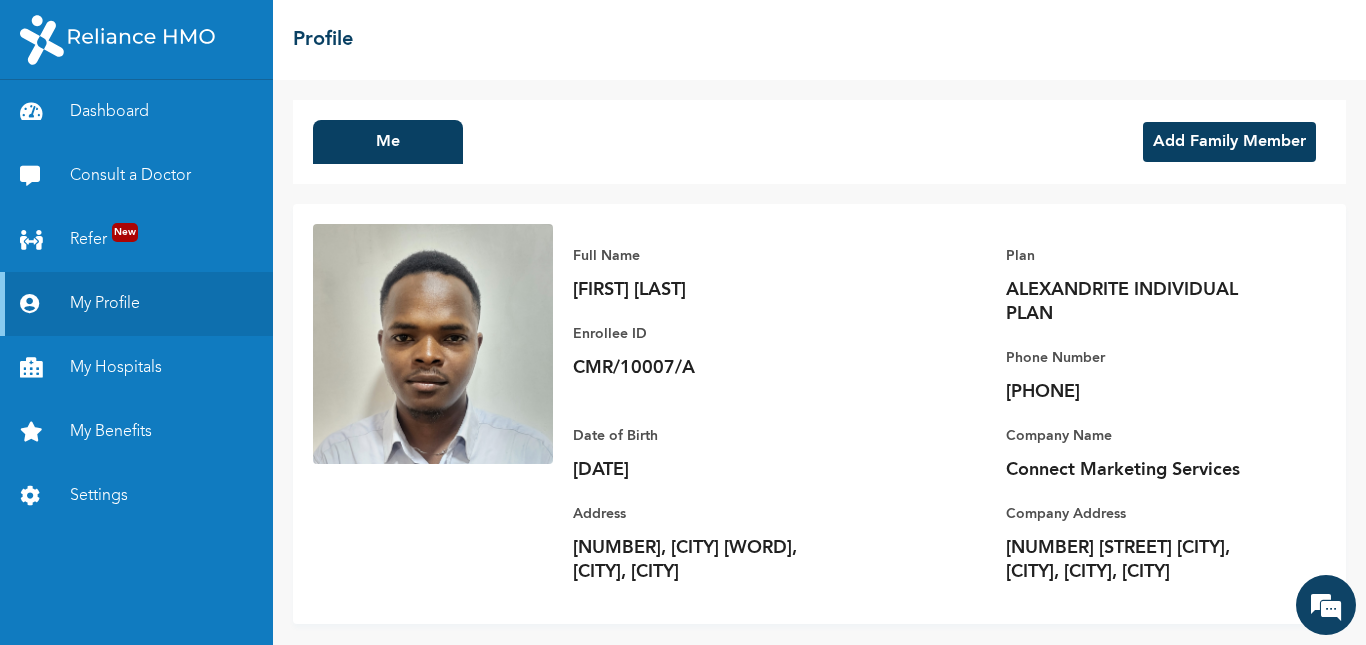 click on "Add Family Member" at bounding box center [1229, 142] 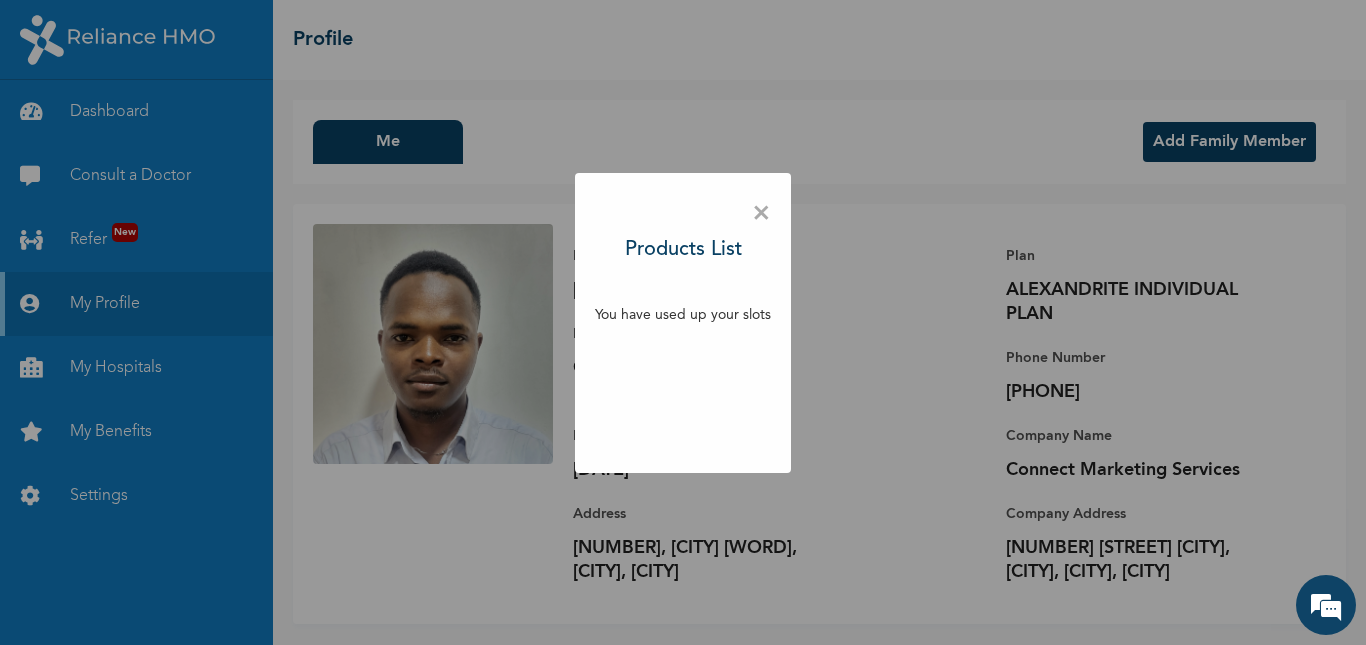 click on "×" at bounding box center (761, 214) 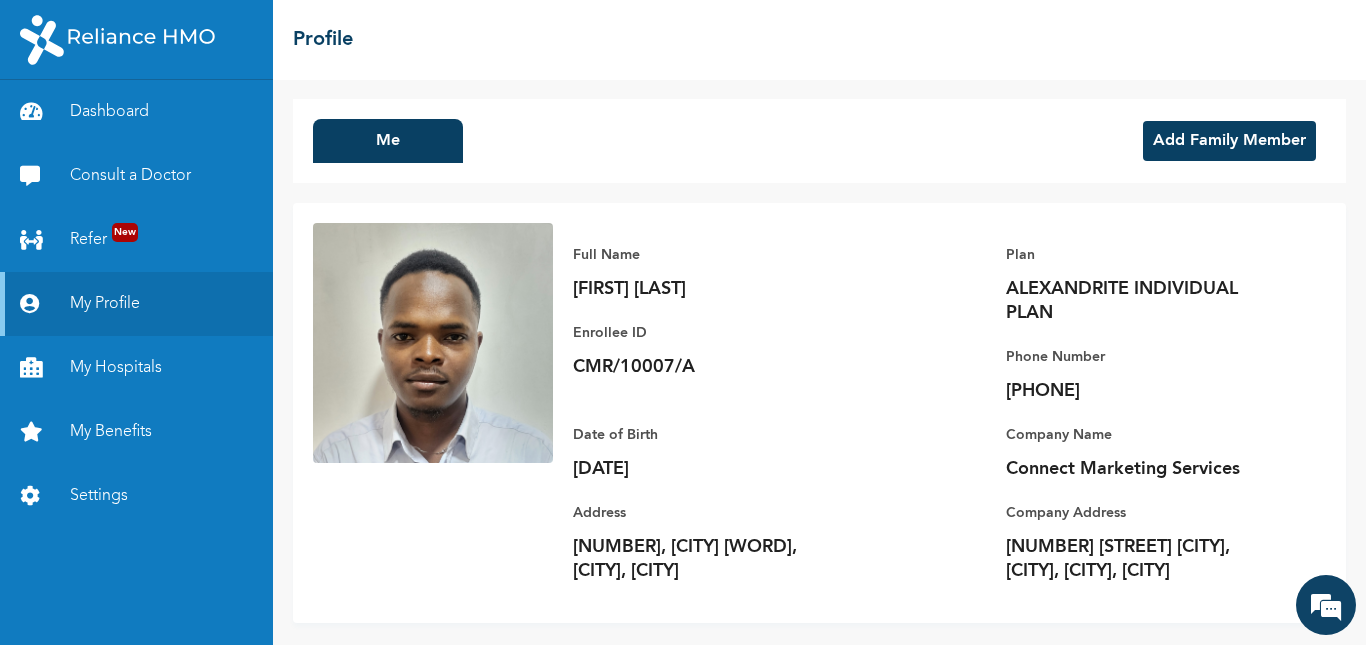 scroll, scrollTop: 0, scrollLeft: 0, axis: both 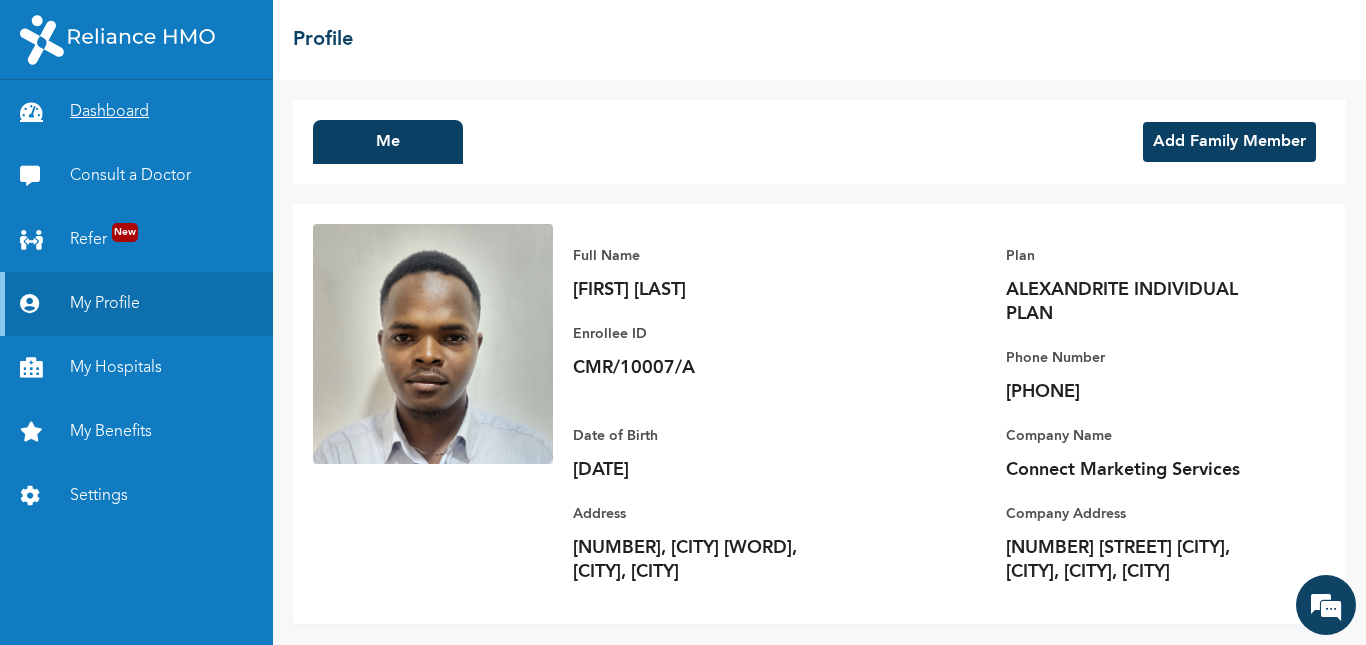 click on "Dashboard" at bounding box center [136, 112] 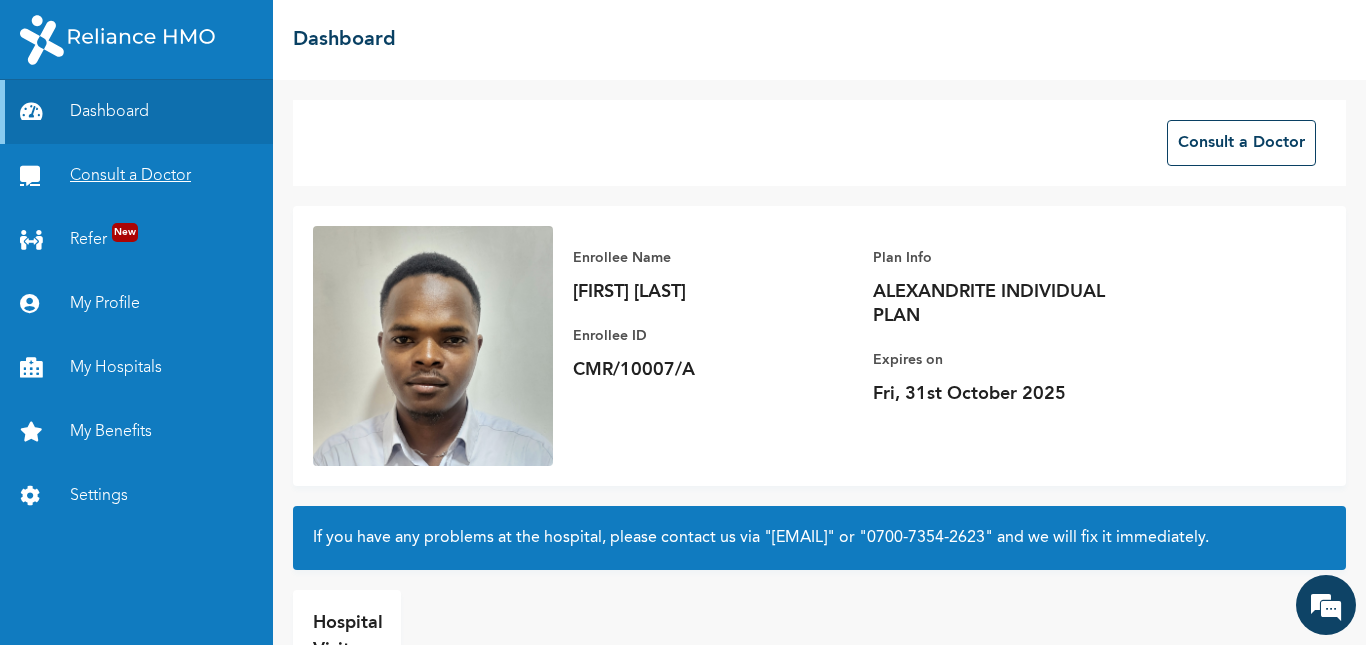 click on "Consult a Doctor" at bounding box center (136, 176) 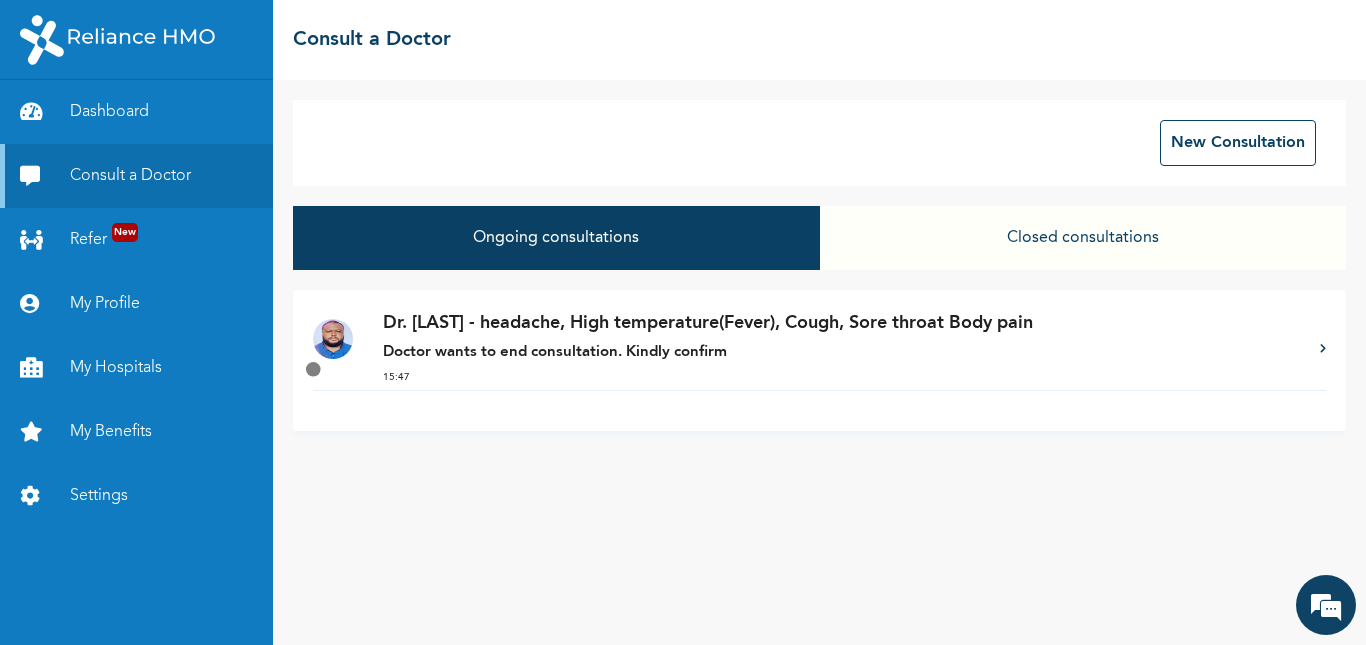 click on "Closed consultations" at bounding box center [1083, 238] 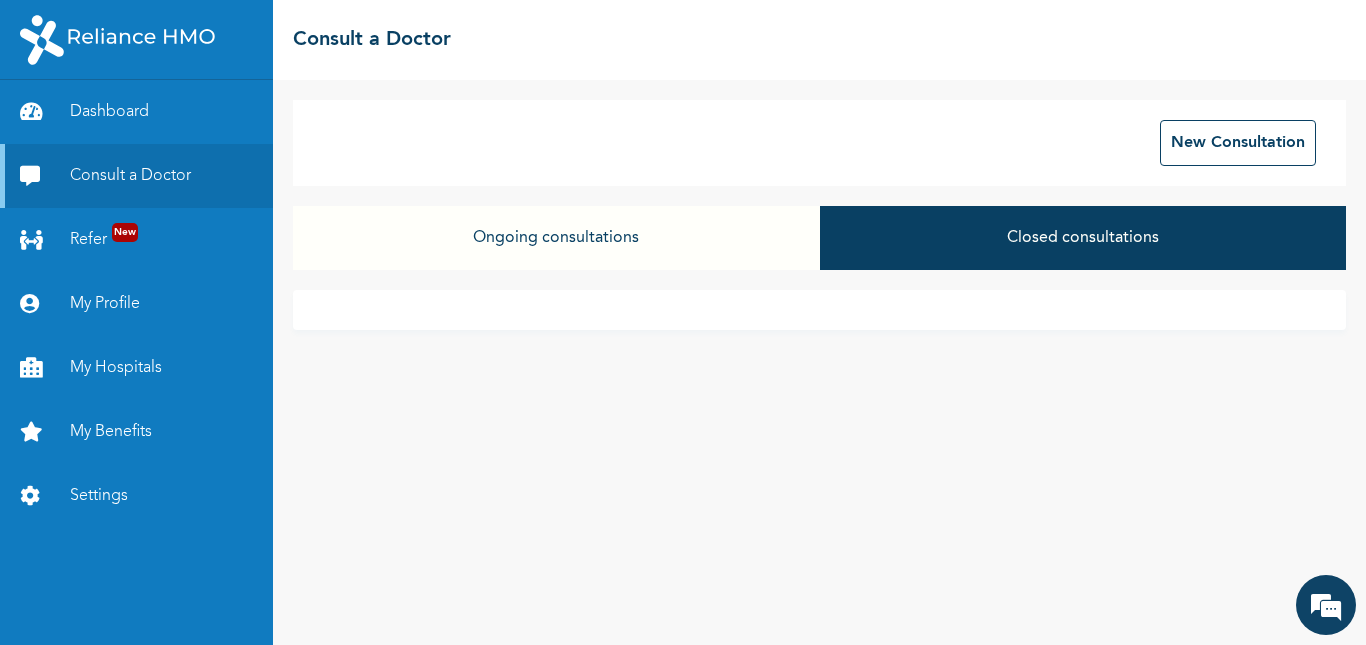 click on "Ongoing consultations" at bounding box center [556, 238] 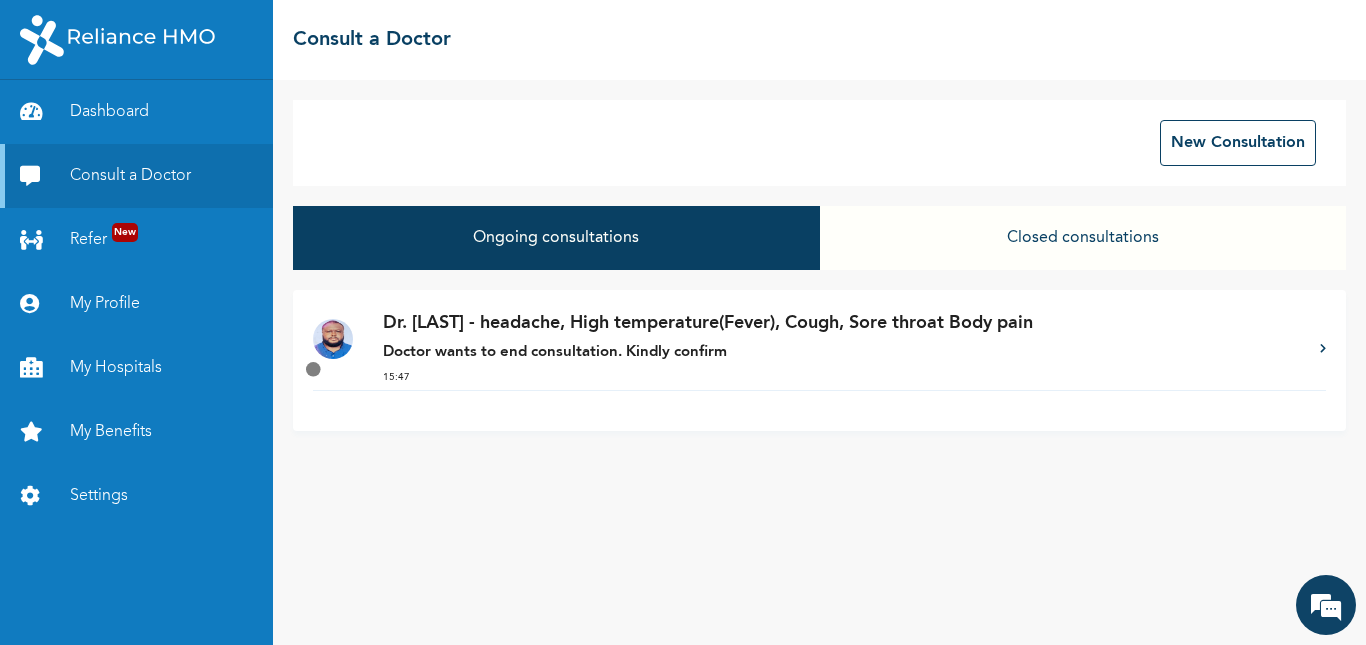 click on "15:47" at bounding box center [841, 377] 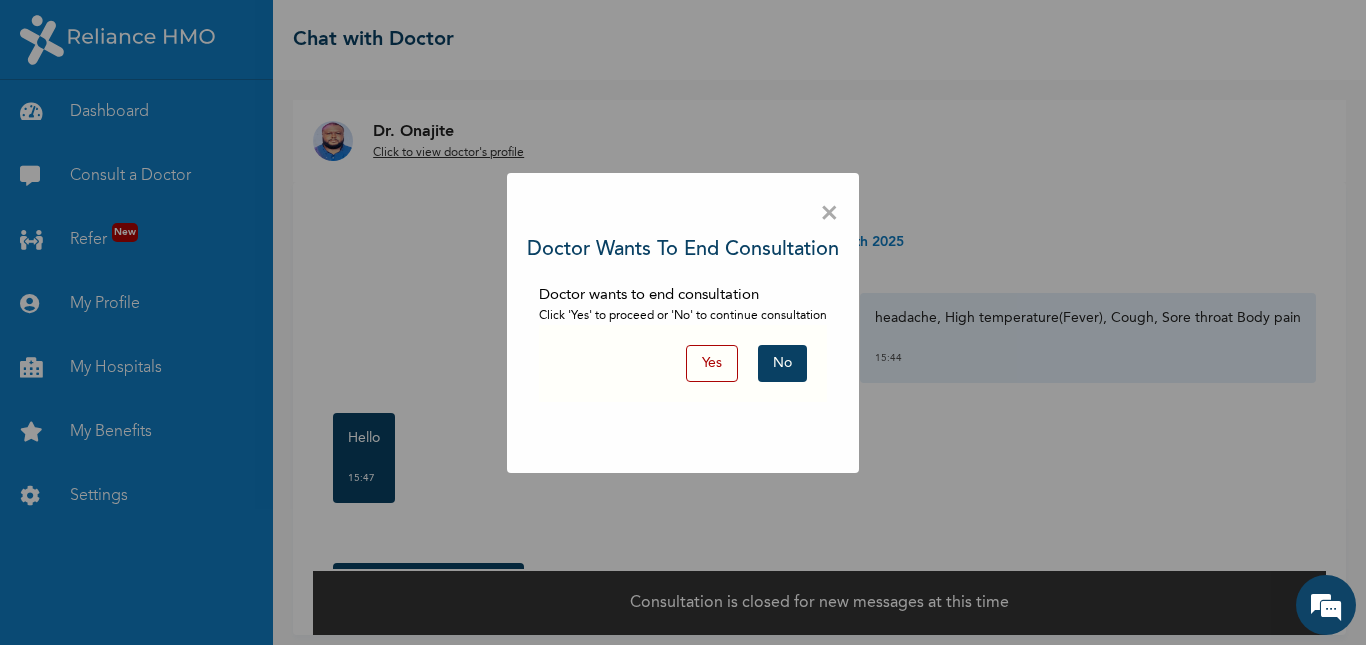 scroll, scrollTop: 10, scrollLeft: 0, axis: vertical 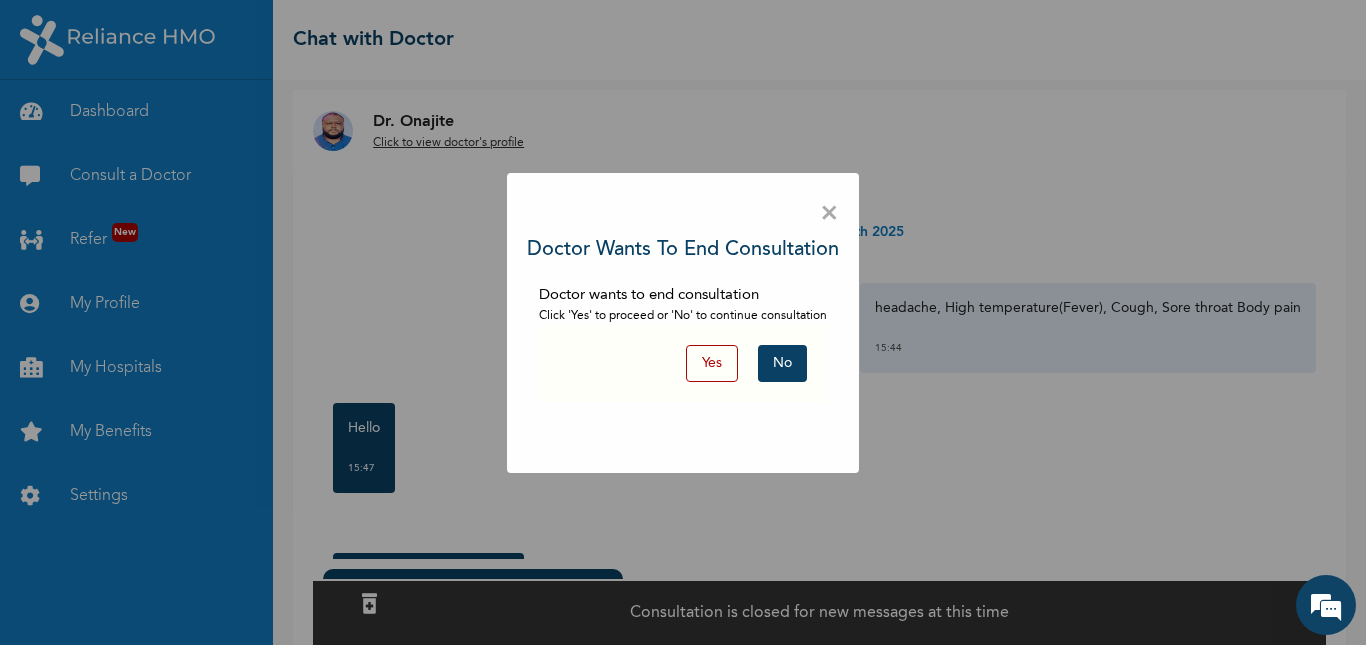 click on "No" at bounding box center [782, 363] 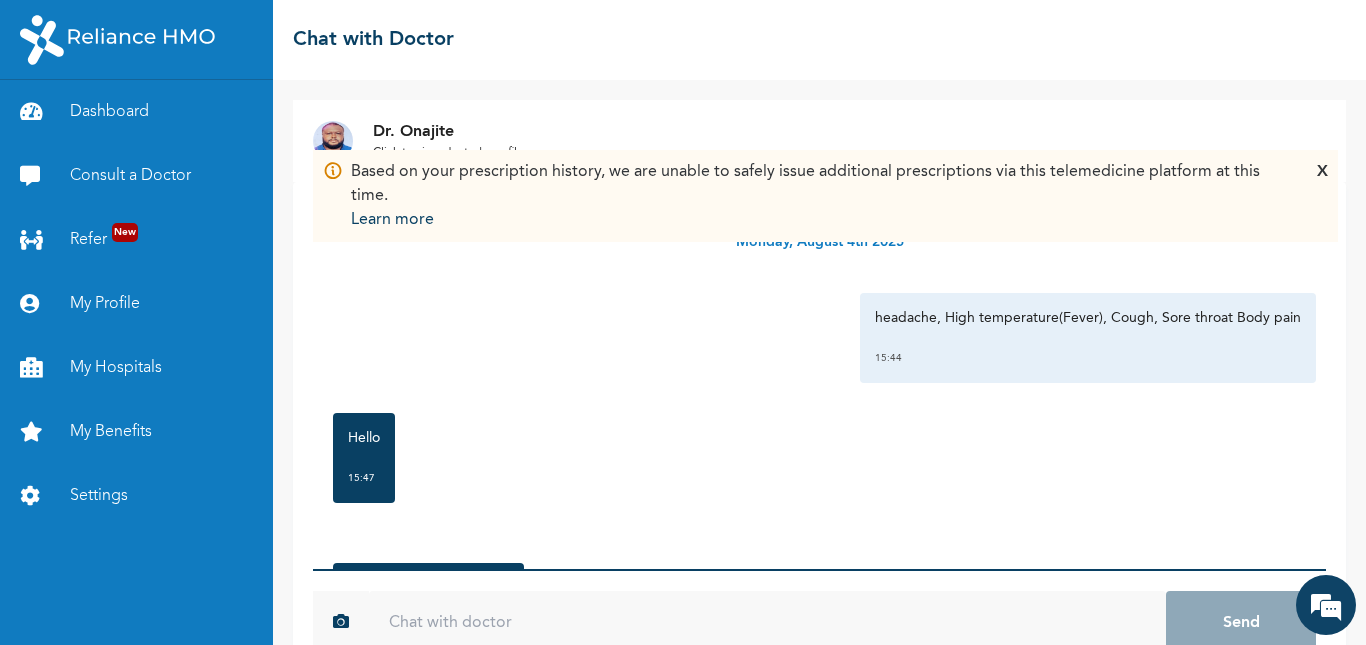 scroll, scrollTop: 50, scrollLeft: 0, axis: vertical 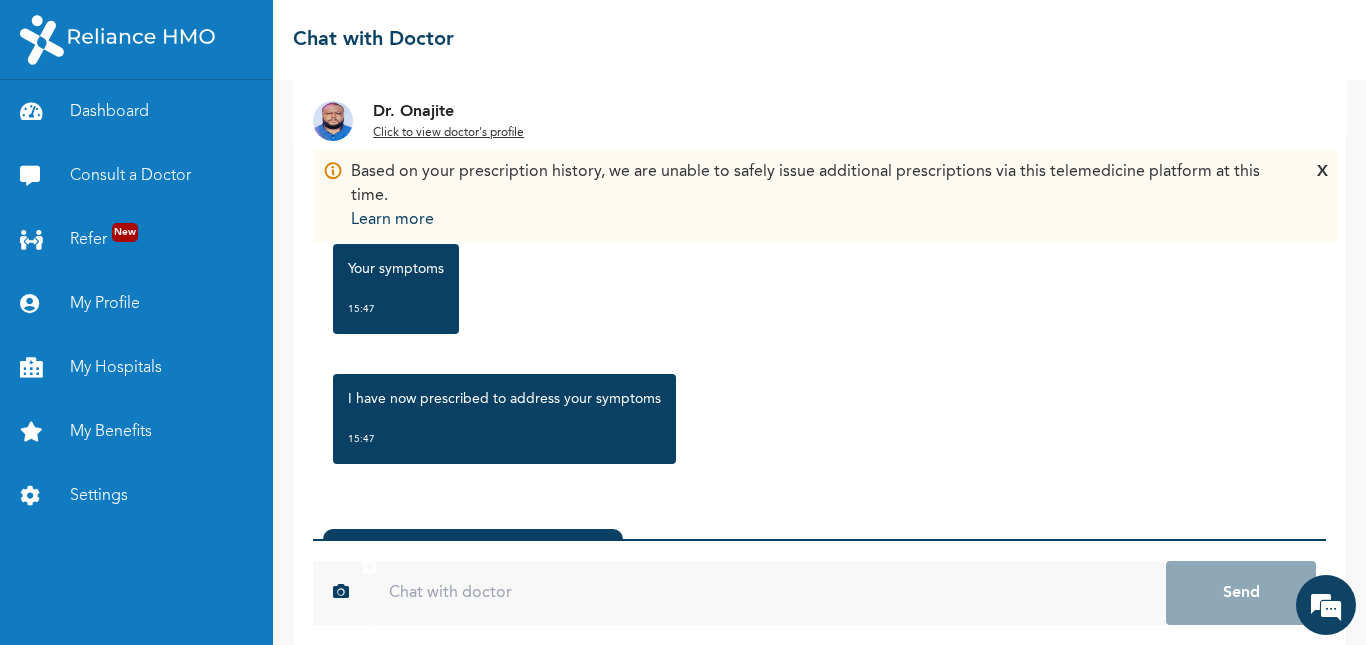 click on "X" at bounding box center (1322, 196) 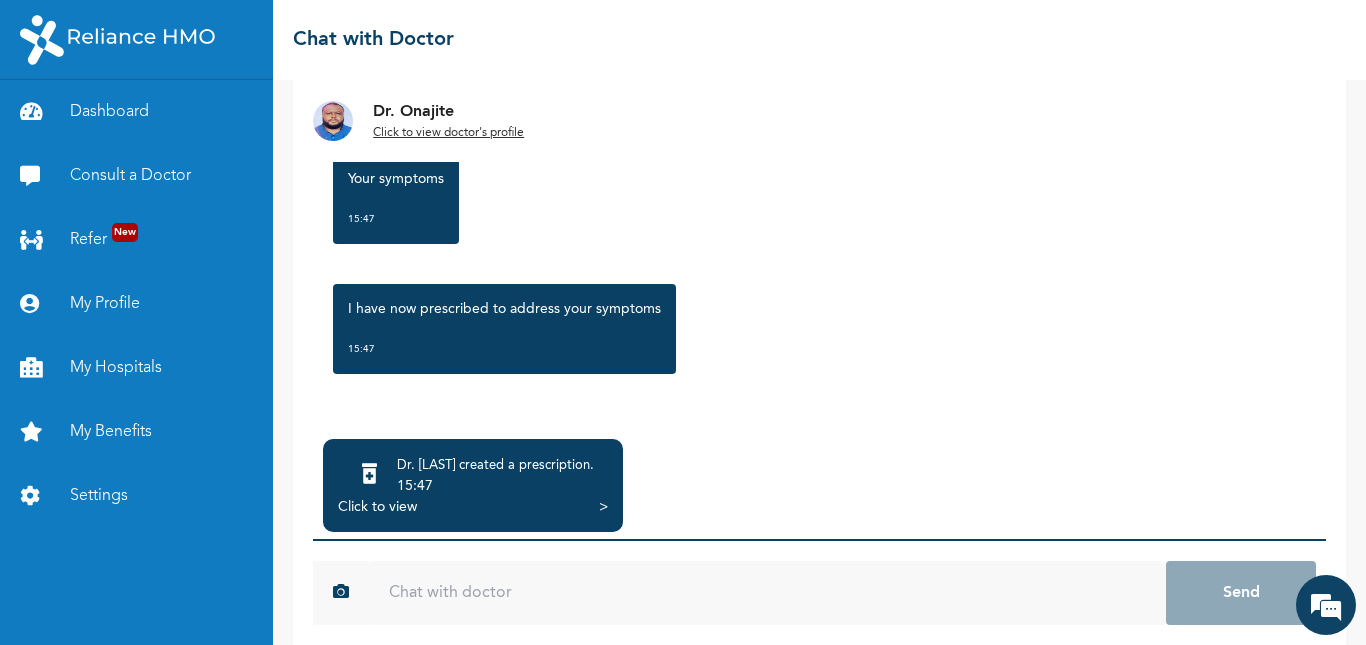 scroll, scrollTop: 163, scrollLeft: 0, axis: vertical 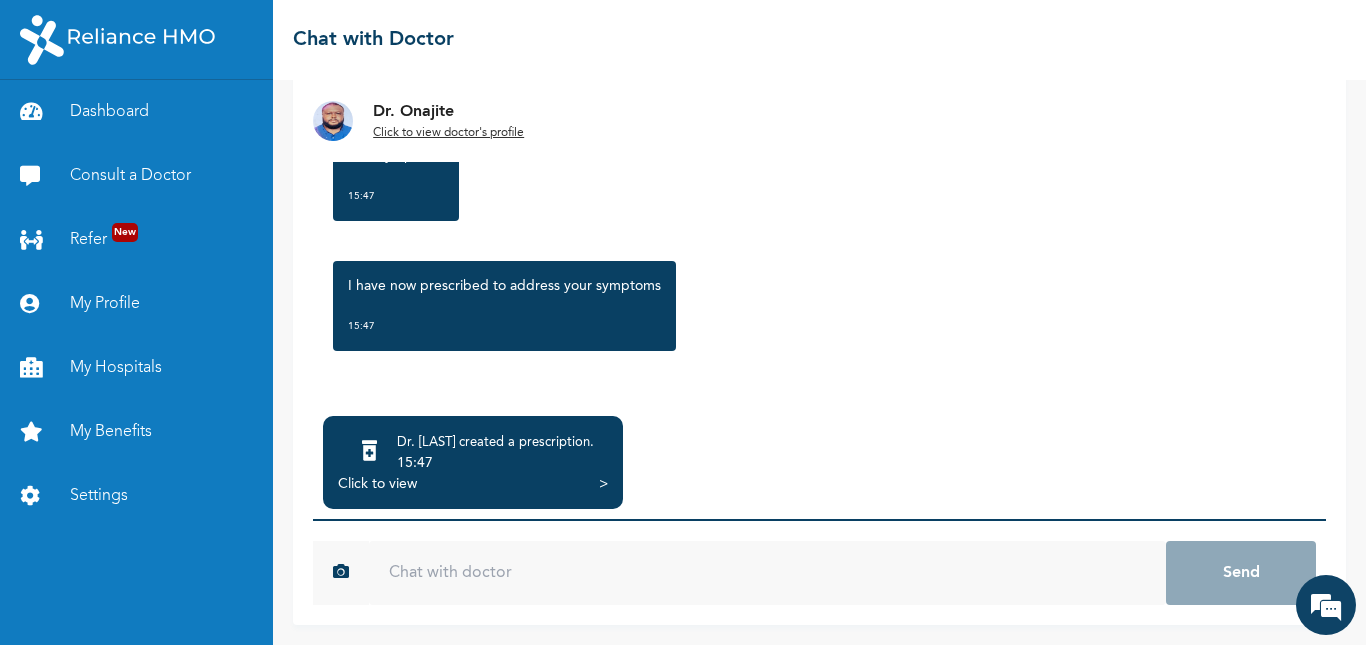 click at bounding box center [767, 573] 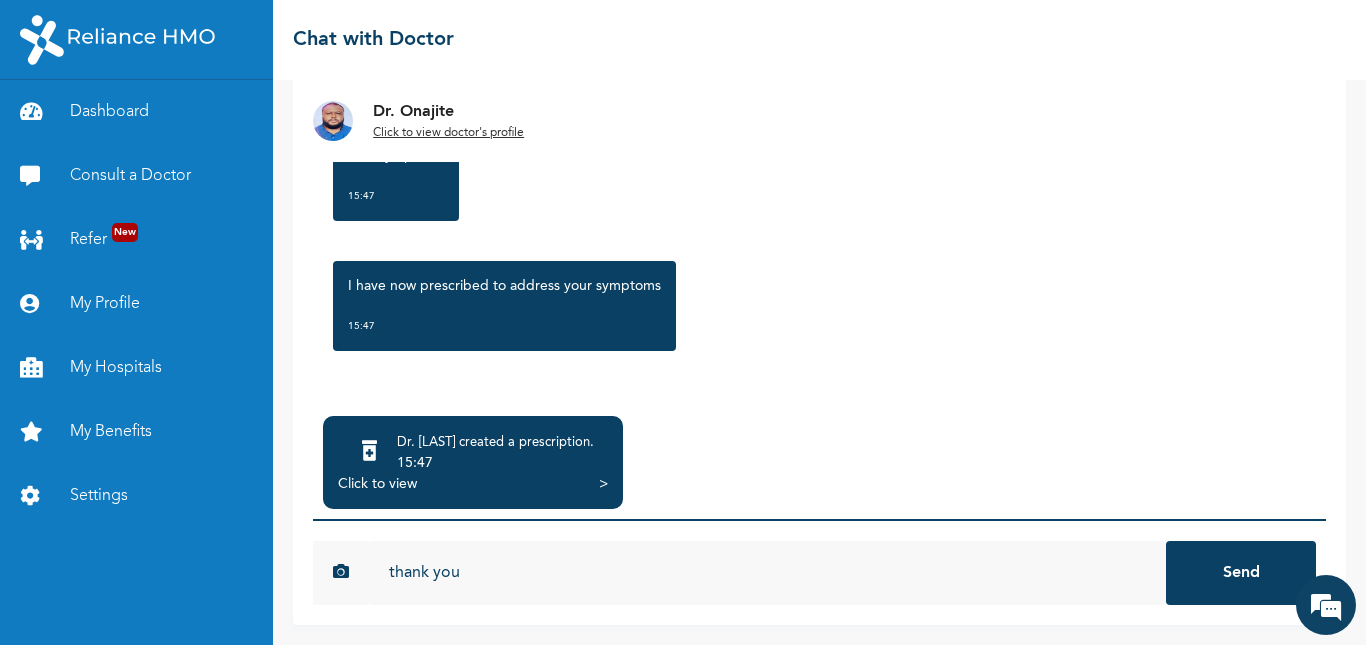 type on "thank you" 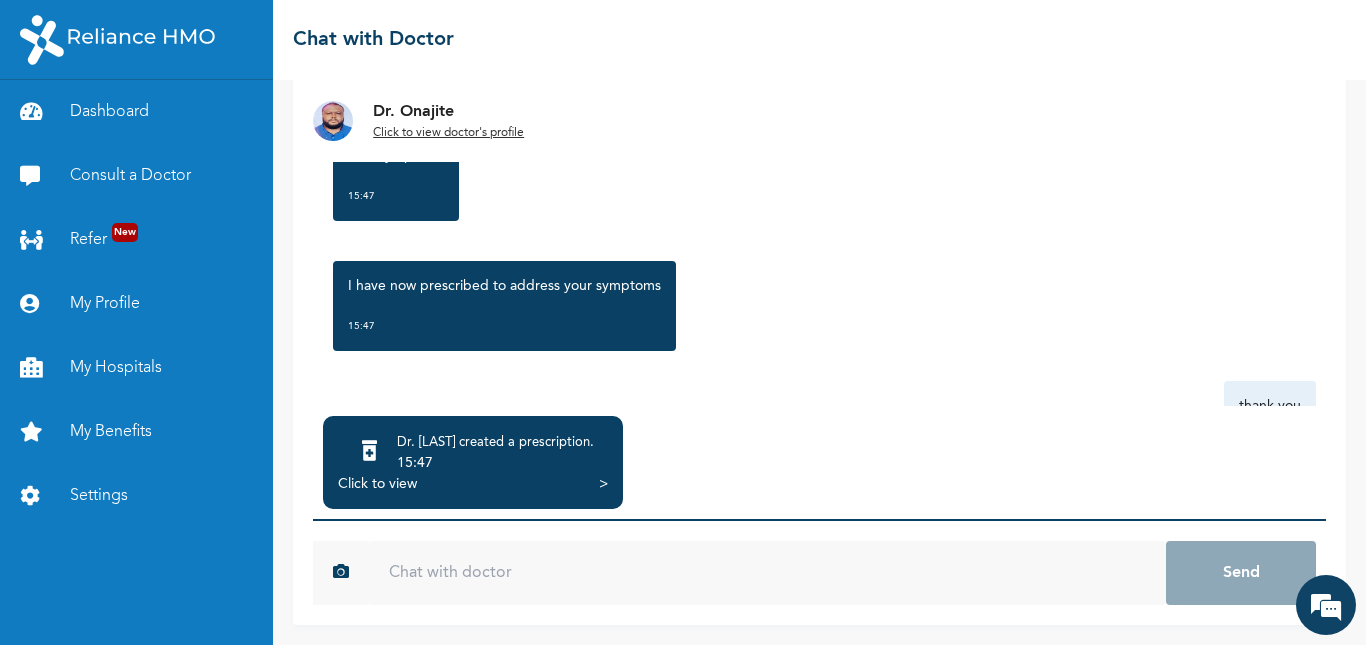 click on "Dr. Onajite created a prescription ." at bounding box center (495, 443) 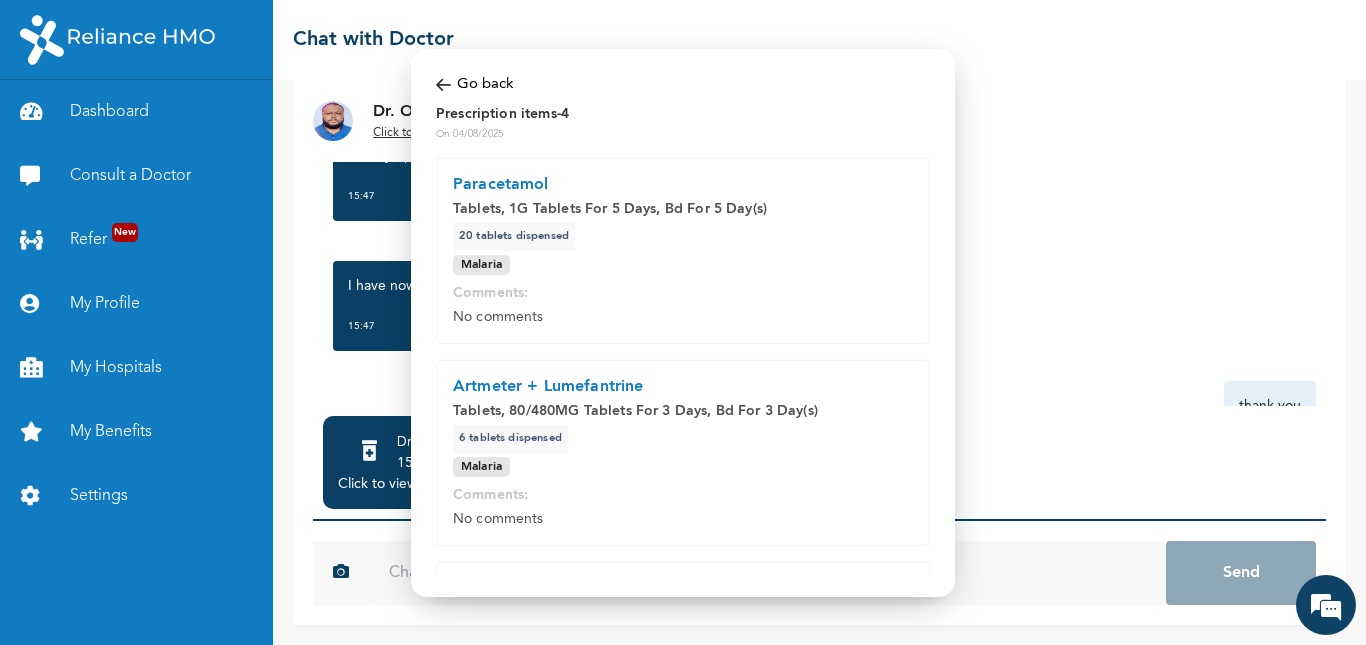 scroll, scrollTop: 528, scrollLeft: 0, axis: vertical 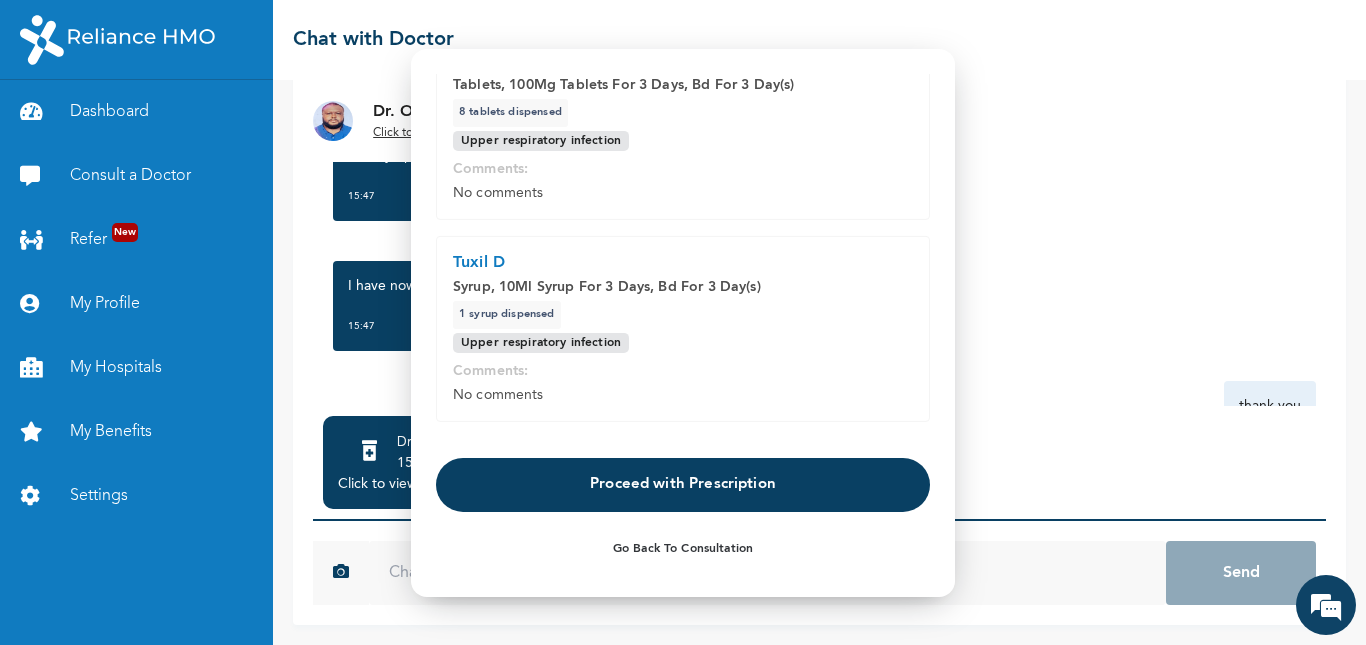 click on "Proceed with Prescription" at bounding box center [683, 485] 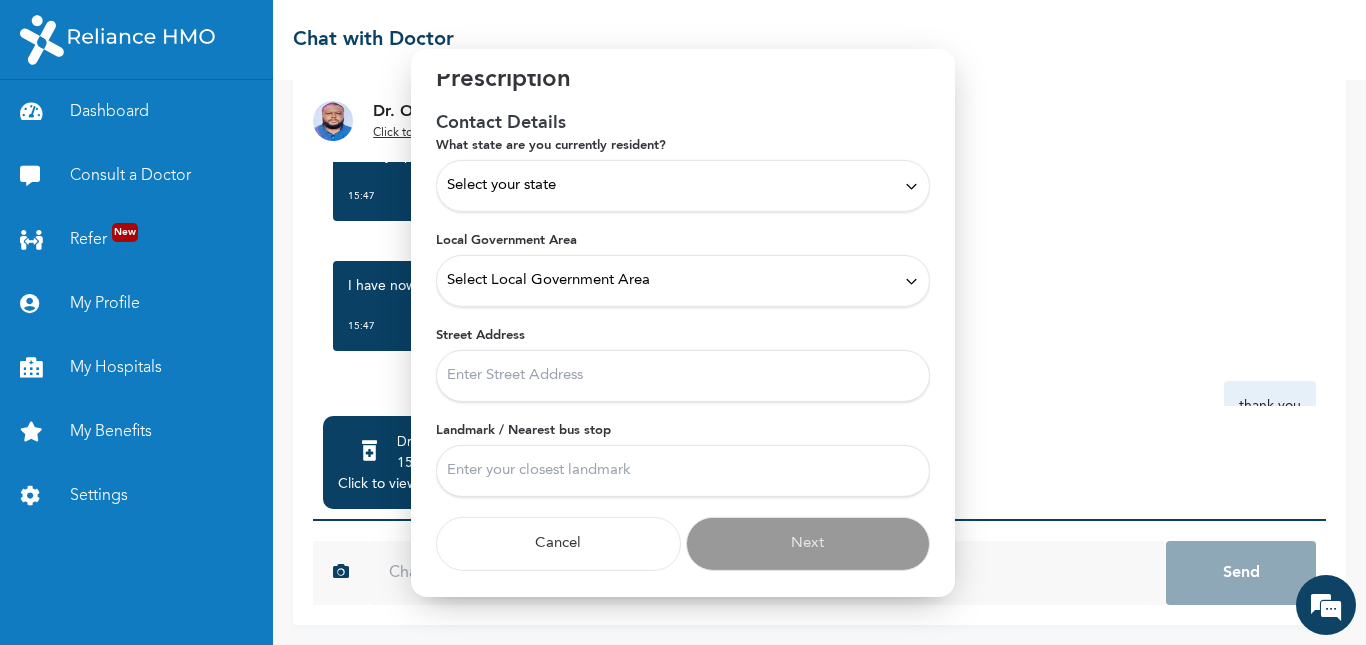 scroll, scrollTop: 47, scrollLeft: 0, axis: vertical 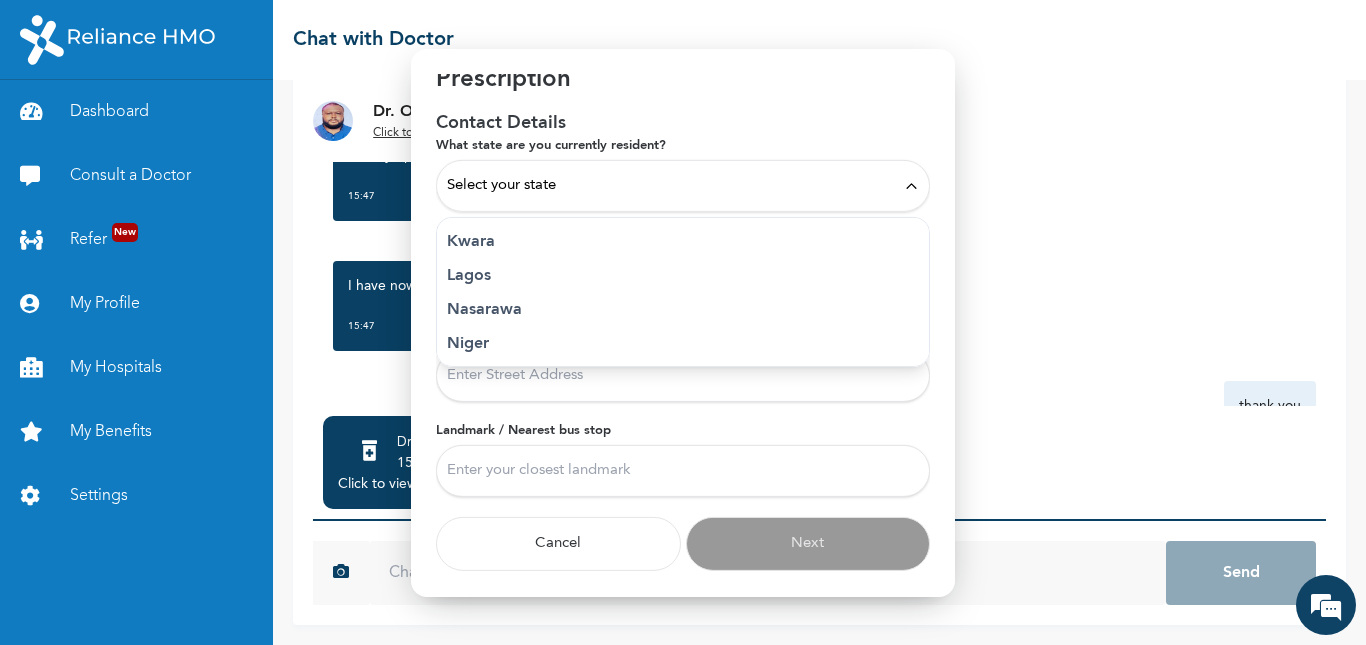 click on "Lagos" at bounding box center [683, 276] 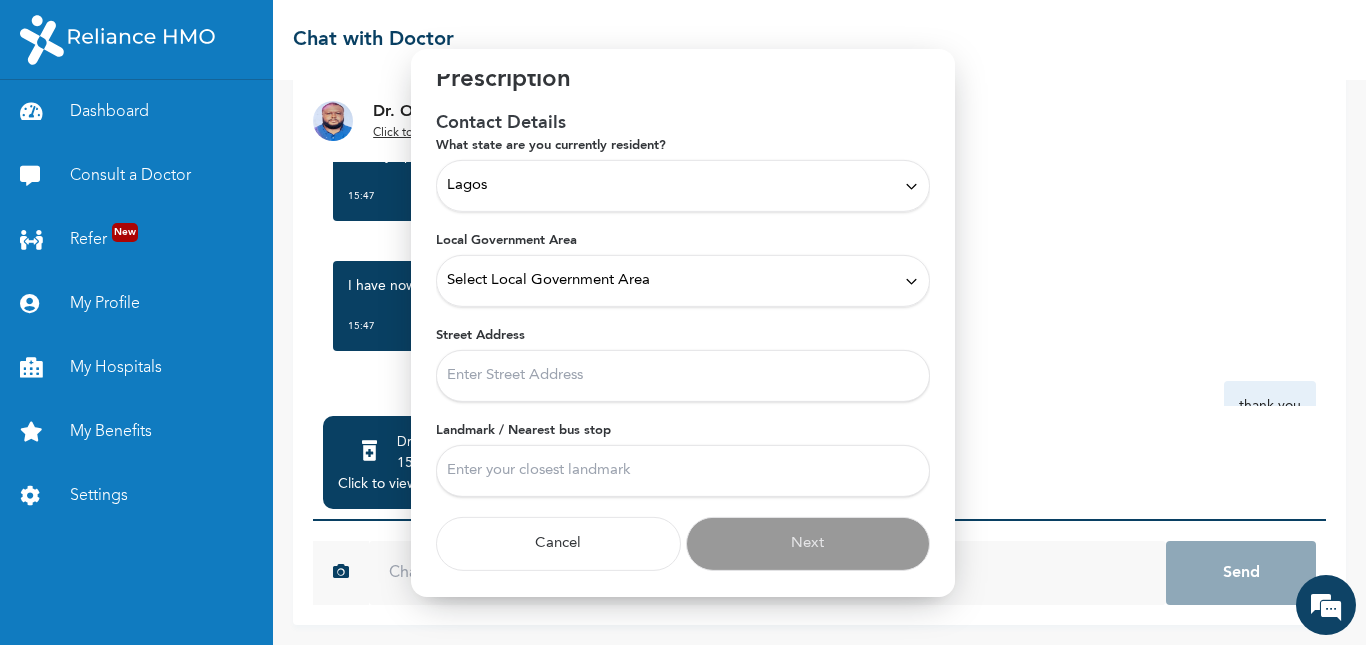 click on "Select Local Government Area" at bounding box center [548, 281] 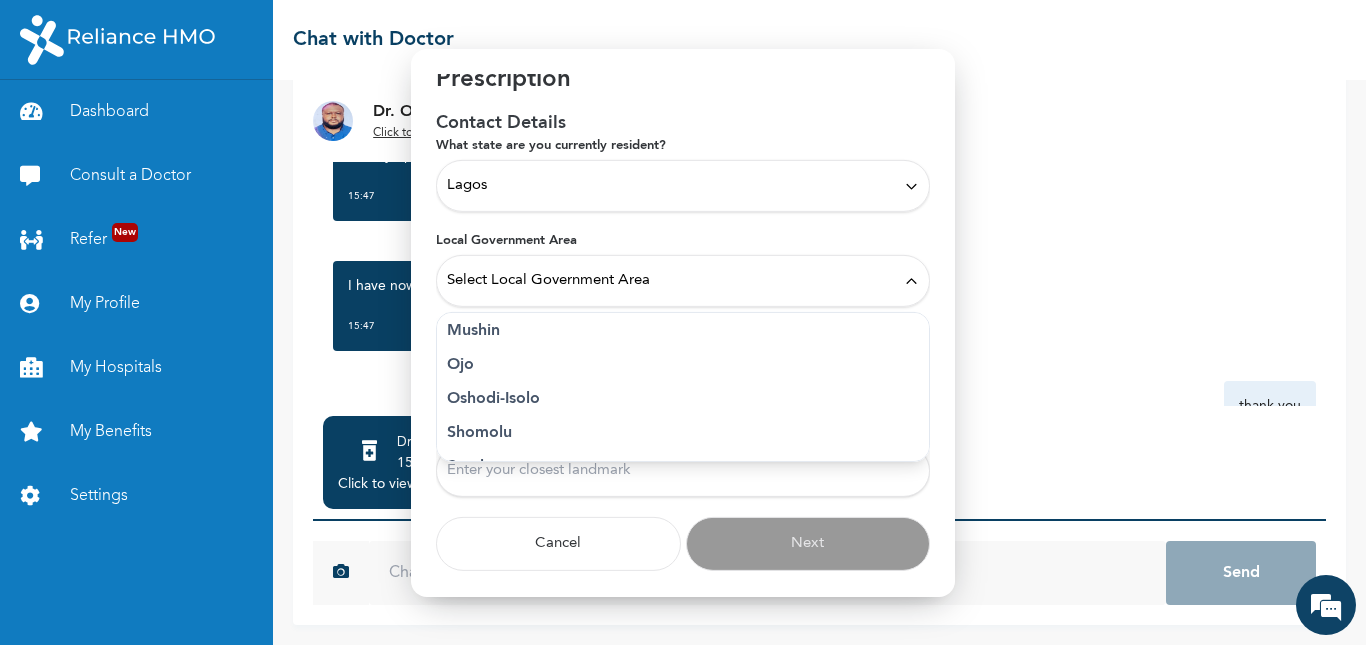 scroll, scrollTop: 520, scrollLeft: 0, axis: vertical 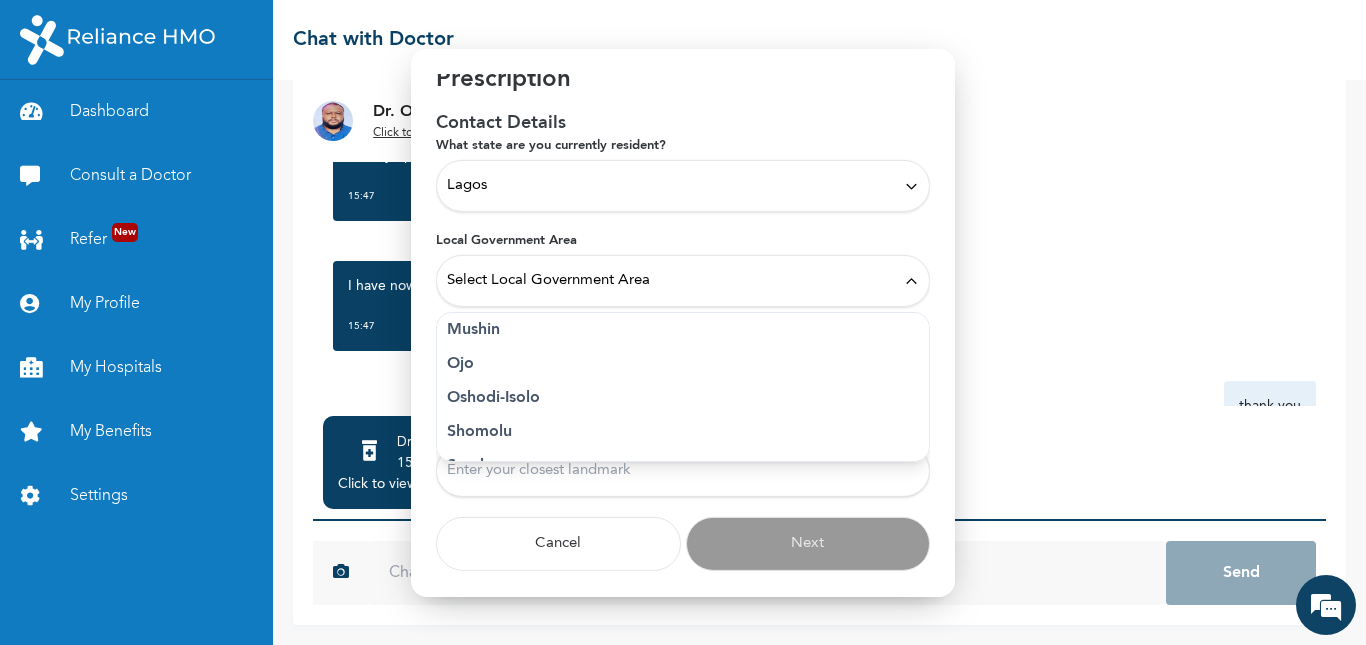 click on "Oshodi-Isolo" at bounding box center [683, 398] 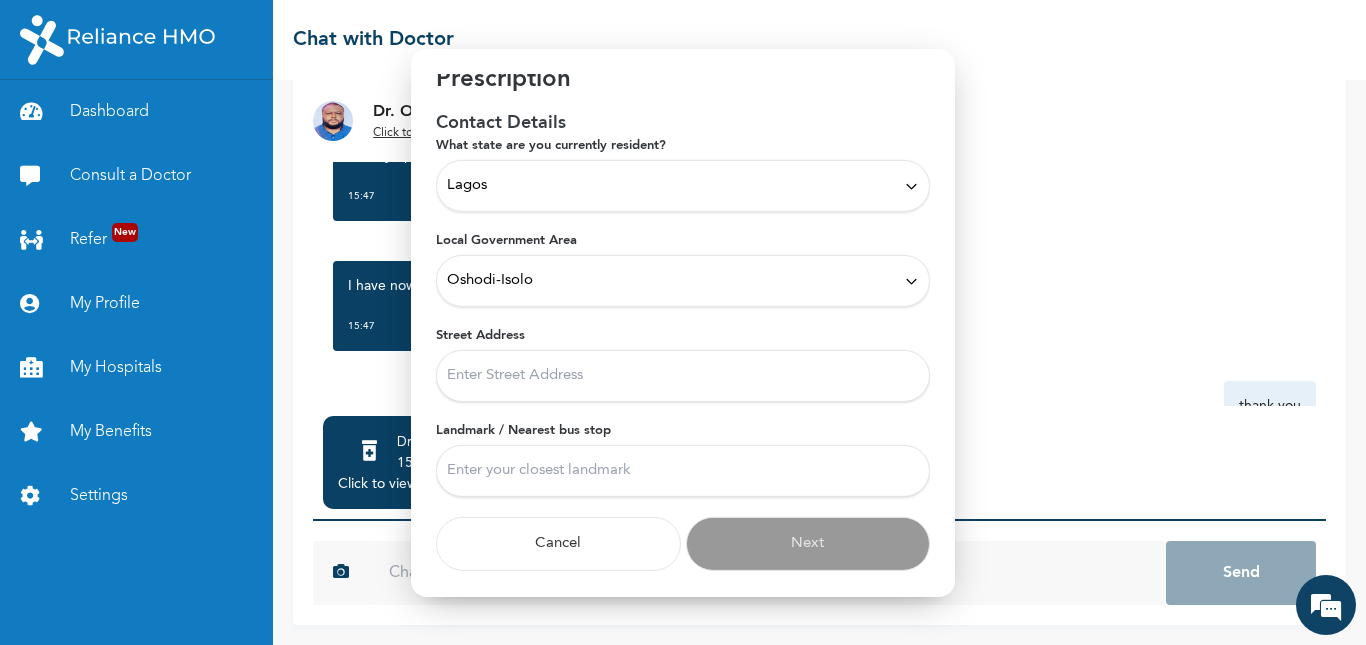 click on "Street Address" at bounding box center [683, 376] 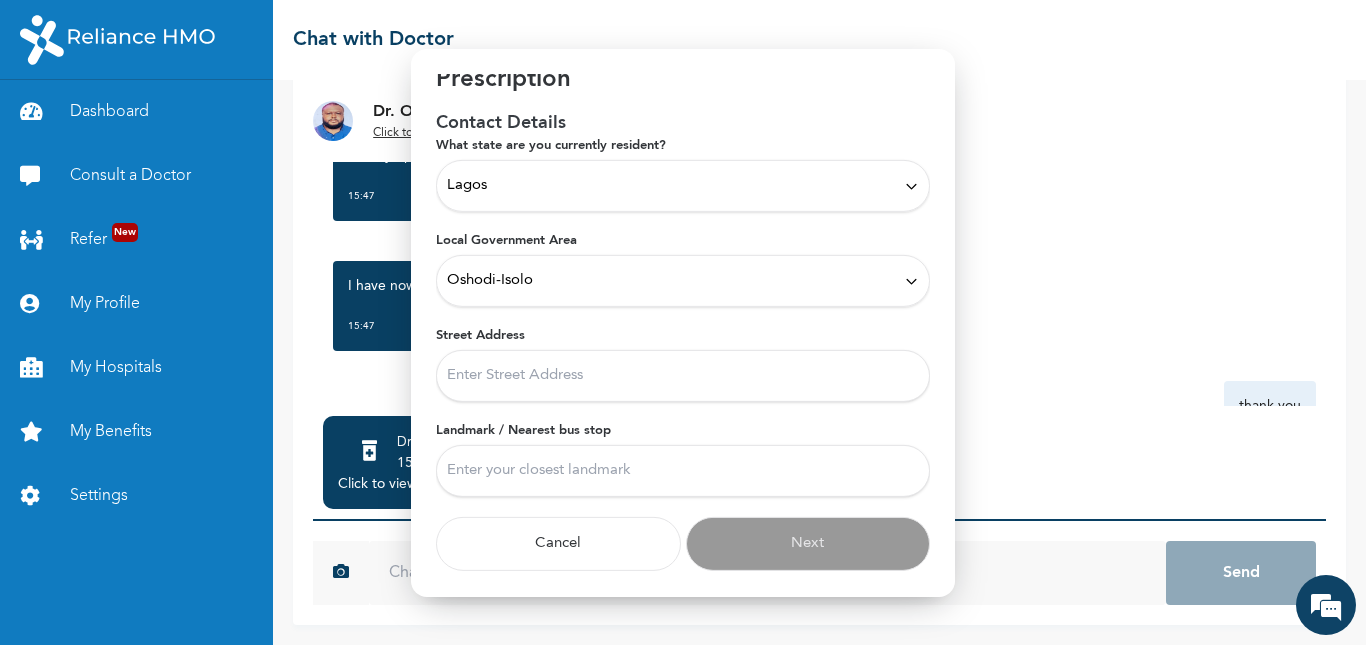 click on "Landmark / Nearest bus stop" at bounding box center (683, 471) 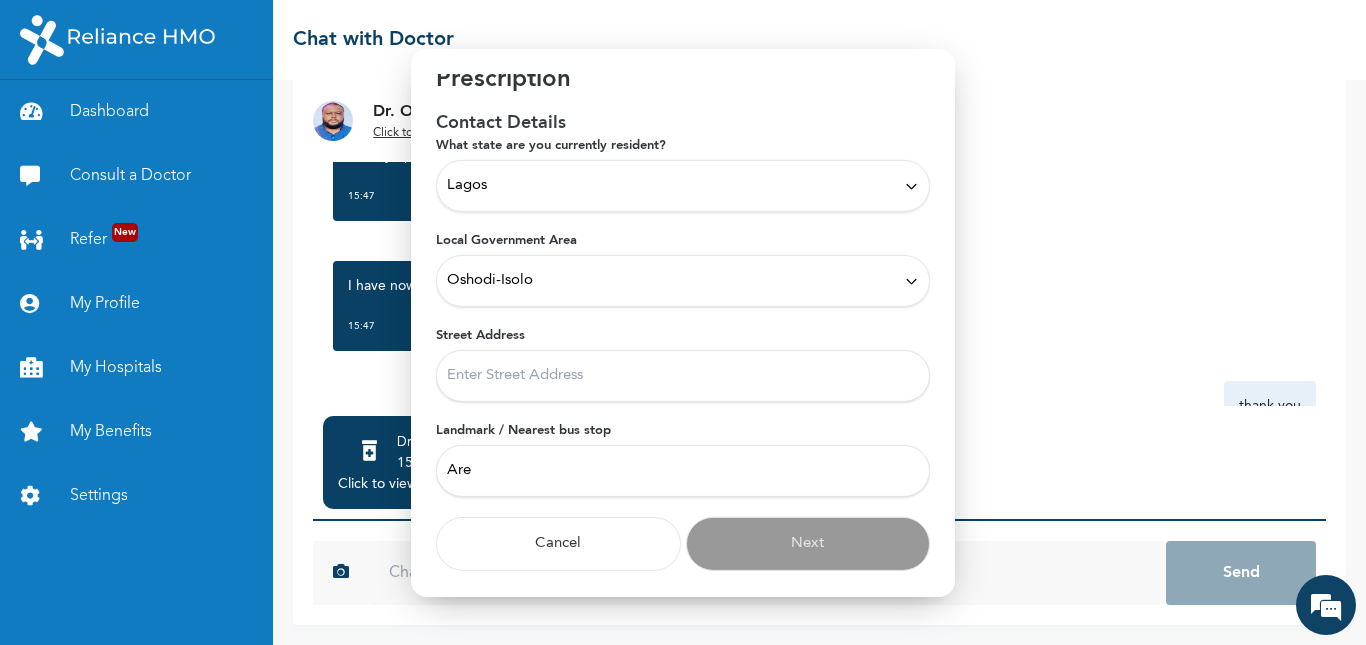 type on "Are" 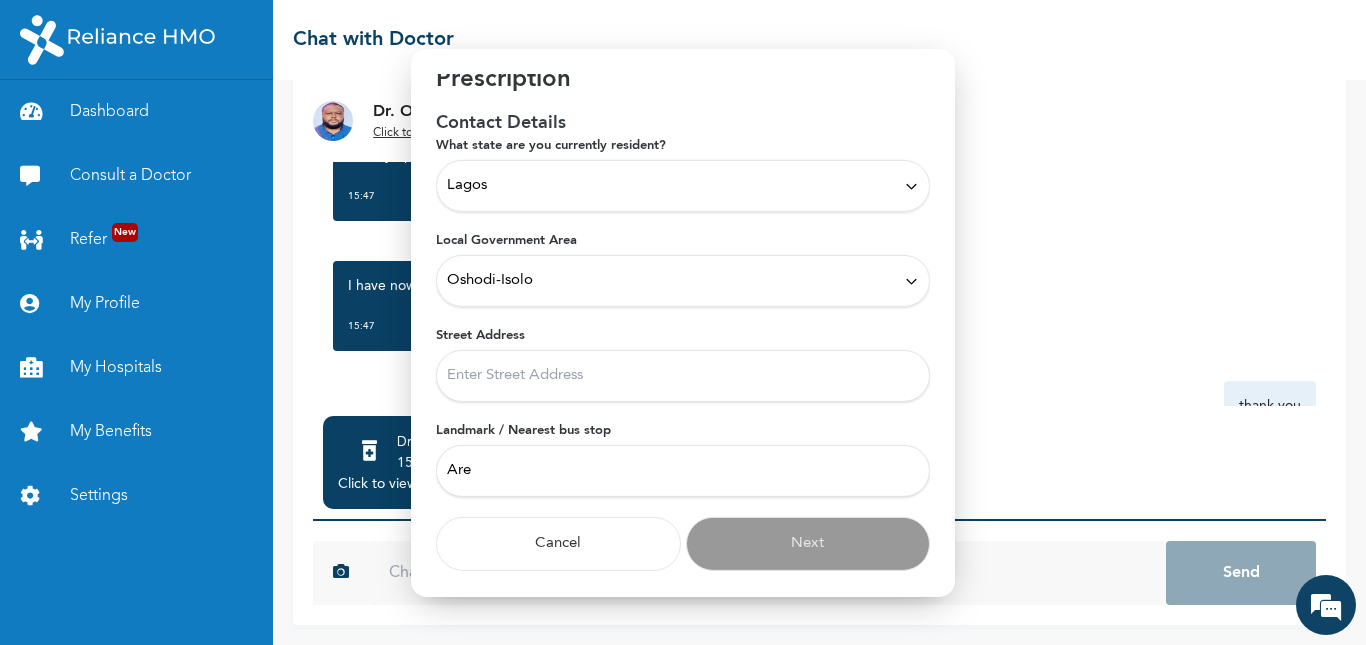 click on "Street Address" at bounding box center [683, 376] 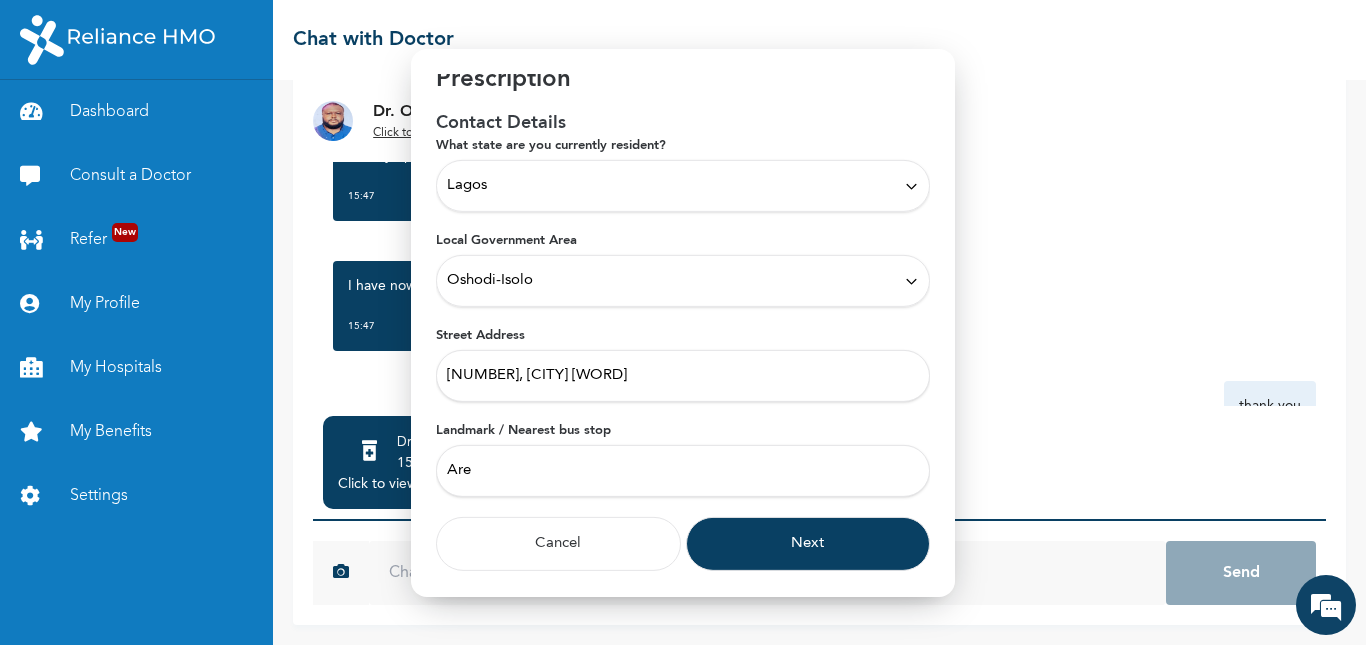 type on "[NUMBER][LETTER], [STREET]" 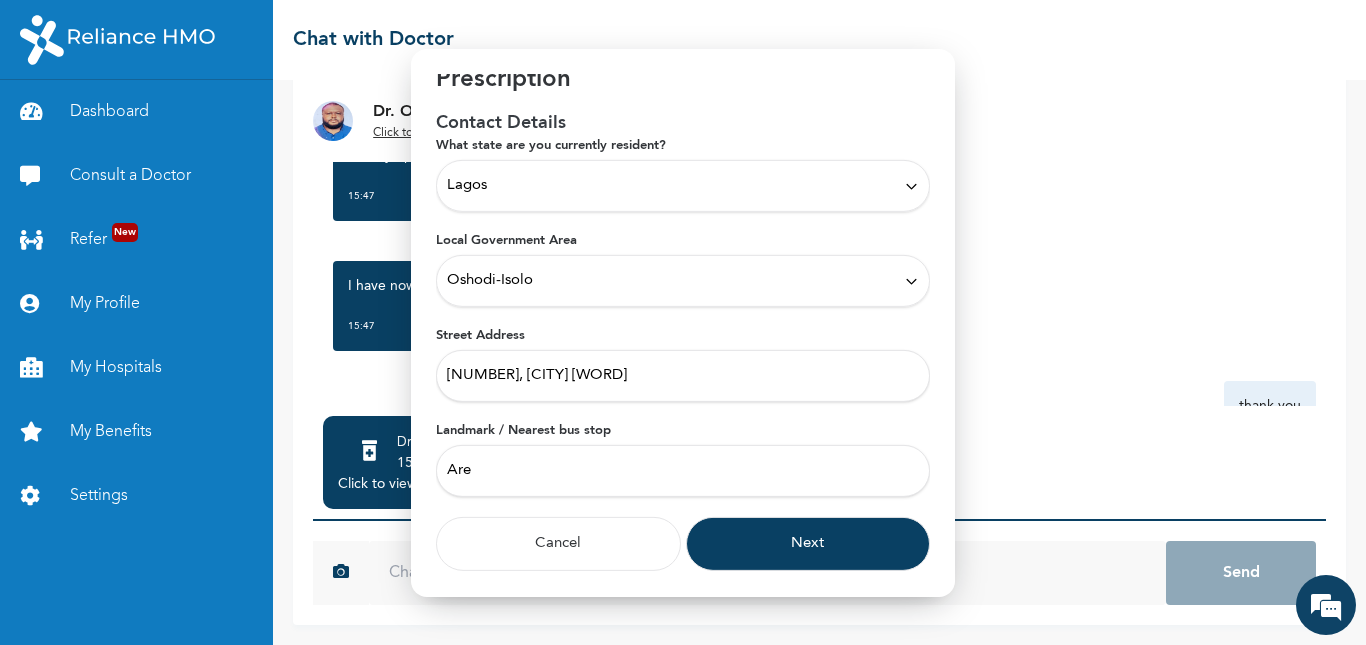 click on "Are" at bounding box center [683, 471] 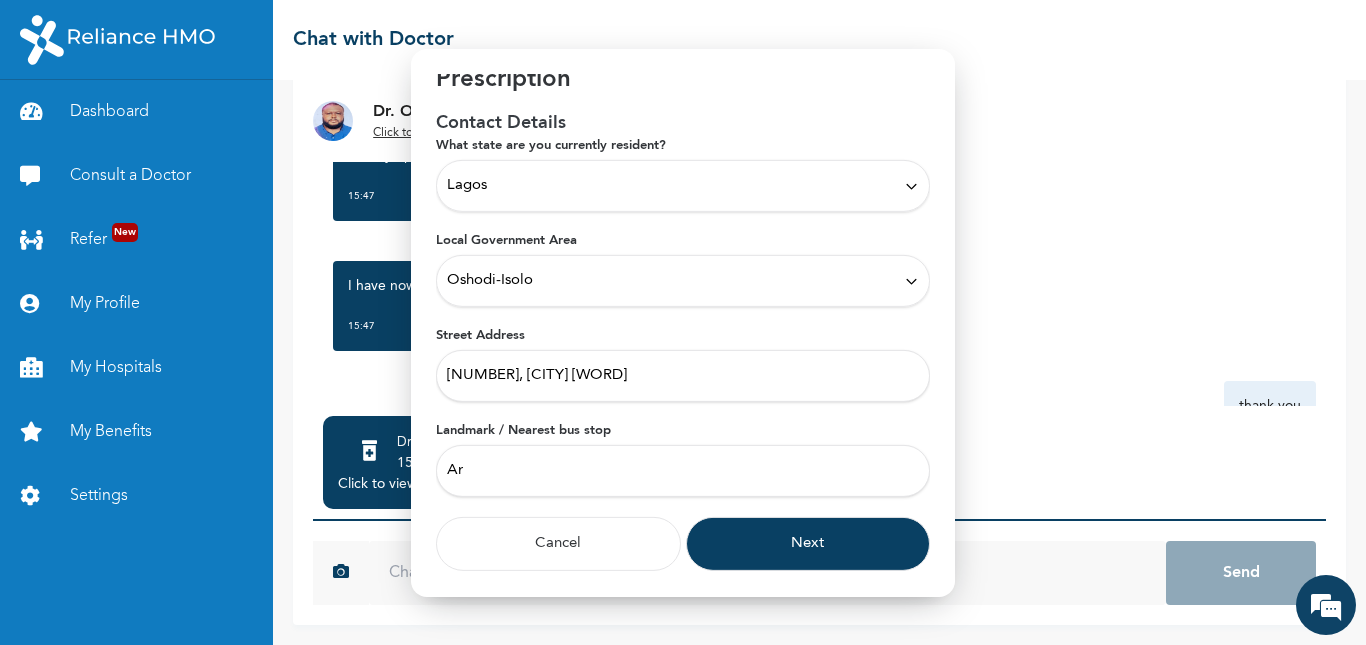 type on "A" 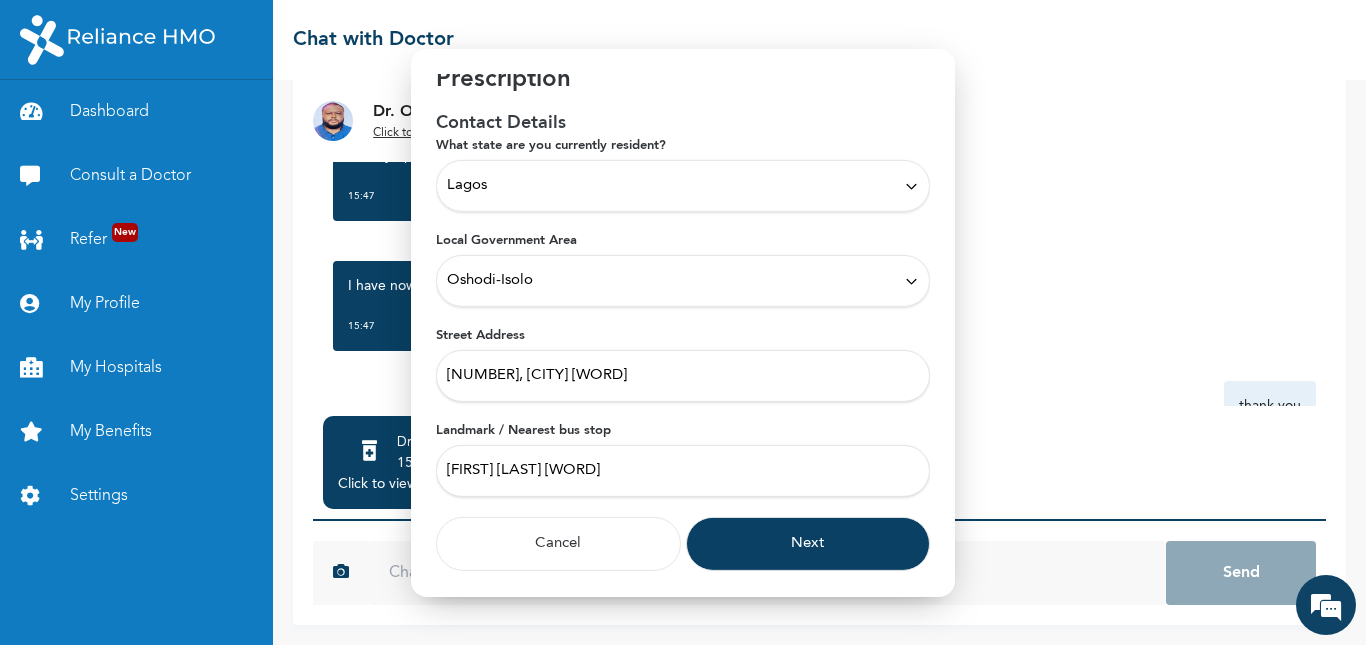 type on "Sunbeth Filling Station" 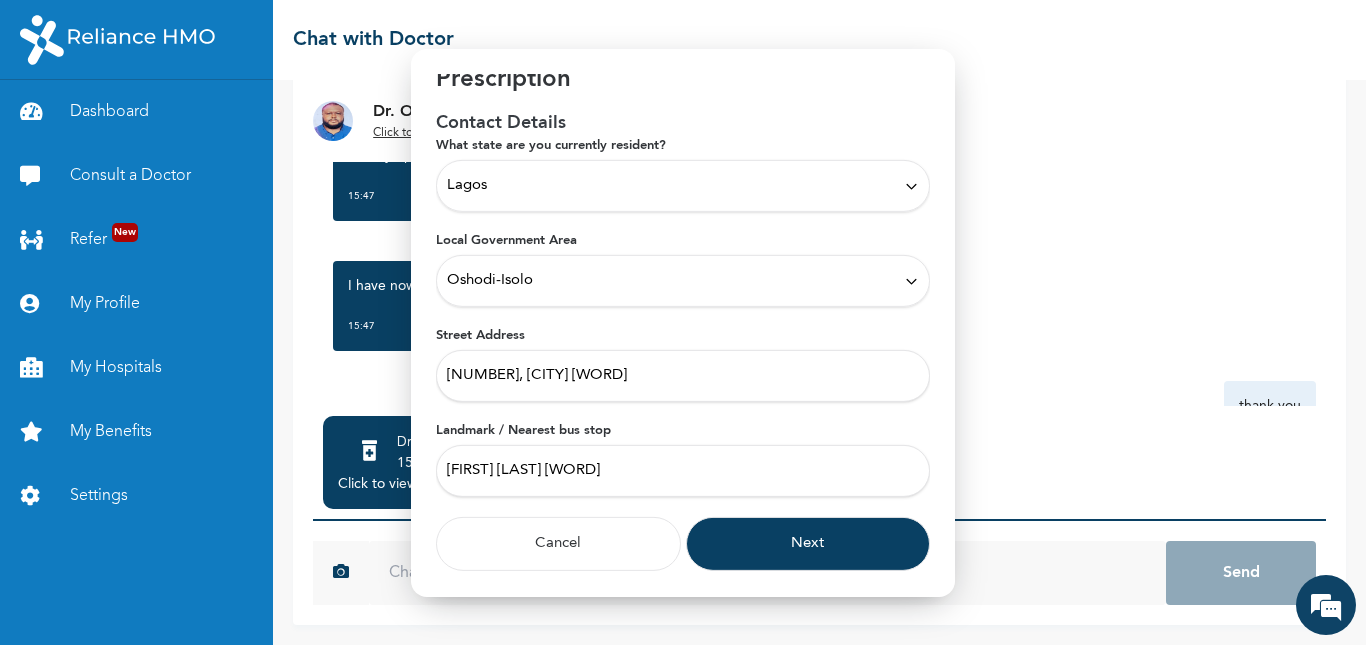 click on "Next" at bounding box center (808, 544) 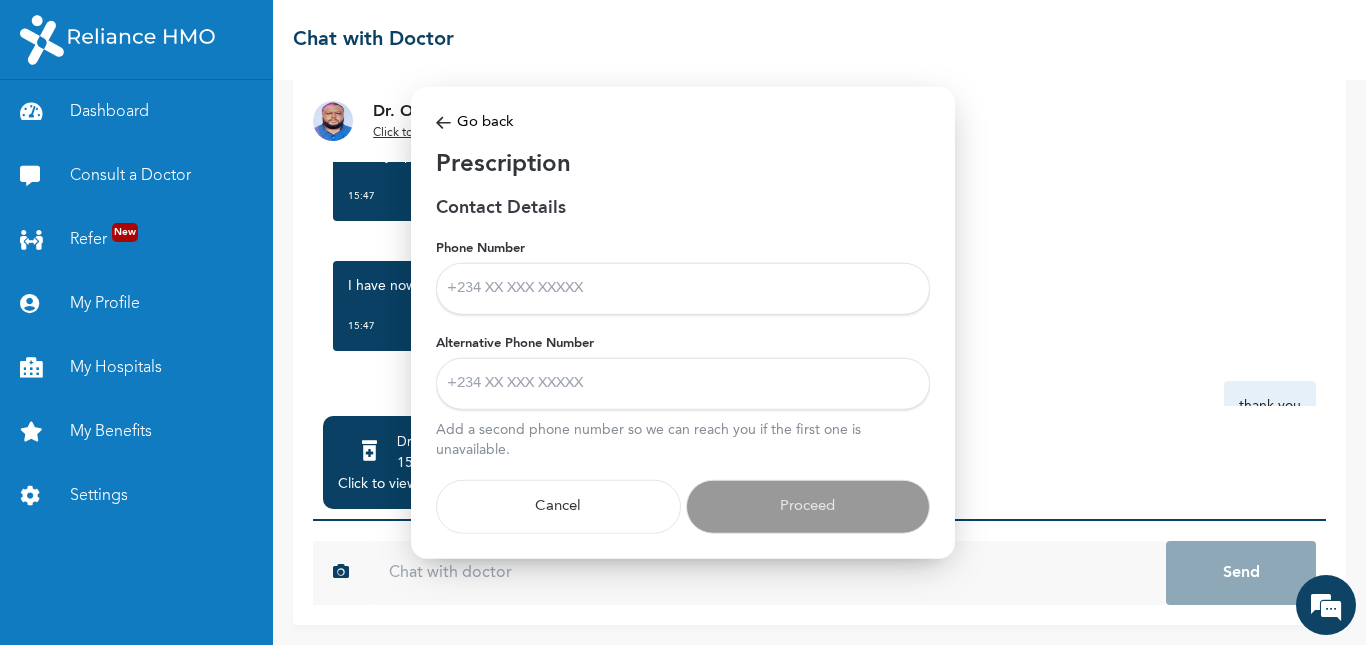 scroll, scrollTop: 0, scrollLeft: 0, axis: both 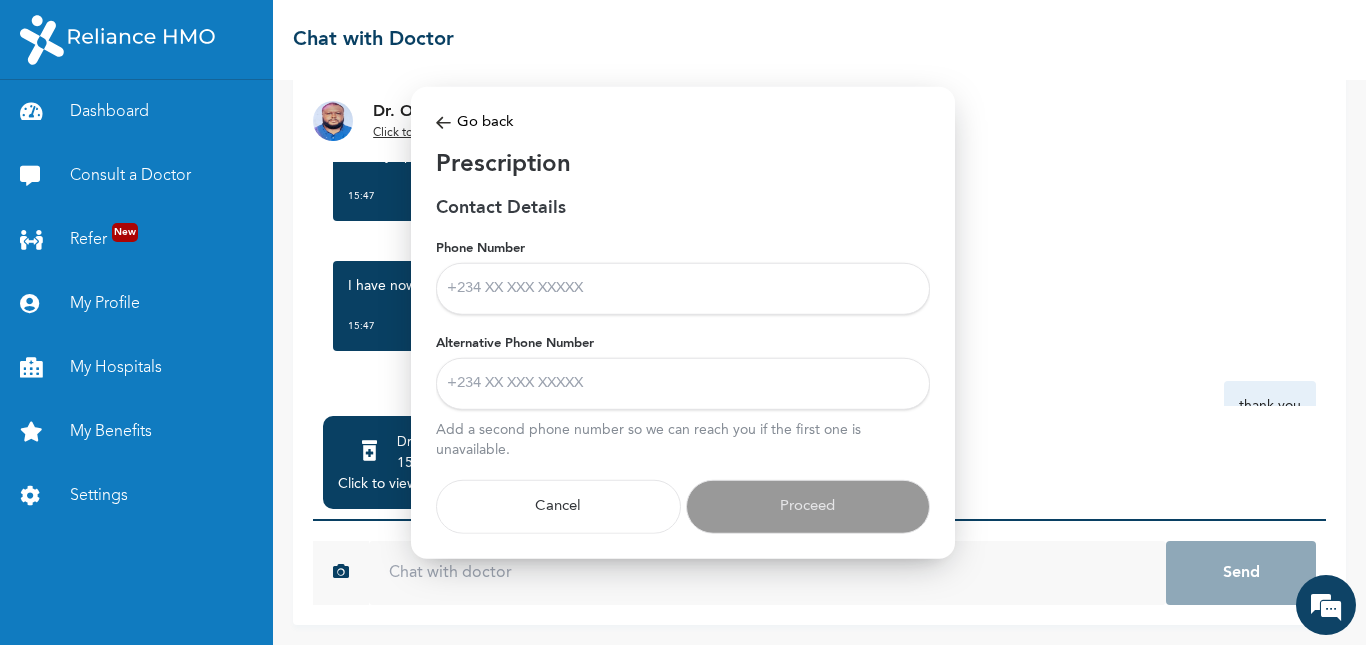 click on "Phone Number" at bounding box center (683, 289) 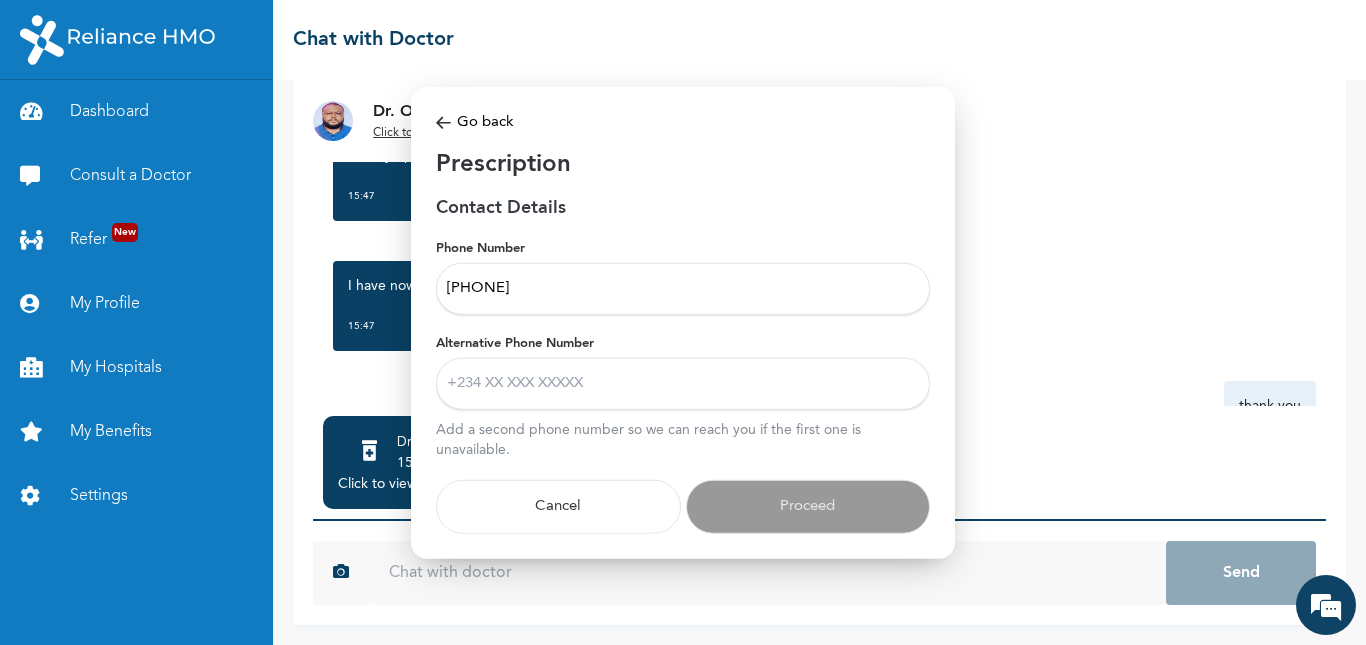 type on "[PHONE]" 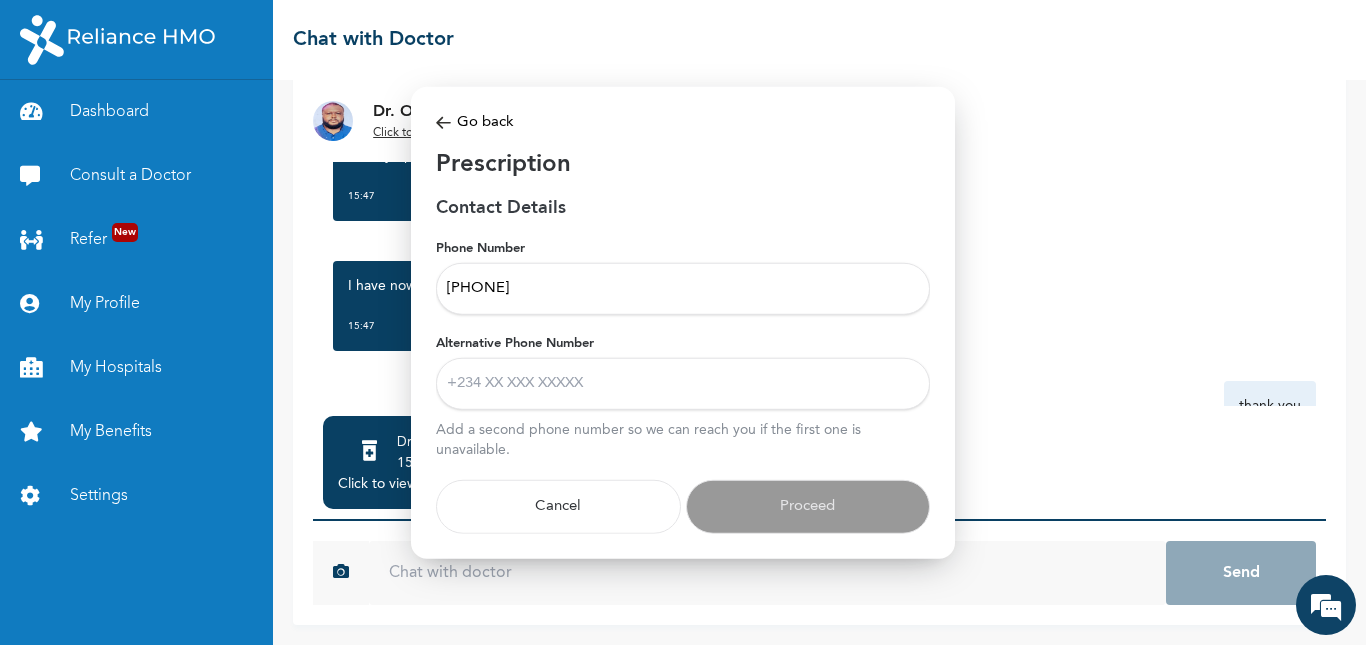 click on "Alternative Phone Number" at bounding box center (683, 384) 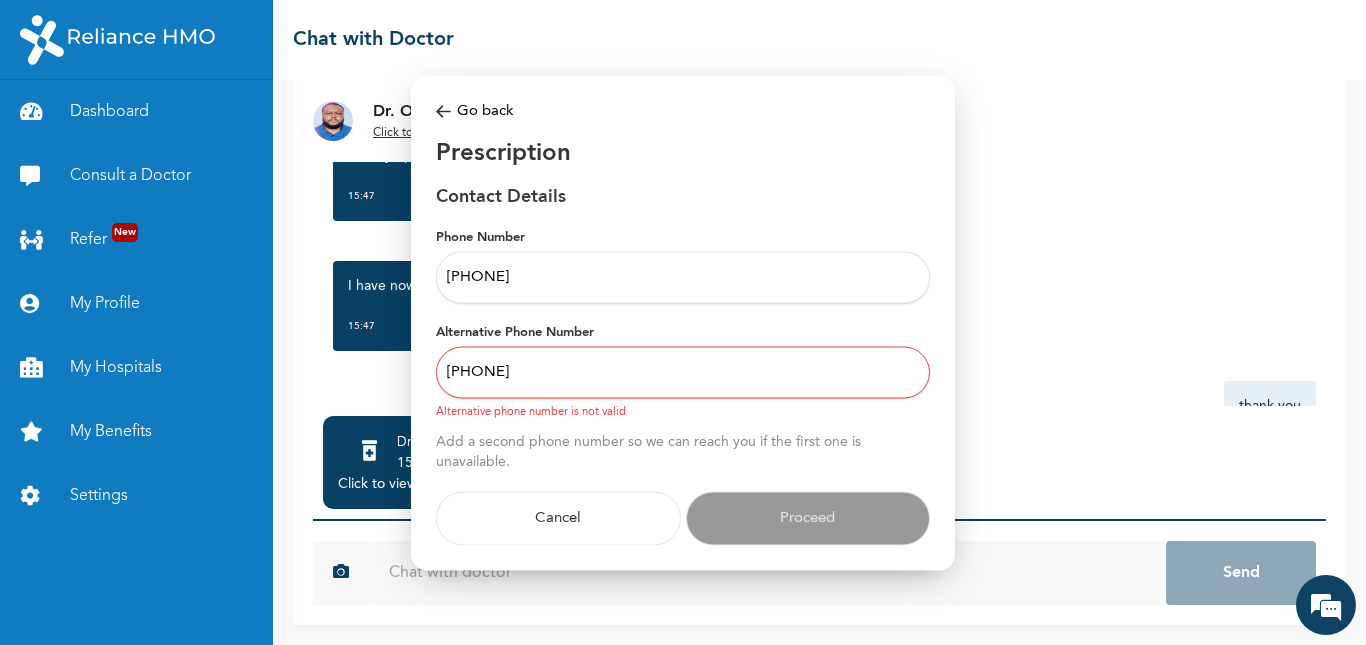 type on "[PHONE]" 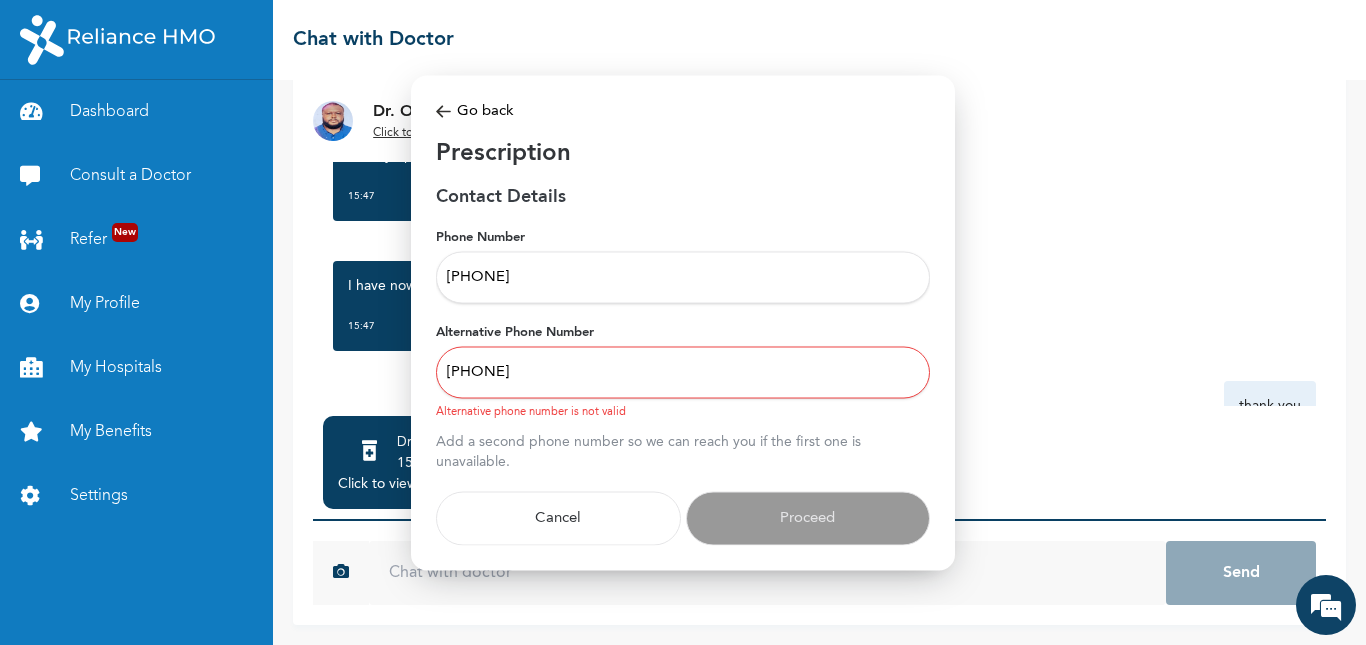 scroll, scrollTop: 123, scrollLeft: 0, axis: vertical 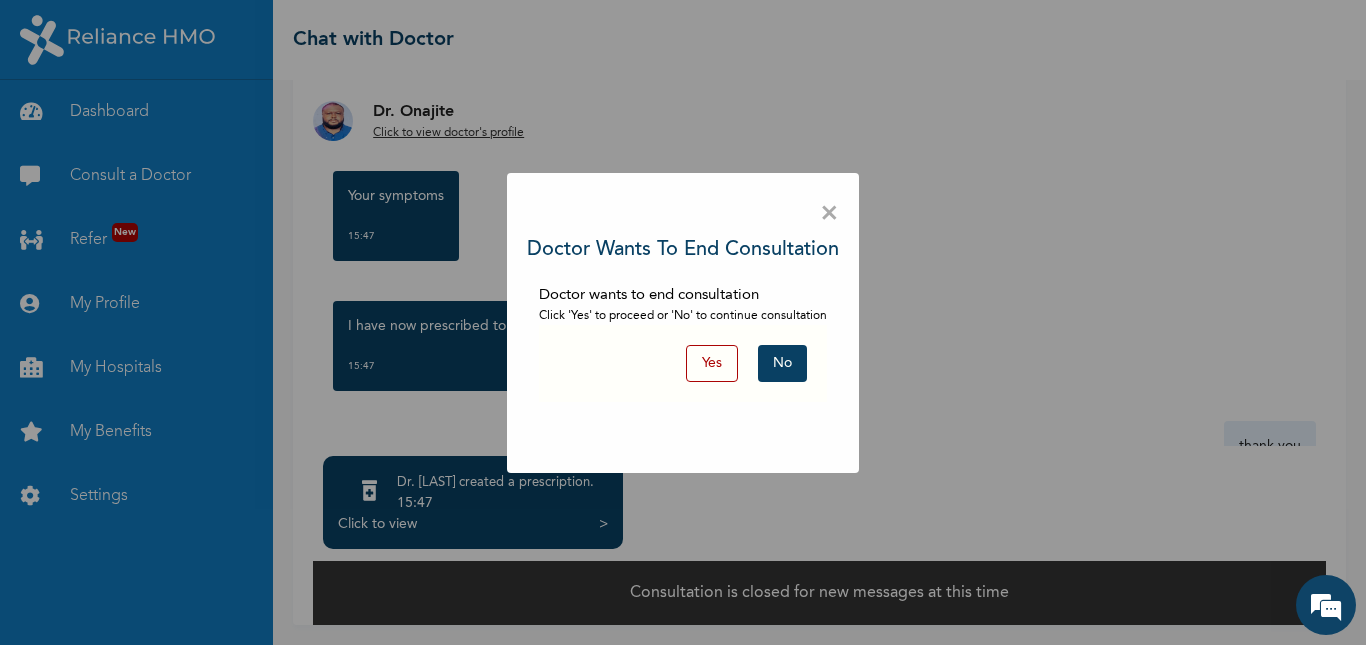 click on "×" at bounding box center [829, 214] 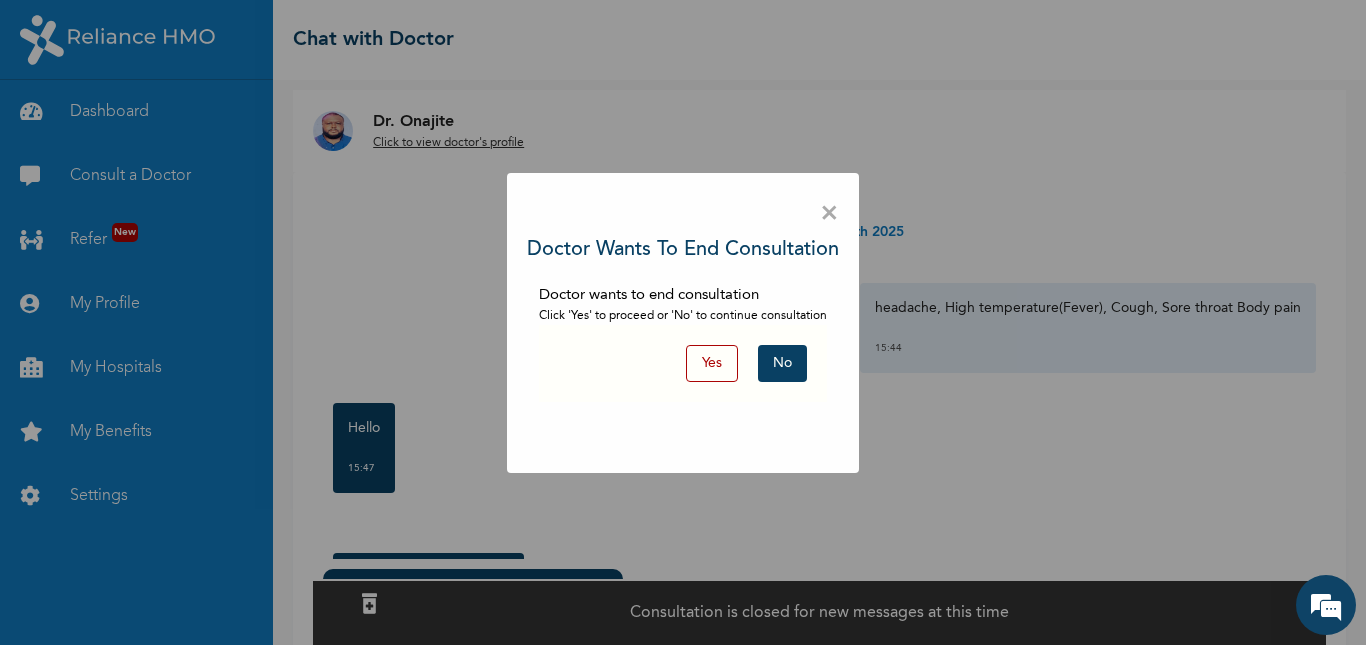 scroll, scrollTop: 102, scrollLeft: 0, axis: vertical 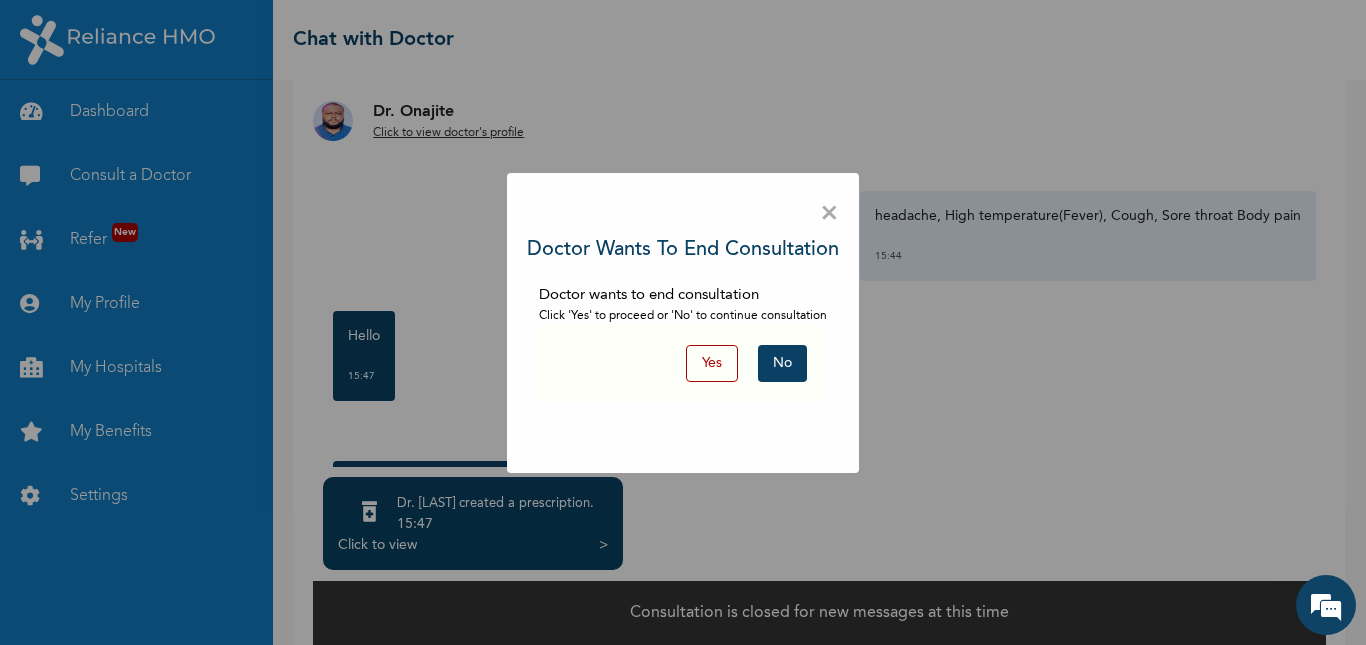 click on "Yes" at bounding box center (712, 363) 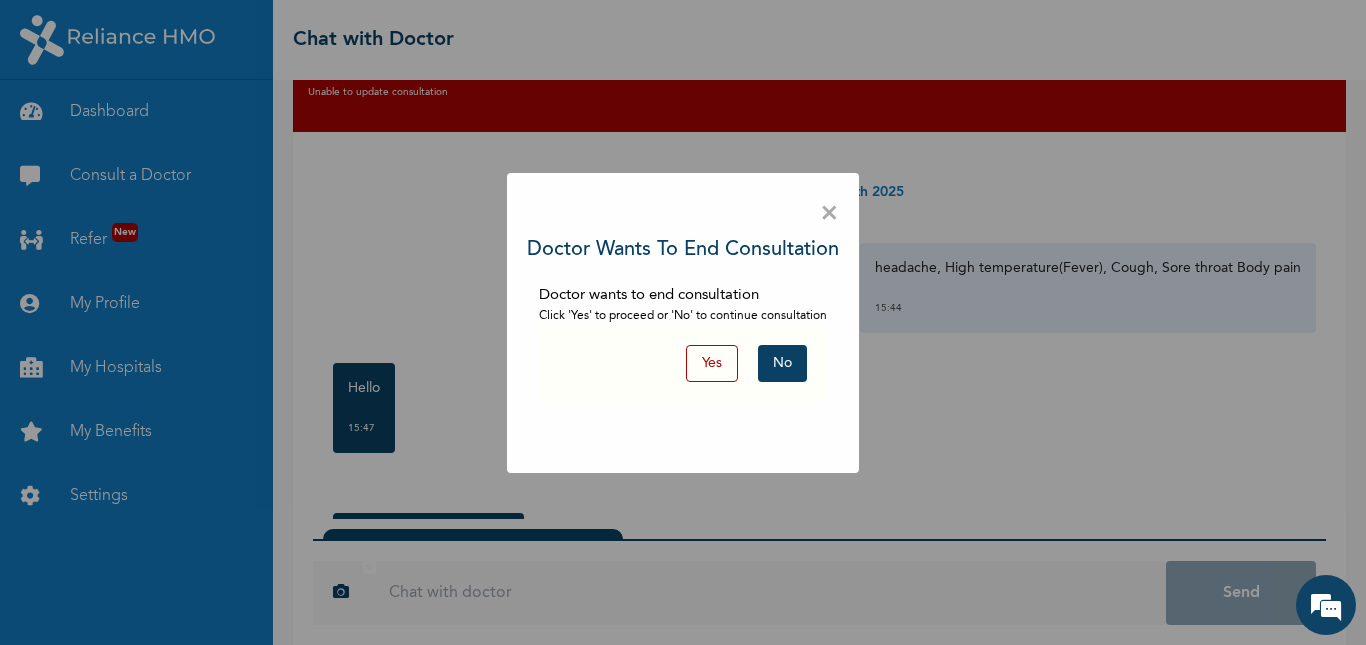 scroll, scrollTop: 100, scrollLeft: 0, axis: vertical 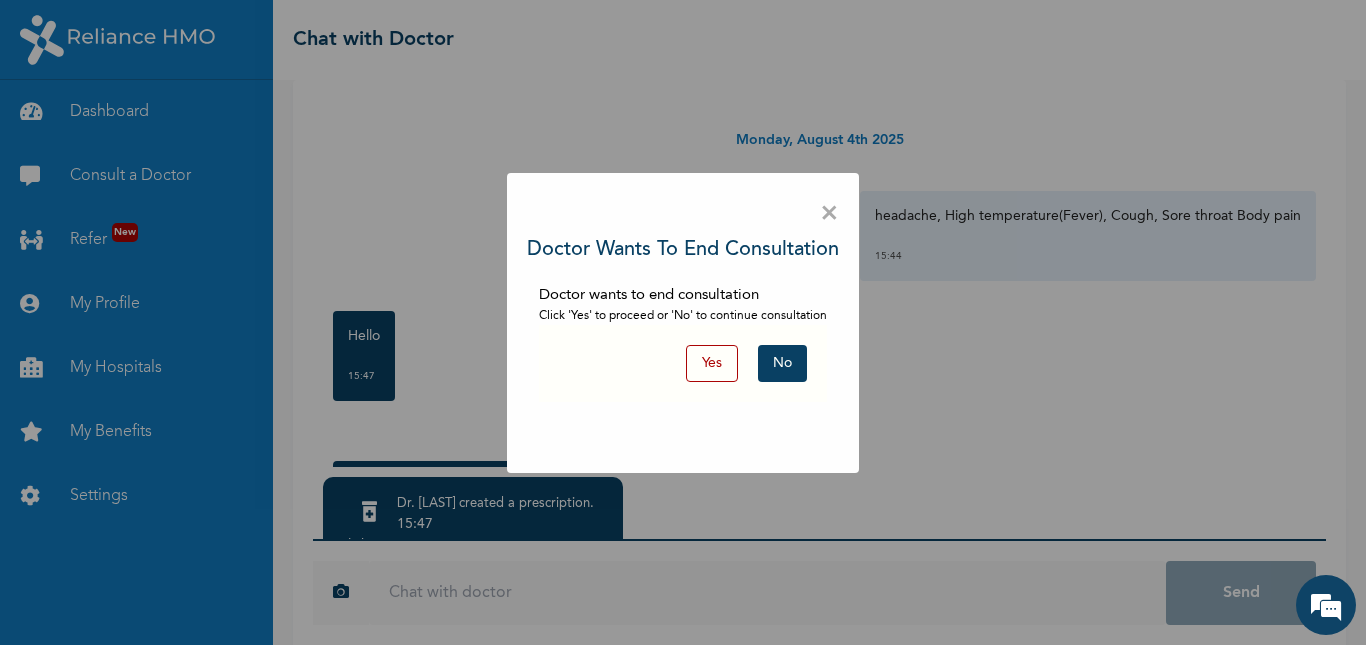 click on "Yes" at bounding box center (712, 363) 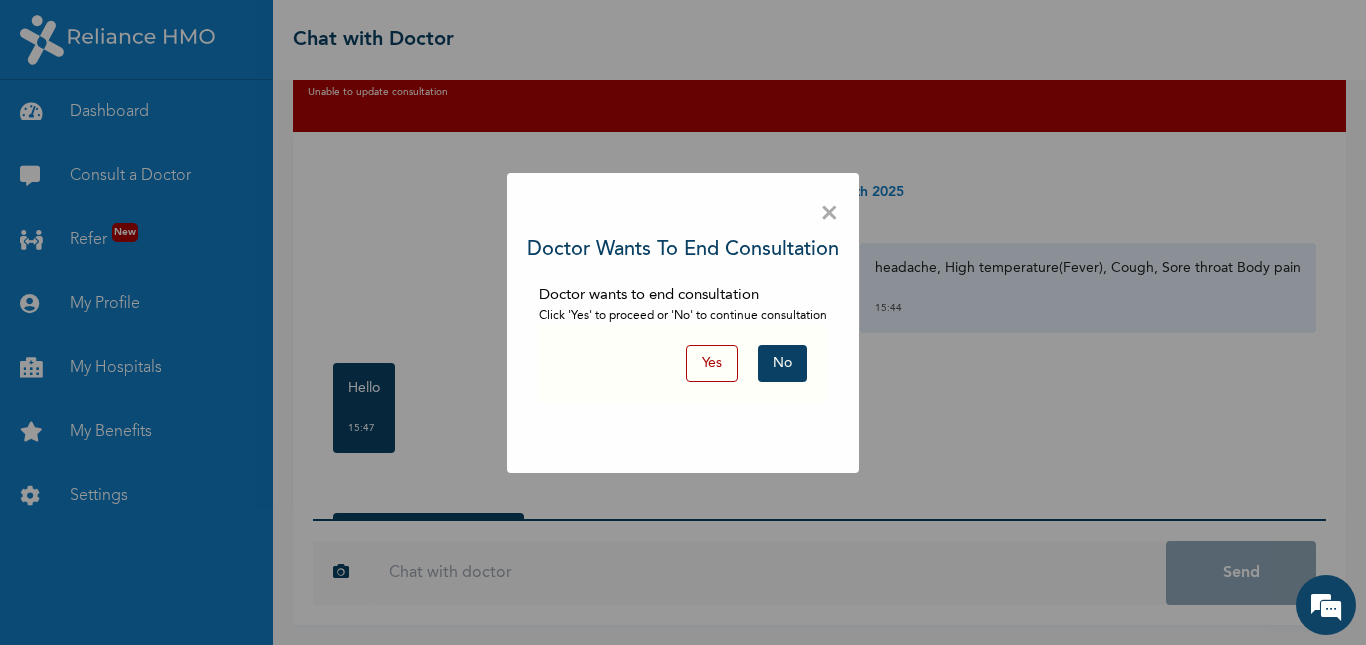 scroll, scrollTop: 100, scrollLeft: 0, axis: vertical 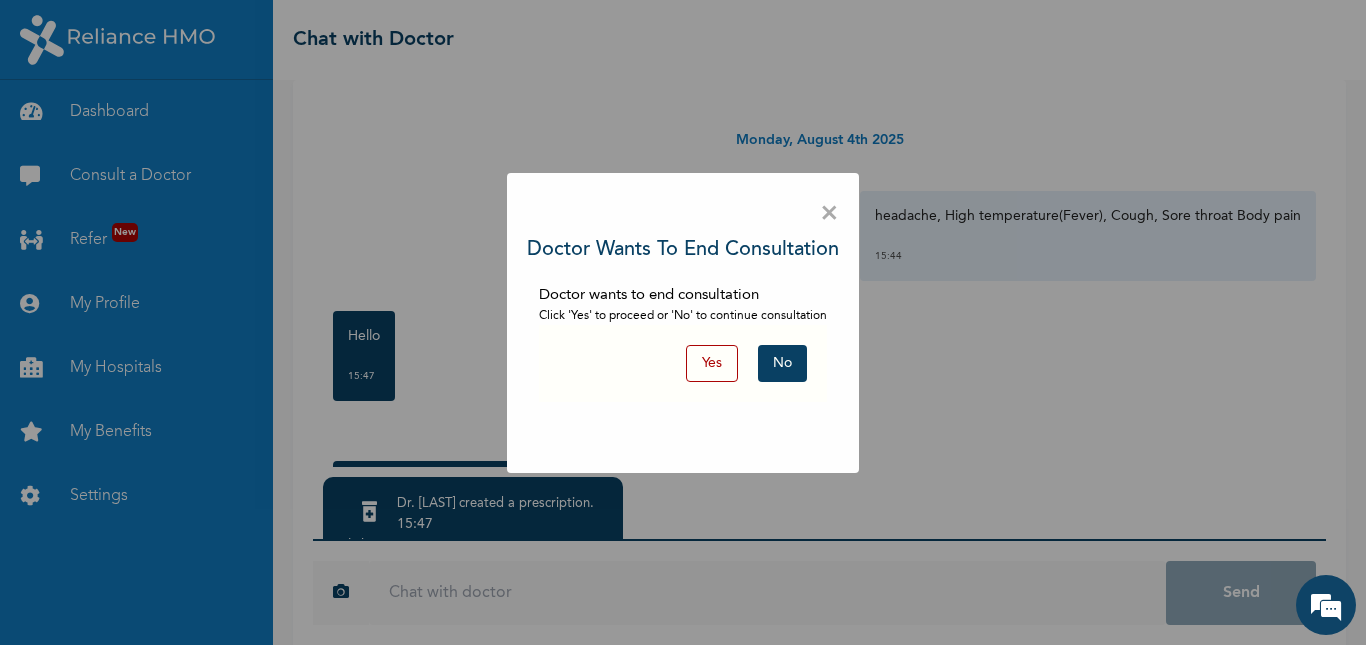 click on "×" at bounding box center (829, 214) 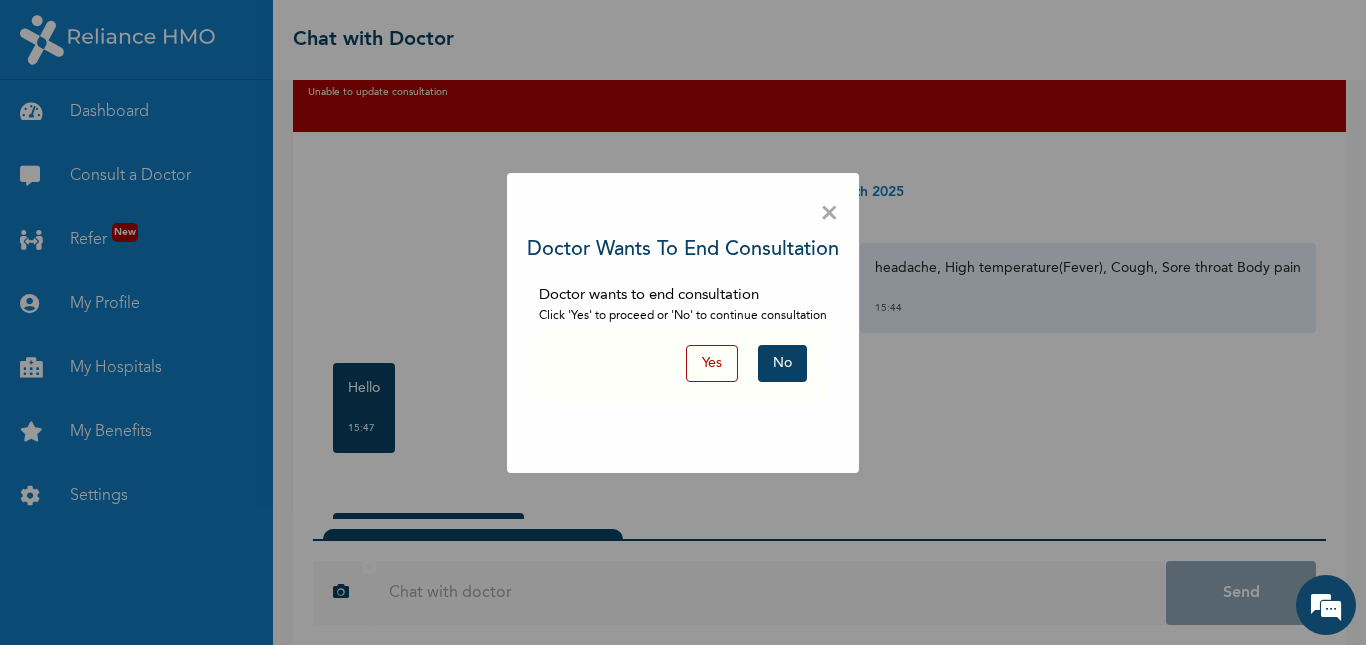 scroll, scrollTop: 100, scrollLeft: 0, axis: vertical 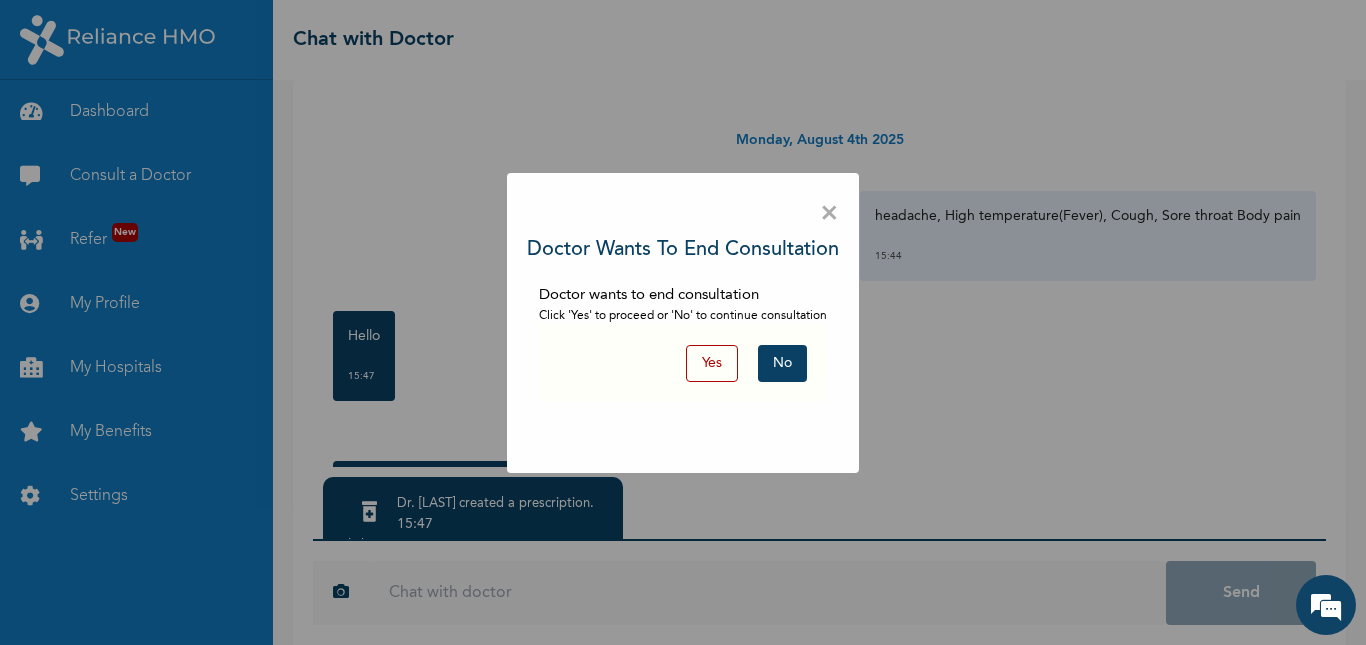 click on "No" at bounding box center (782, 363) 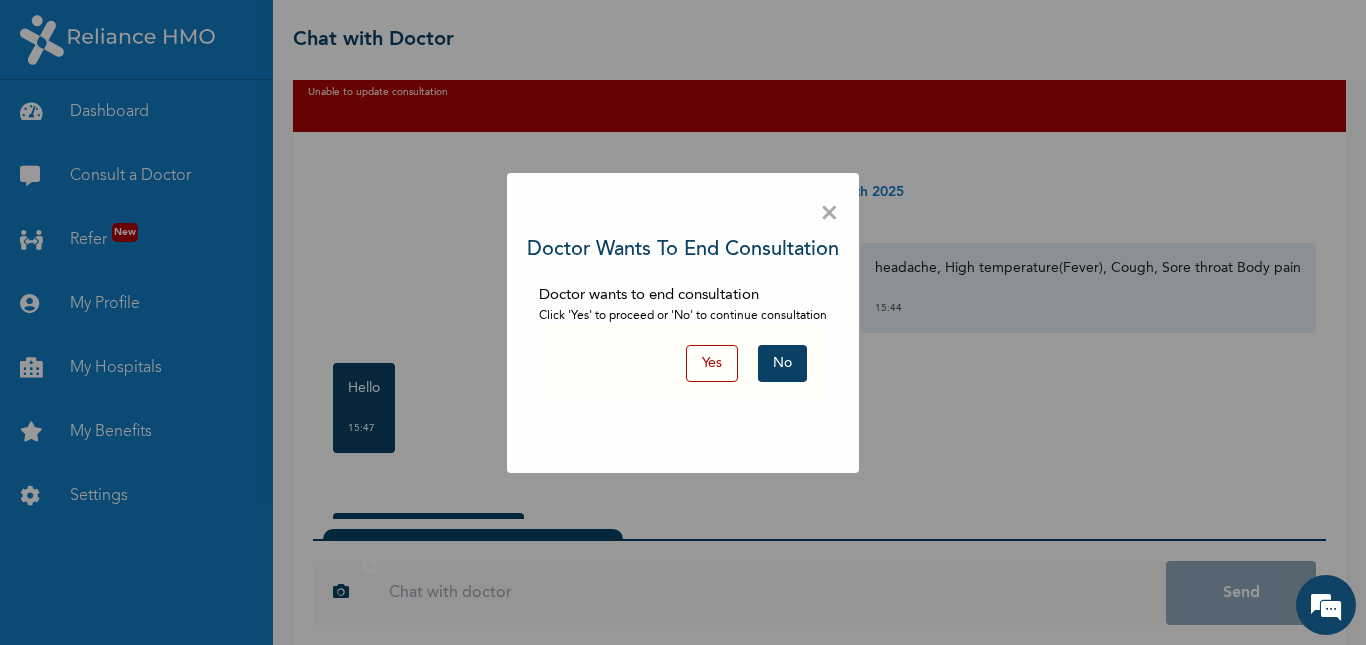 scroll, scrollTop: 100, scrollLeft: 0, axis: vertical 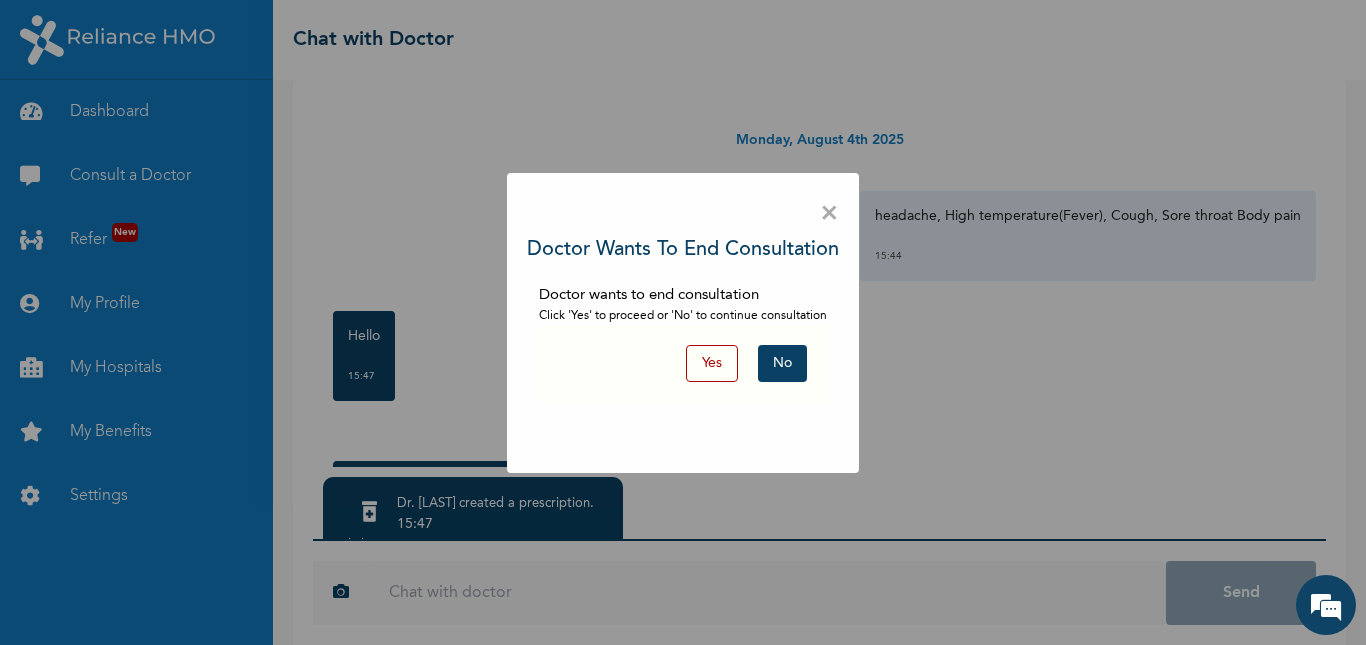 click on "×" at bounding box center [829, 214] 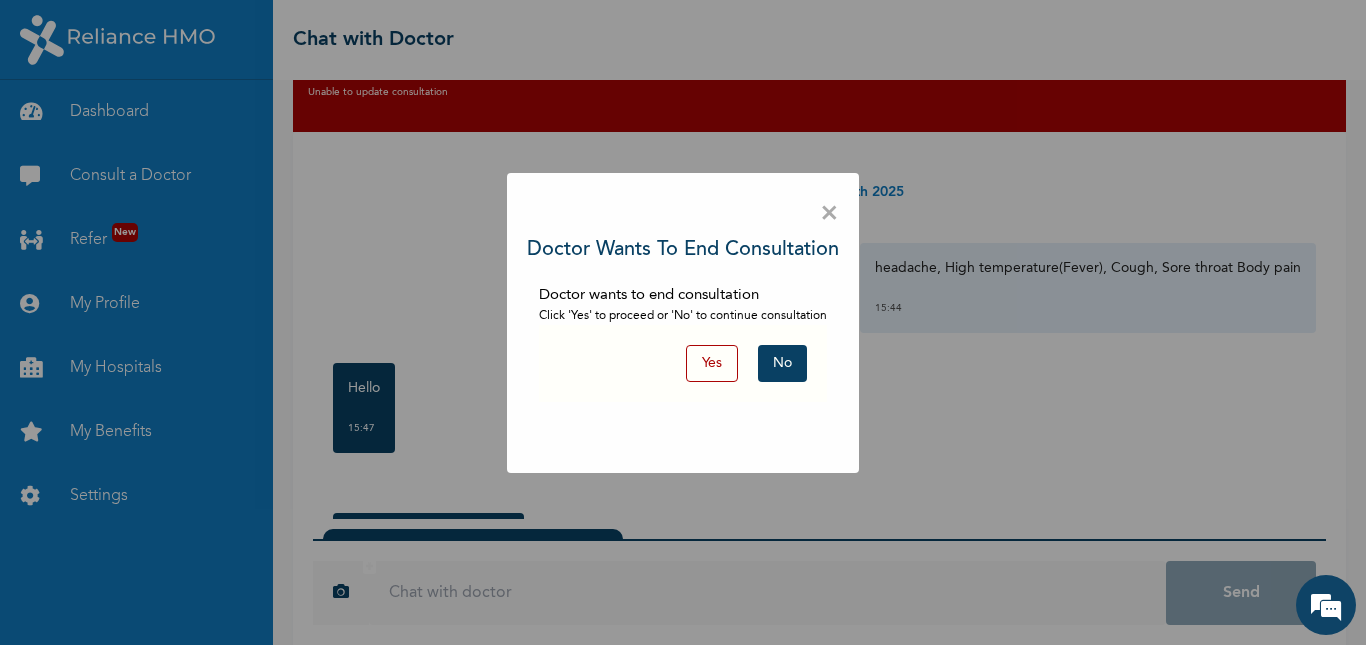 scroll, scrollTop: 100, scrollLeft: 0, axis: vertical 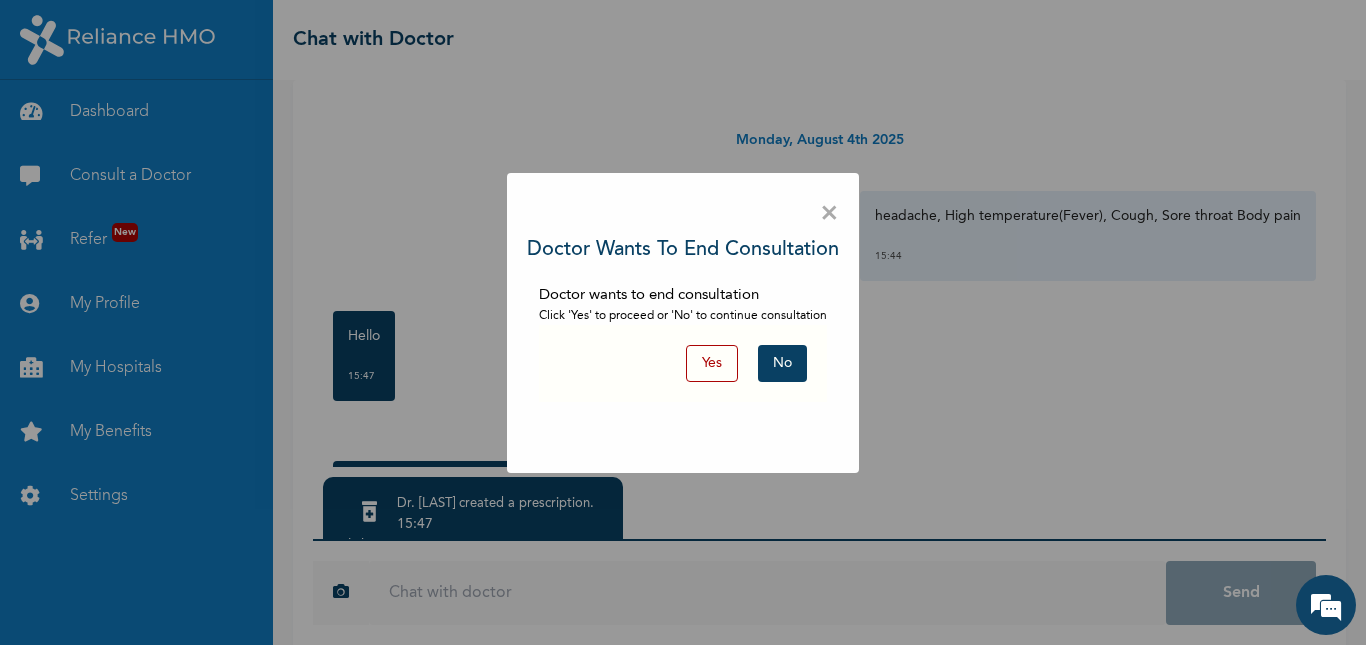 click on "×" at bounding box center [829, 214] 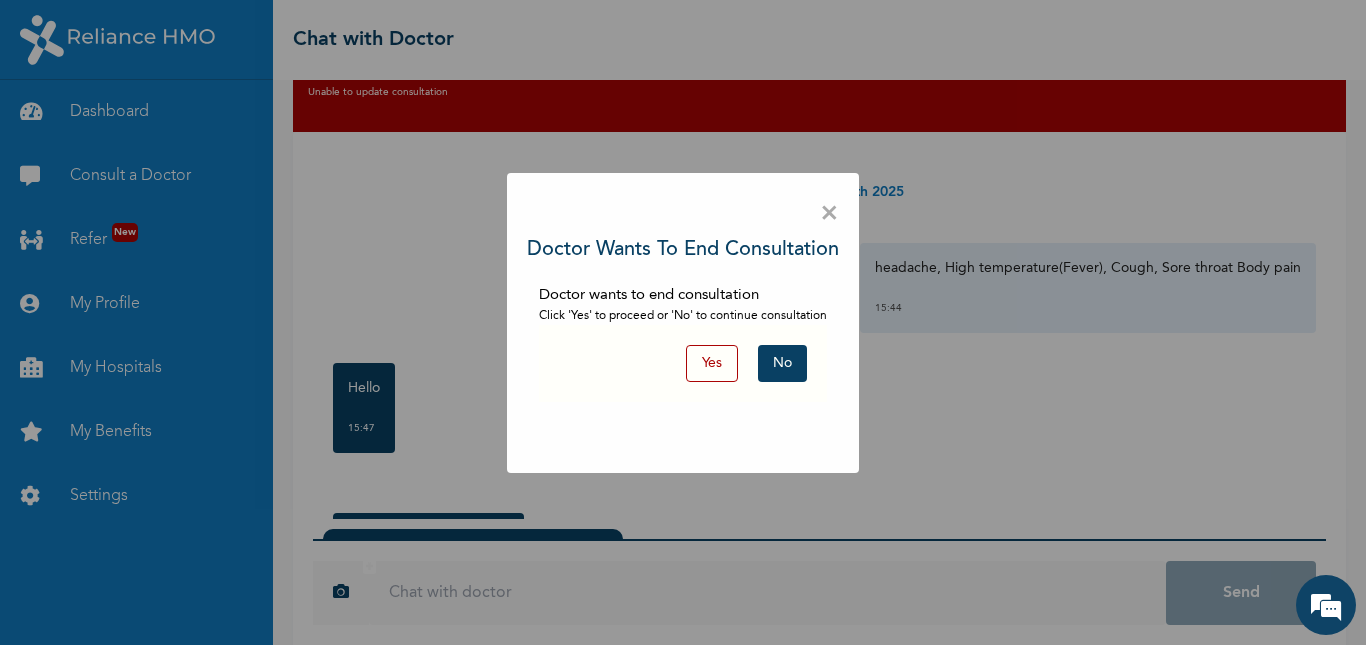 scroll, scrollTop: 100, scrollLeft: 0, axis: vertical 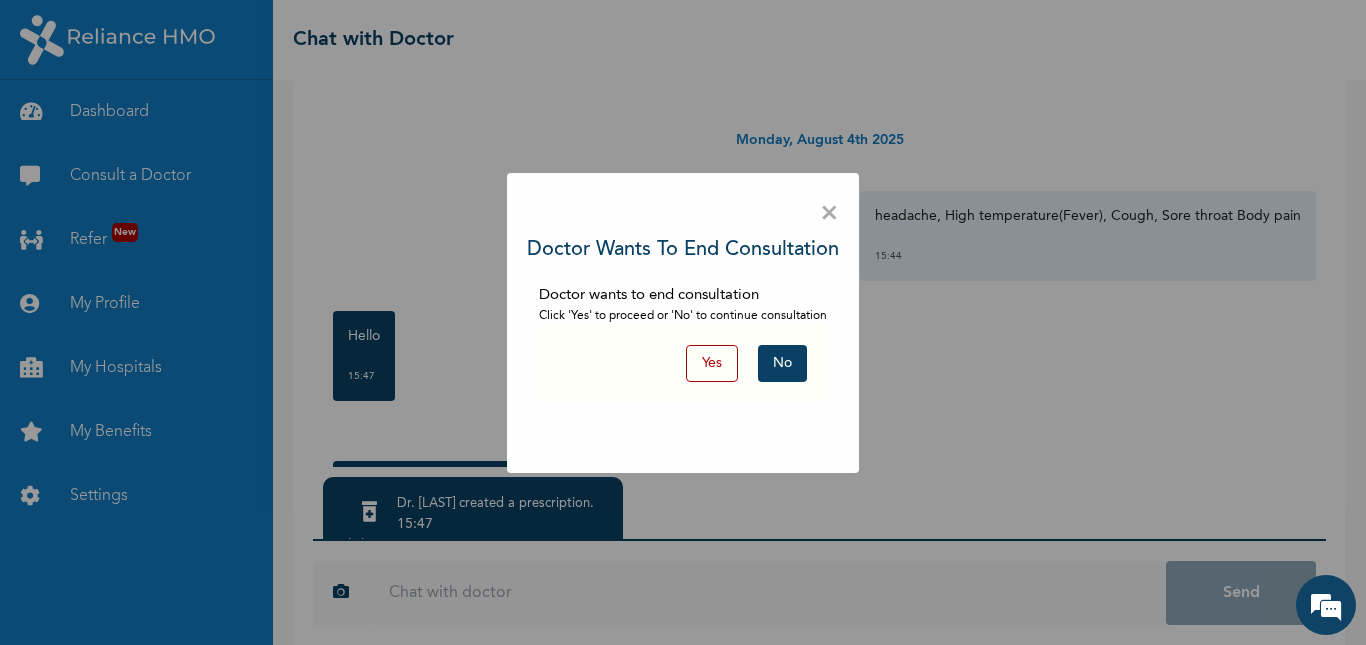 click on "No" at bounding box center (782, 363) 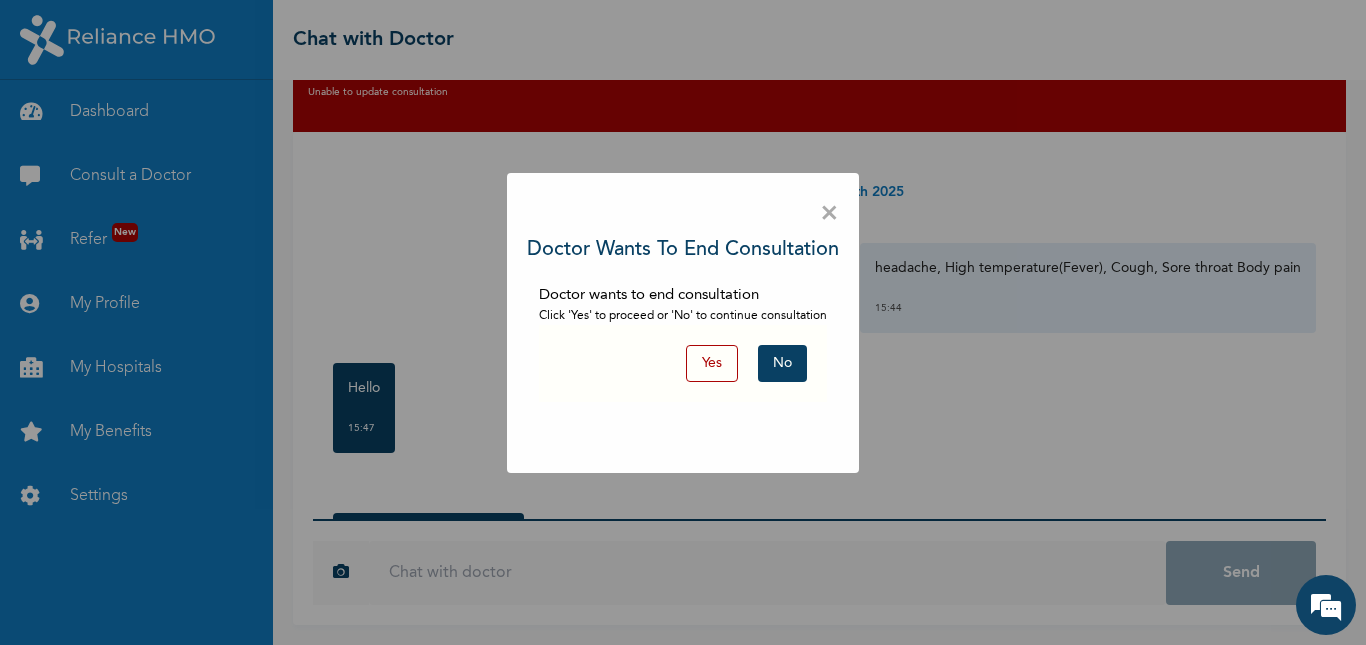 scroll, scrollTop: 100, scrollLeft: 0, axis: vertical 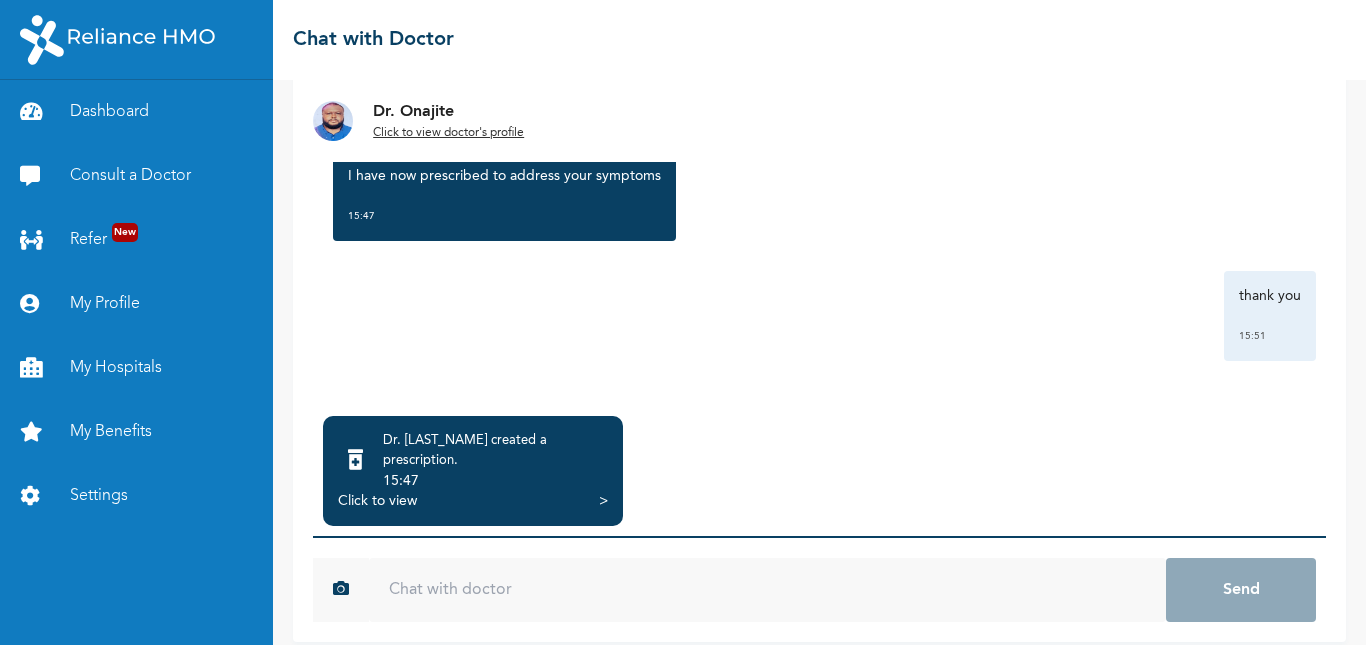 click on "Click to view >" at bounding box center (473, 501) 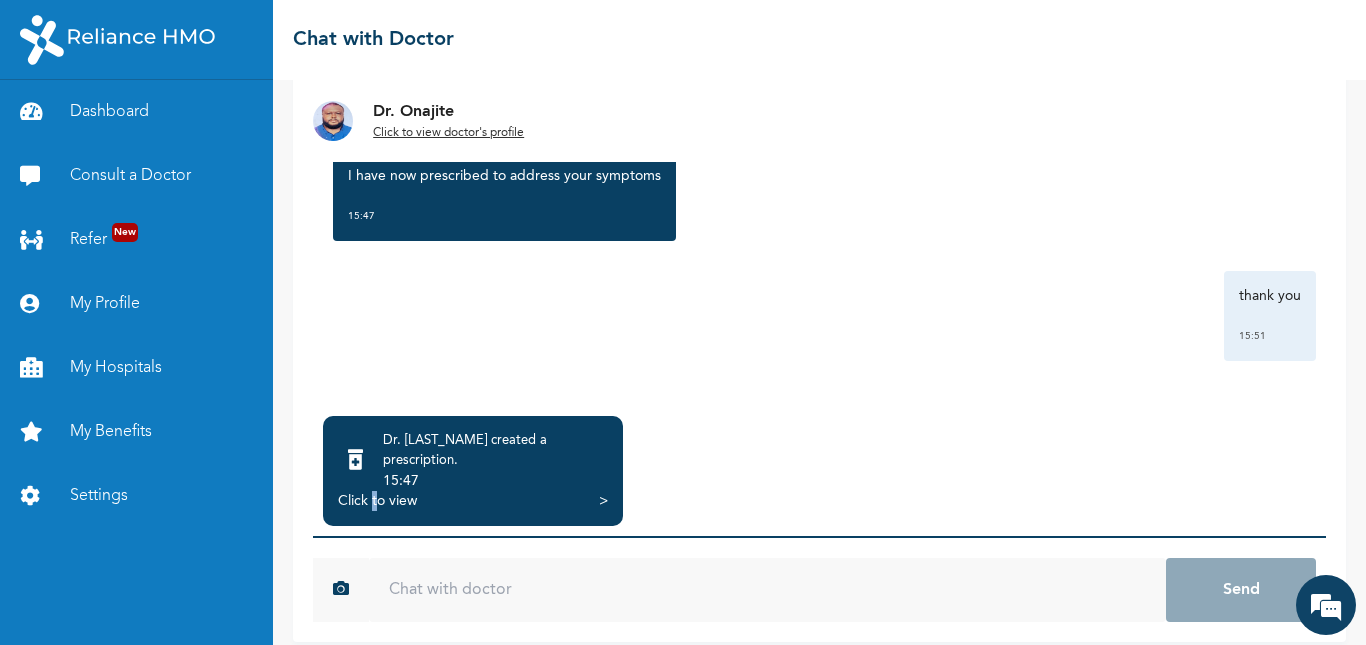 click on "Click to view" at bounding box center [377, 501] 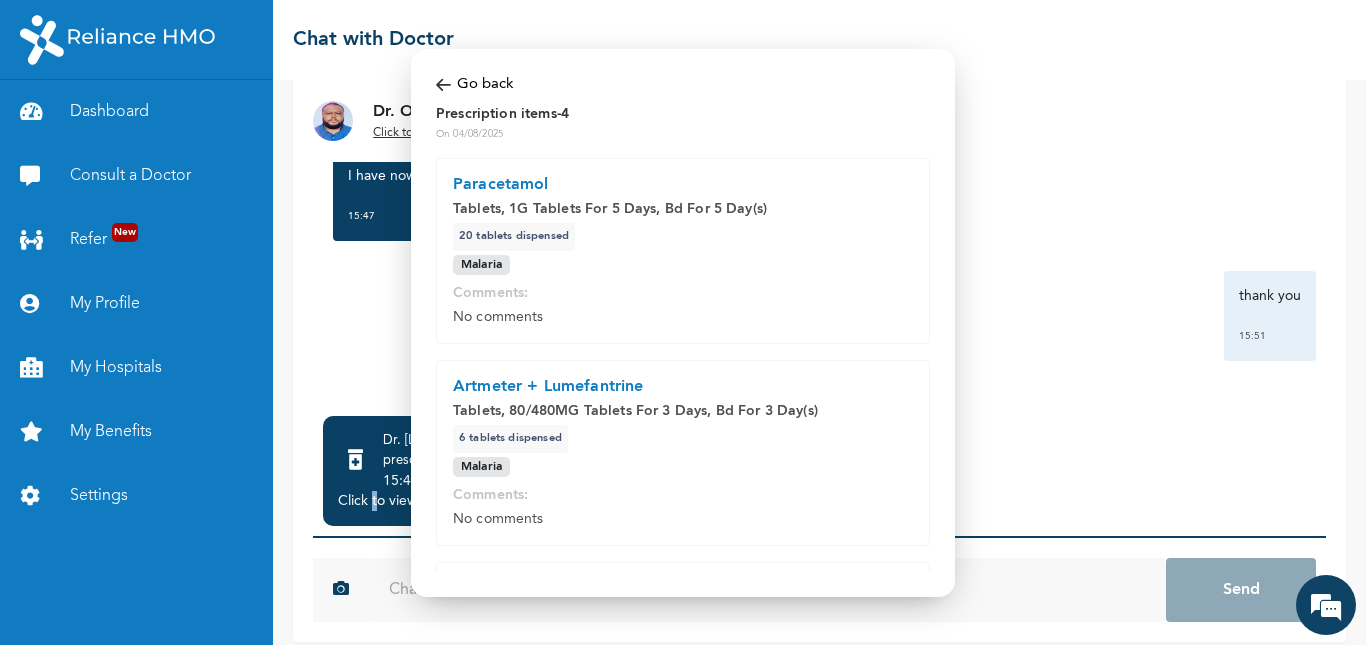click at bounding box center [683, 322] 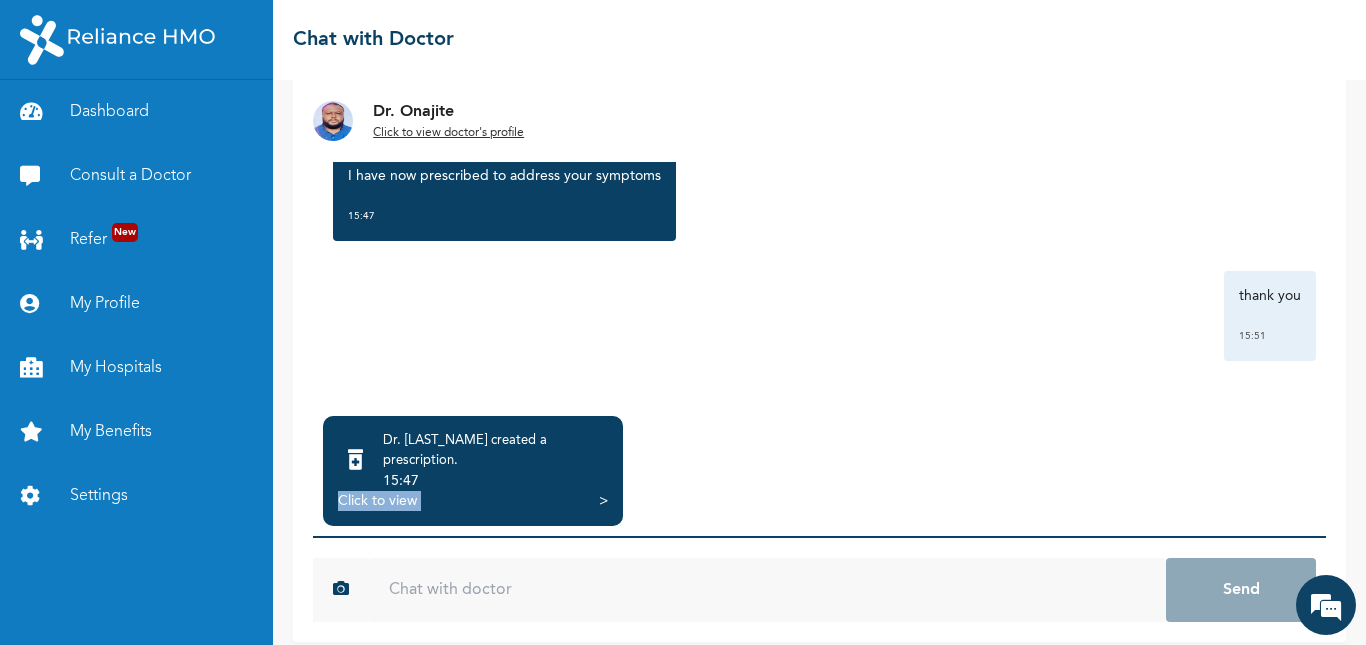 click on "Click to view" at bounding box center (377, 501) 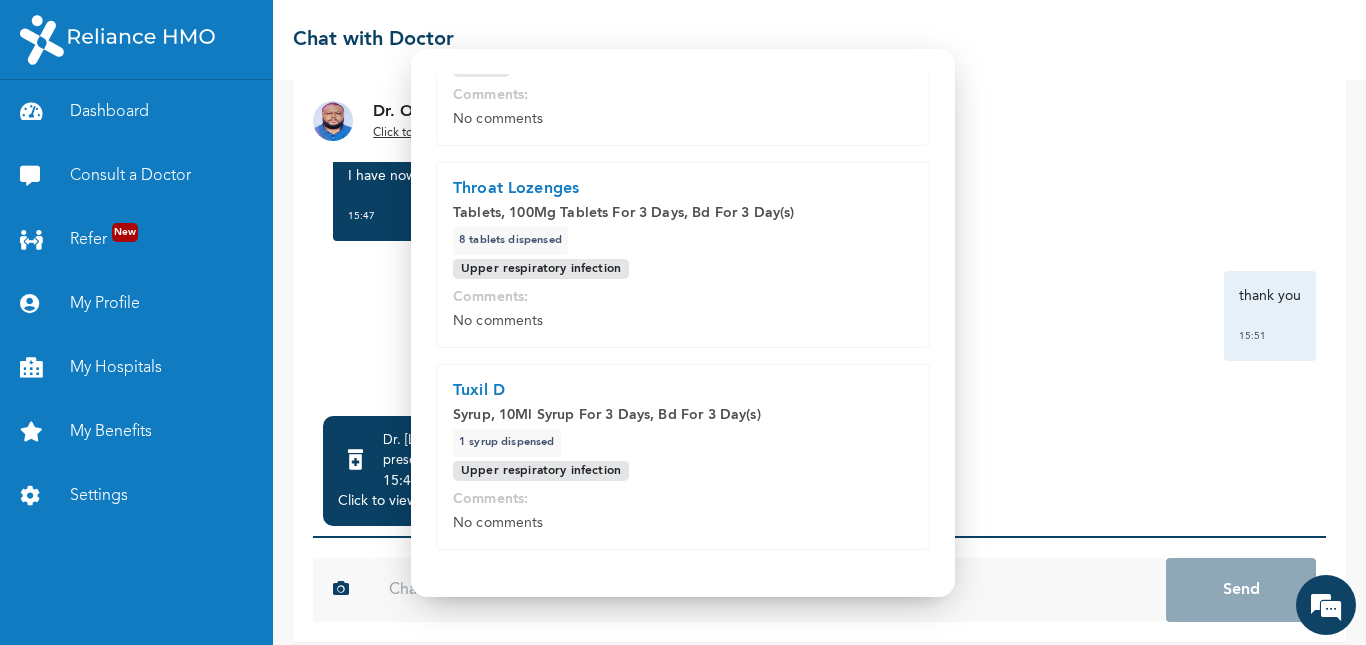 scroll, scrollTop: 528, scrollLeft: 0, axis: vertical 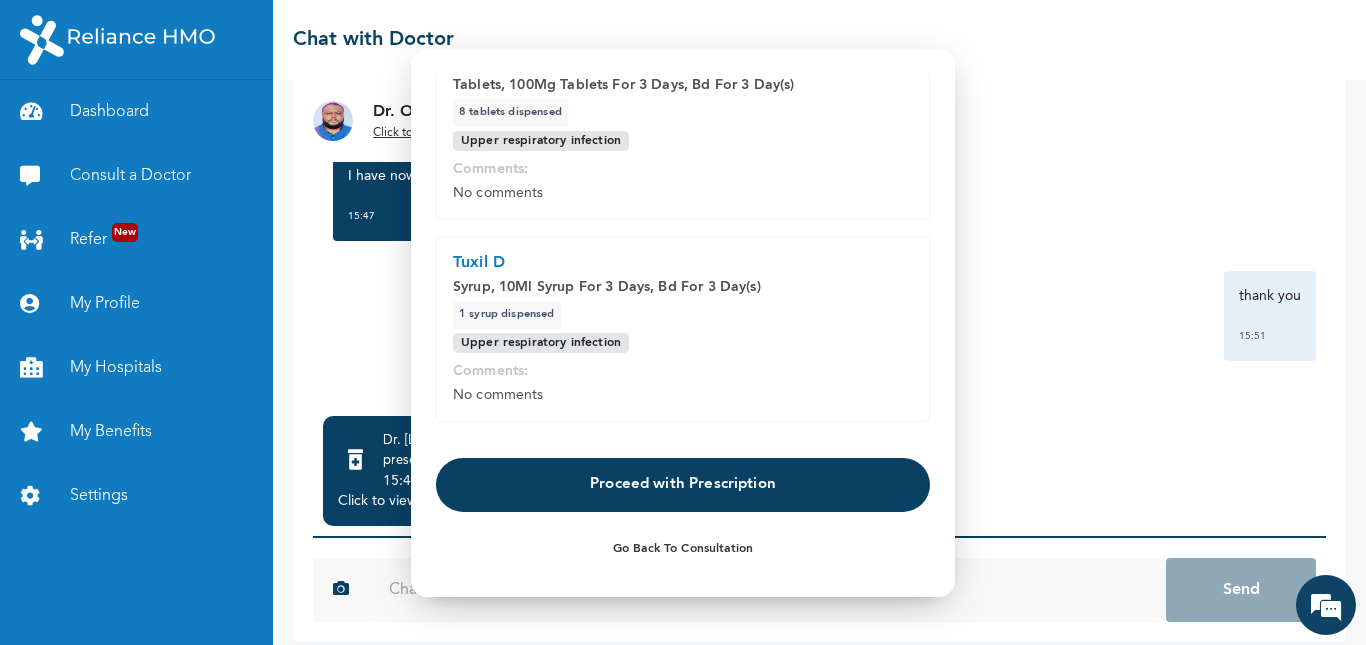 click on "Proceed with Prescription" at bounding box center [683, 485] 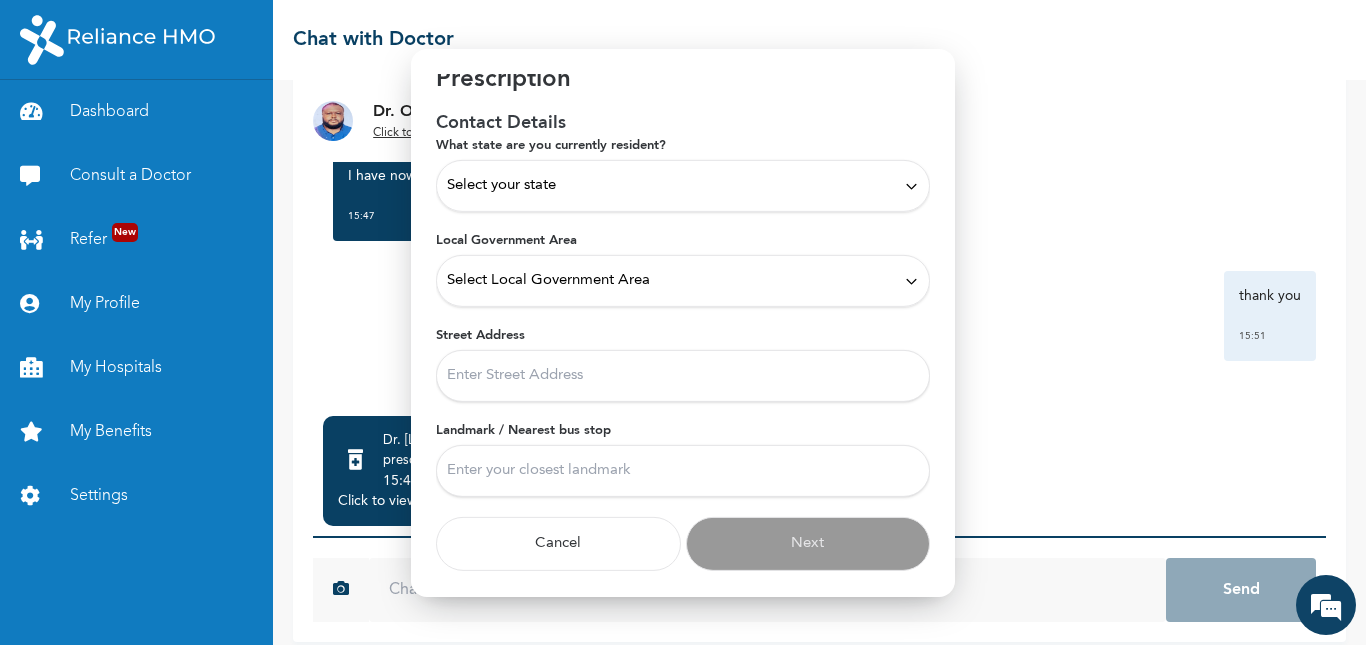 scroll, scrollTop: 47, scrollLeft: 0, axis: vertical 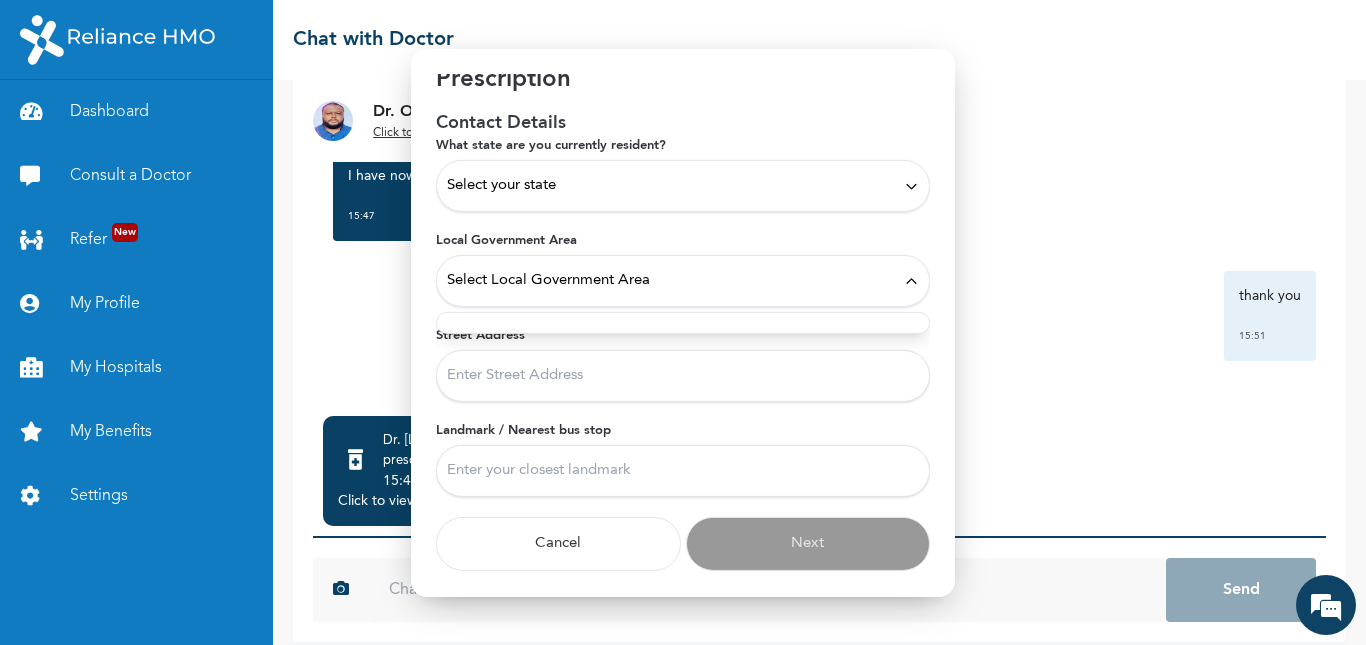 click on "Select your state" at bounding box center (683, 186) 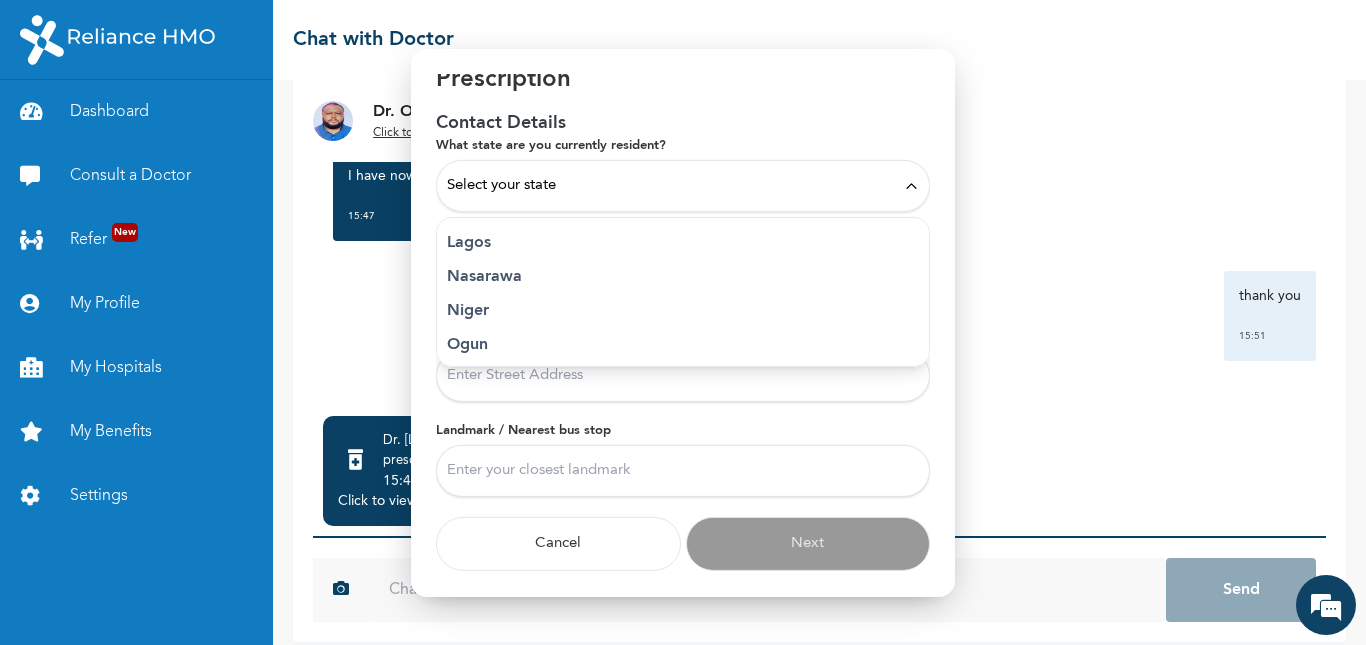 scroll, scrollTop: 860, scrollLeft: 0, axis: vertical 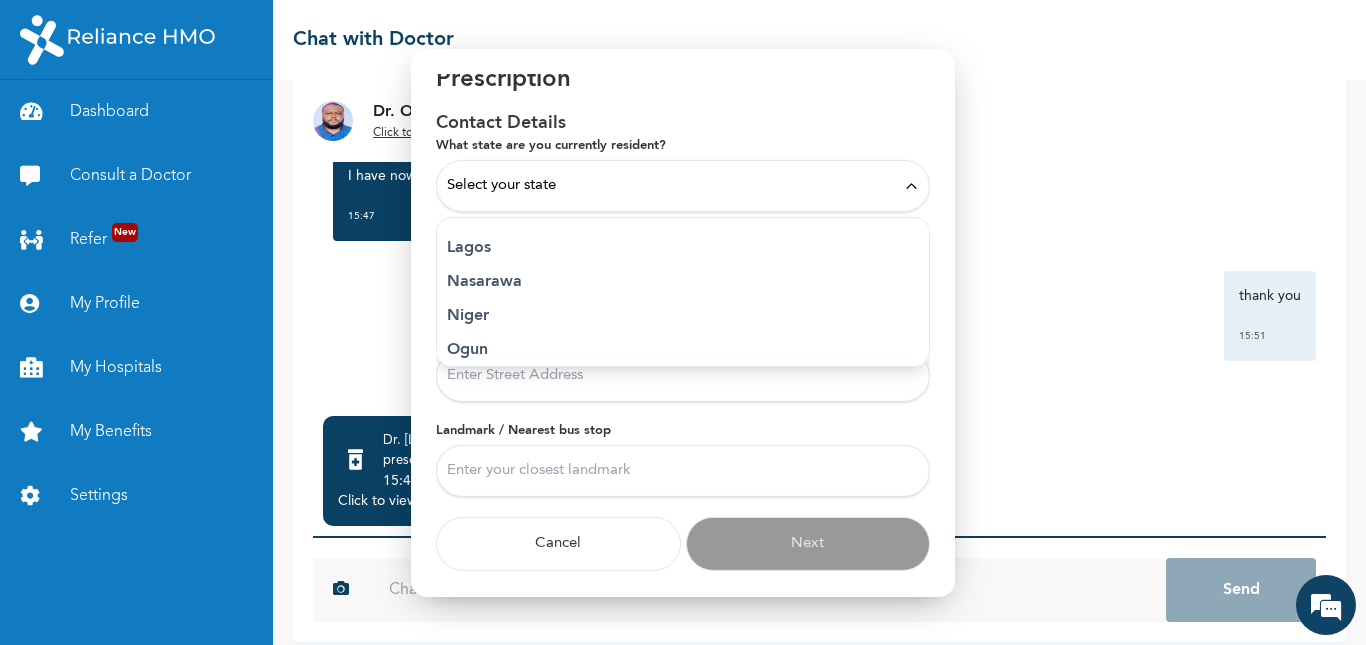 click on "Lagos" at bounding box center [683, 248] 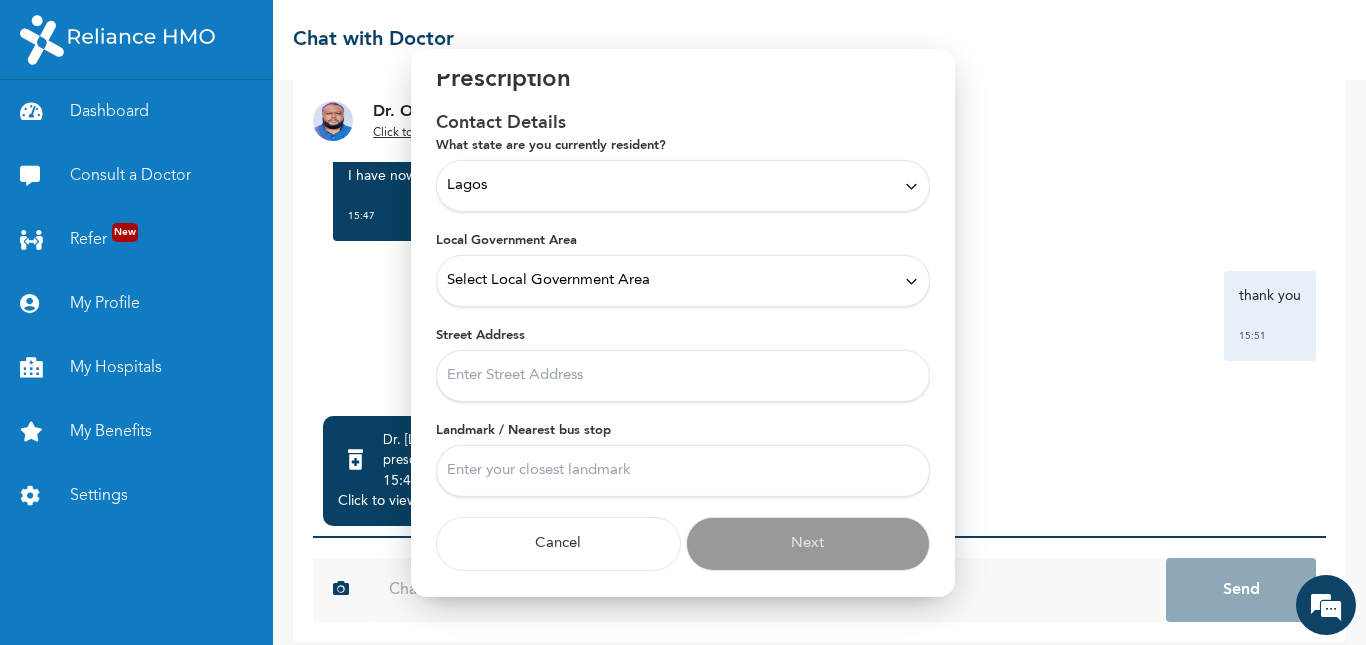 click on "Select Local Government Area" at bounding box center [683, 281] 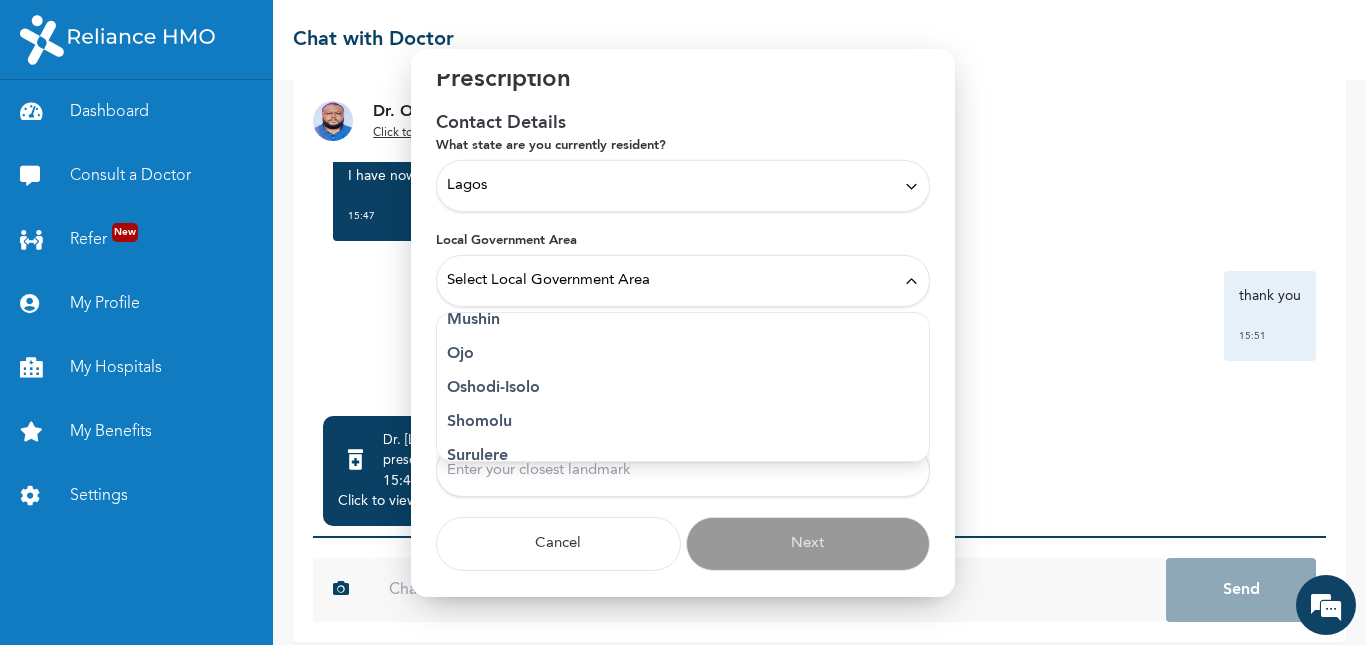 scroll, scrollTop: 538, scrollLeft: 0, axis: vertical 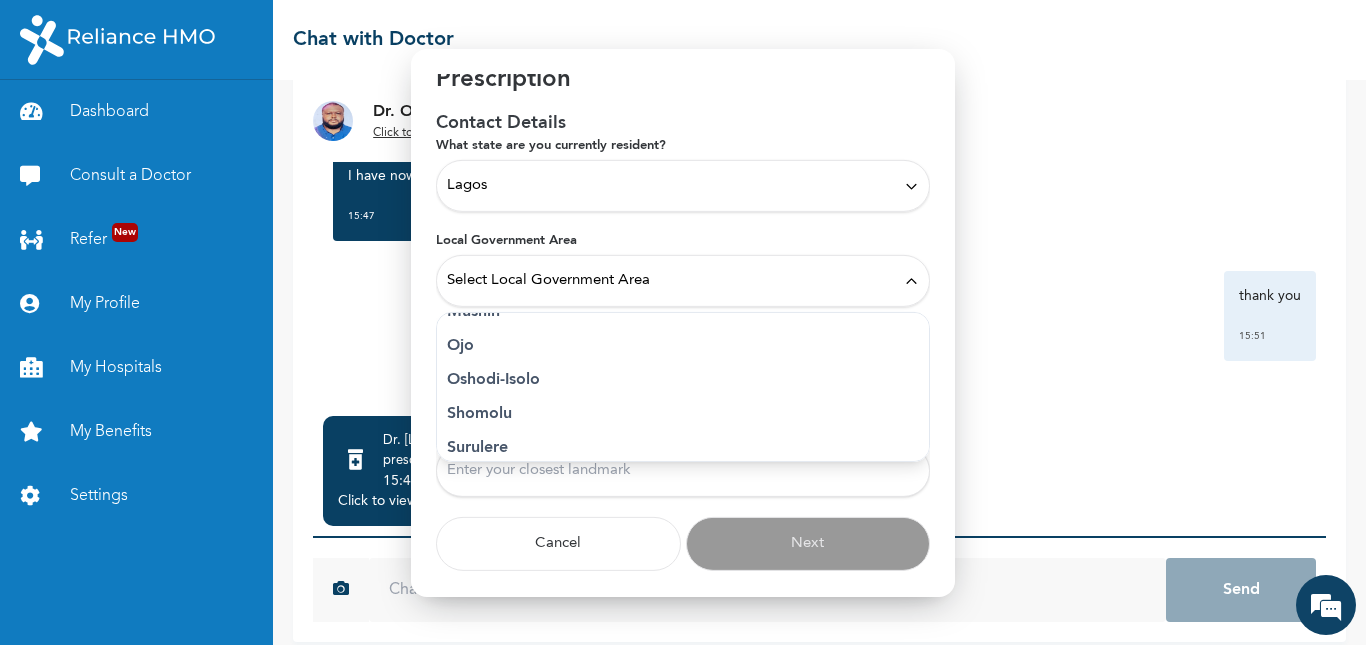 click on "Oshodi-Isolo" at bounding box center [683, 380] 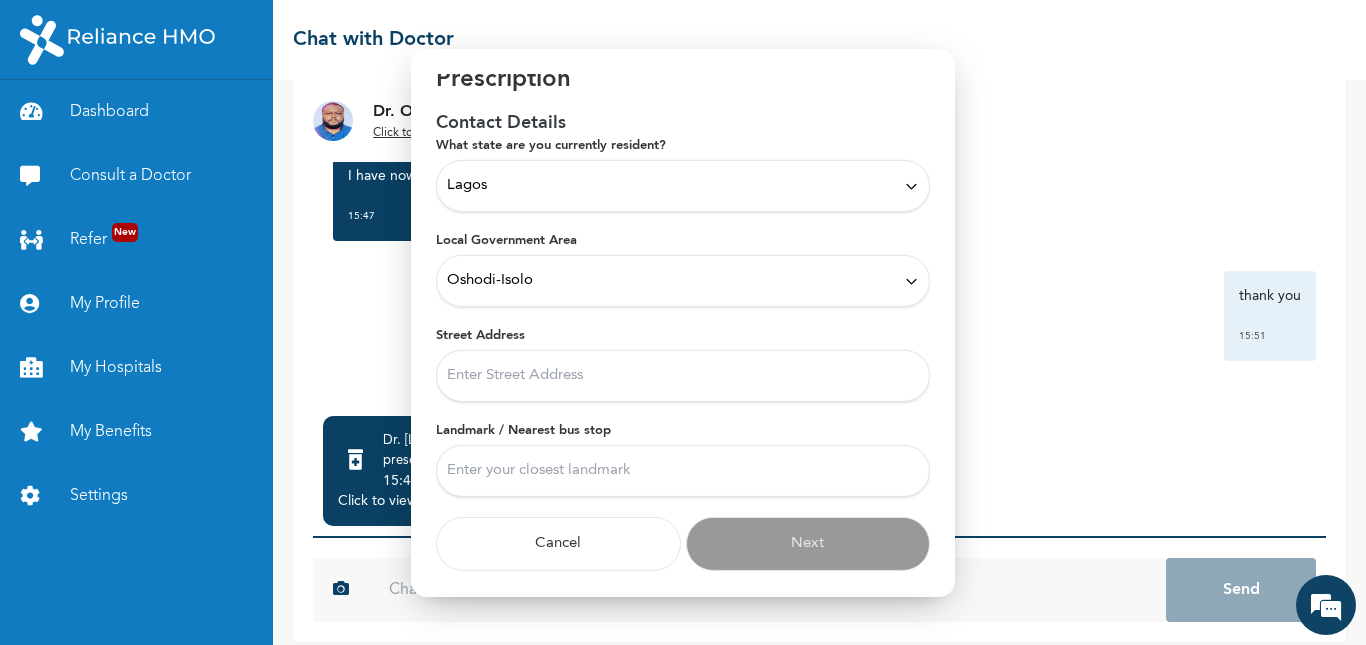 click on "Street Address" at bounding box center (683, 376) 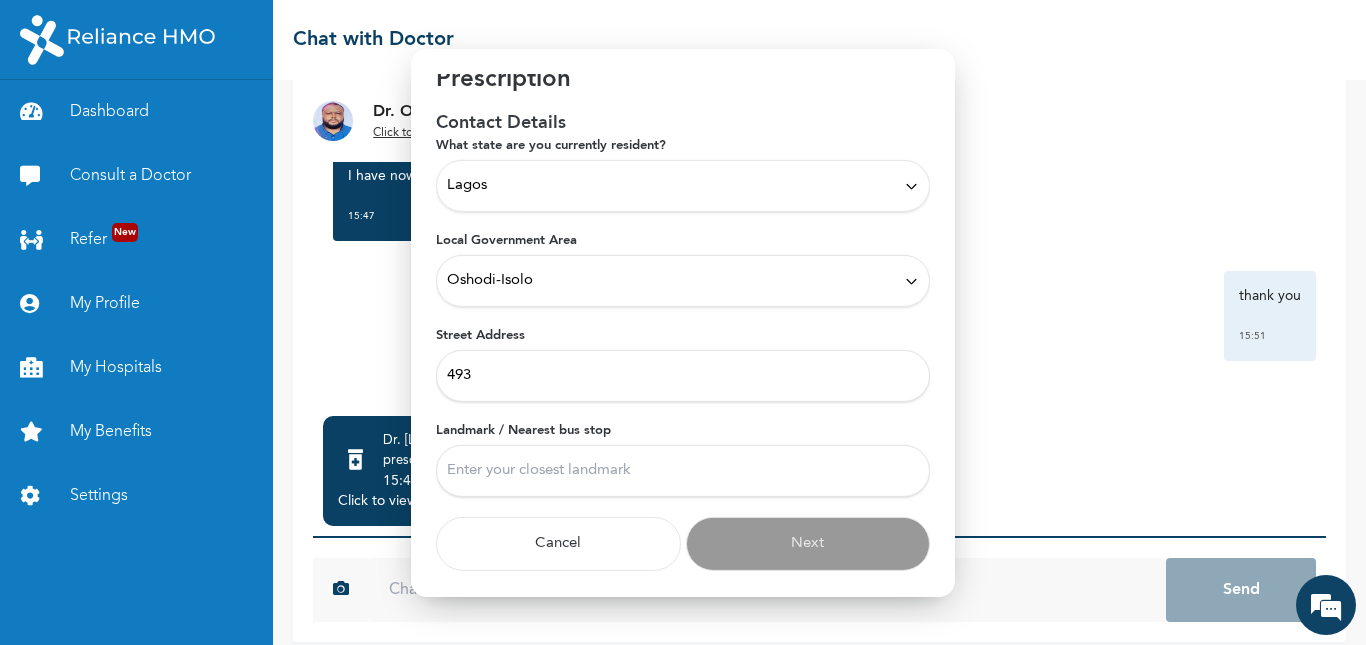 type on "[NUMBER][LETTER], [STREET]" 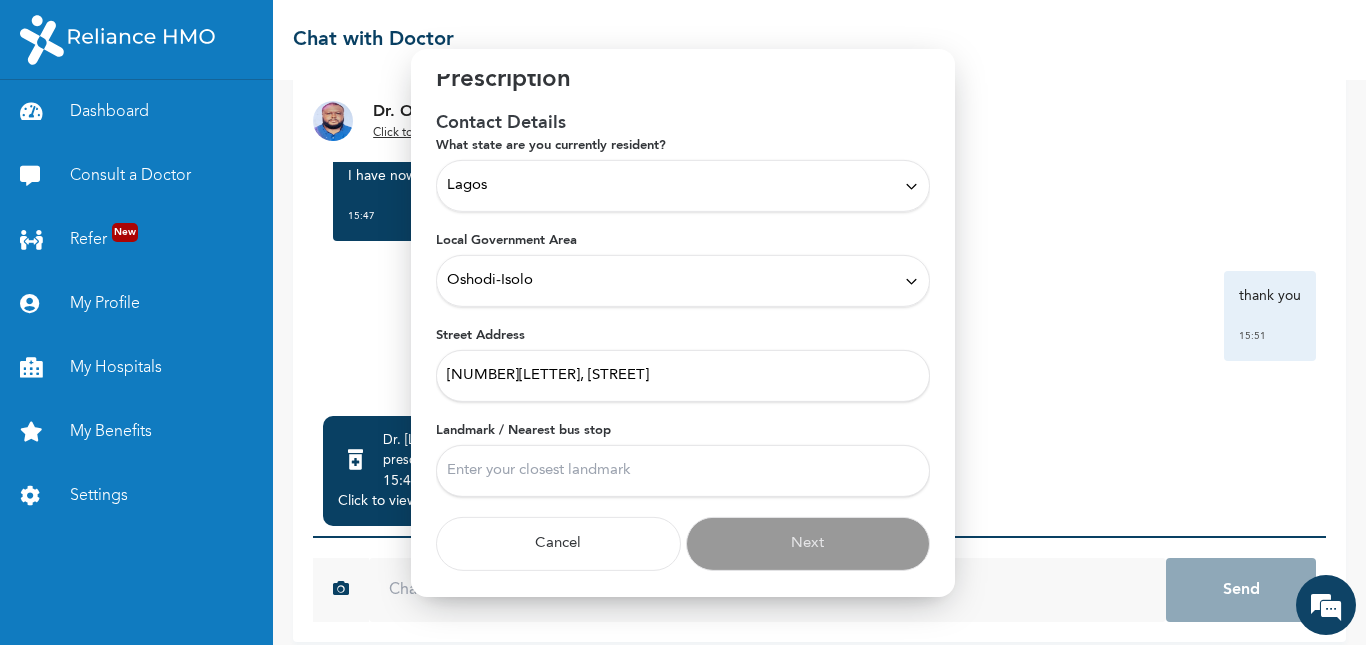 click on "Landmark / Nearest bus stop" at bounding box center (683, 471) 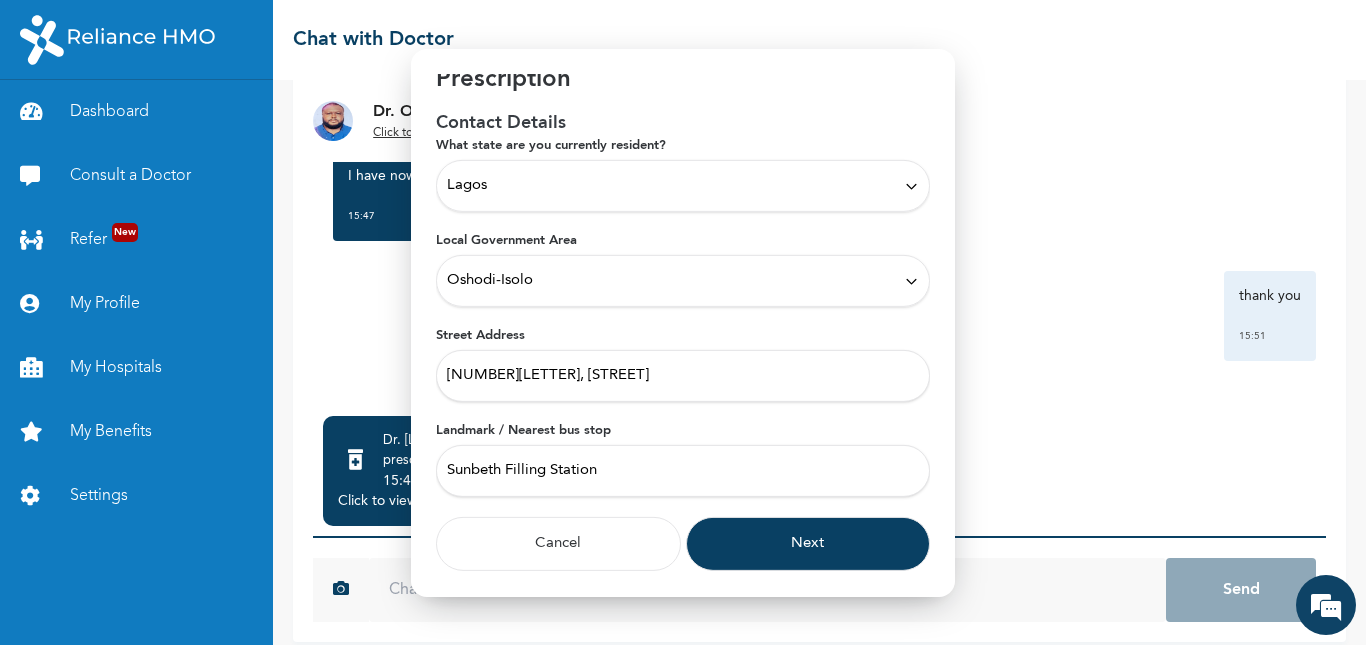 click on "Next" at bounding box center [808, 544] 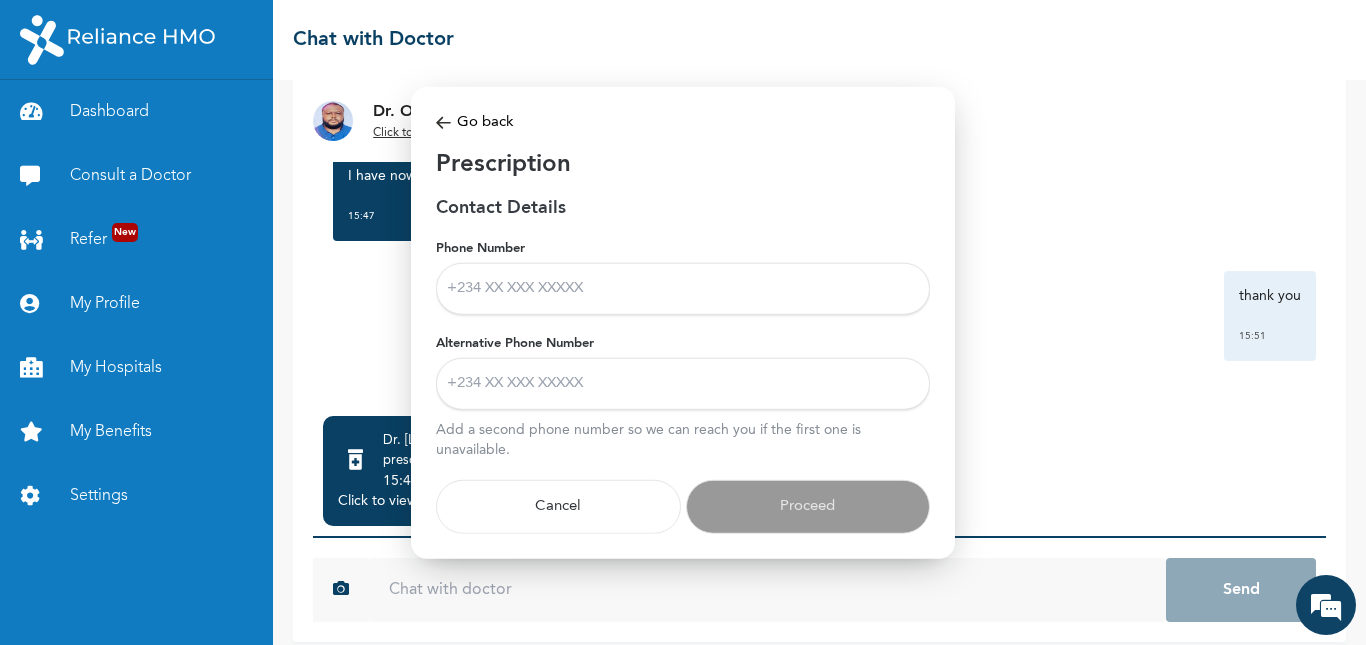 scroll, scrollTop: 0, scrollLeft: 0, axis: both 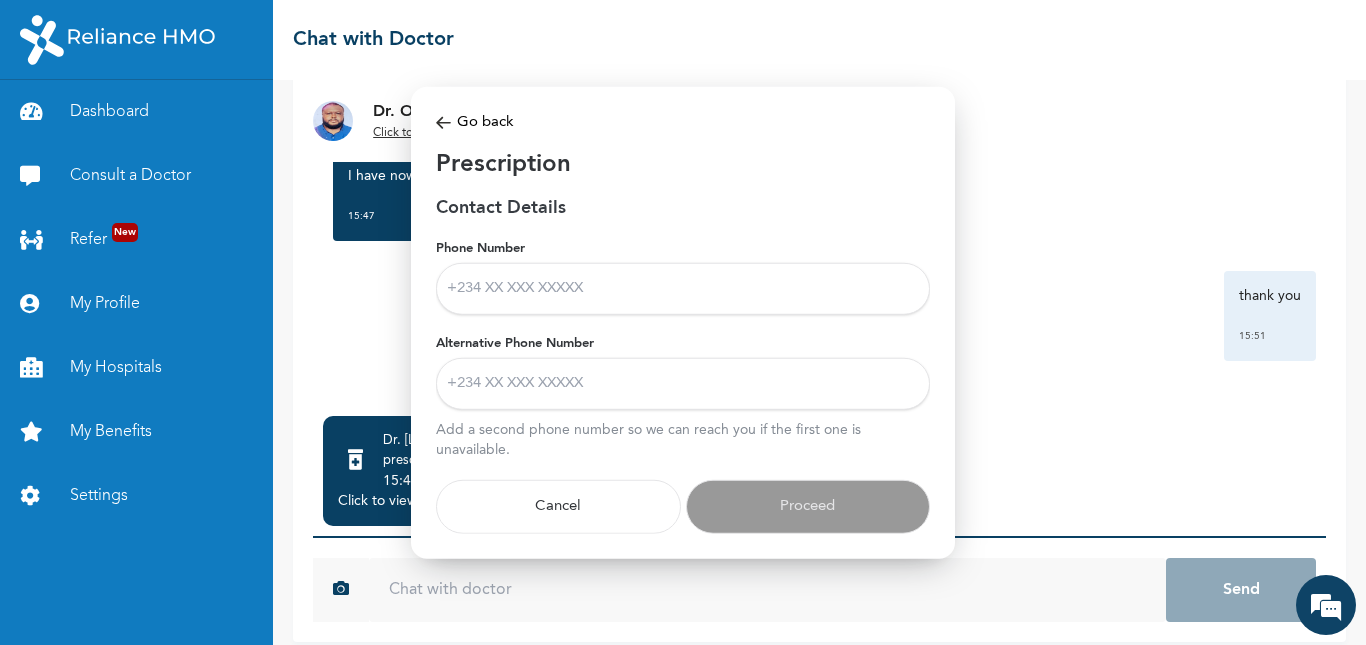 click on "Phone Number" at bounding box center (683, 289) 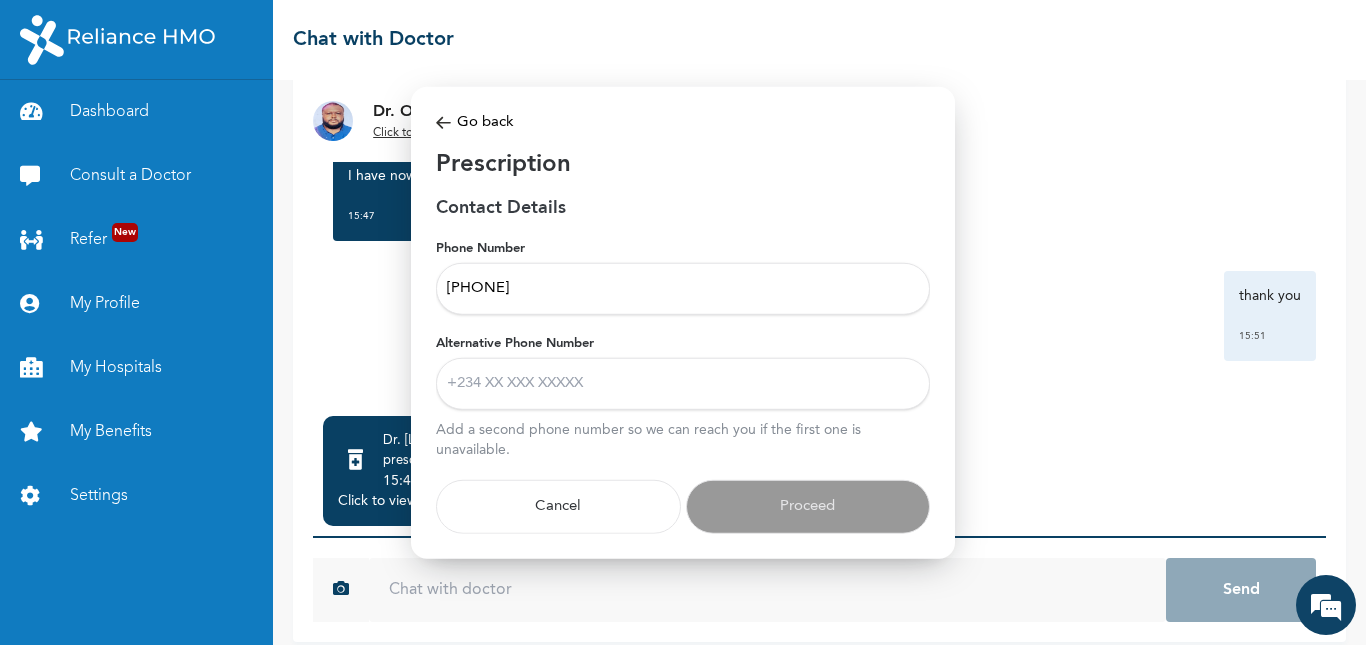 type on "[PHONE]" 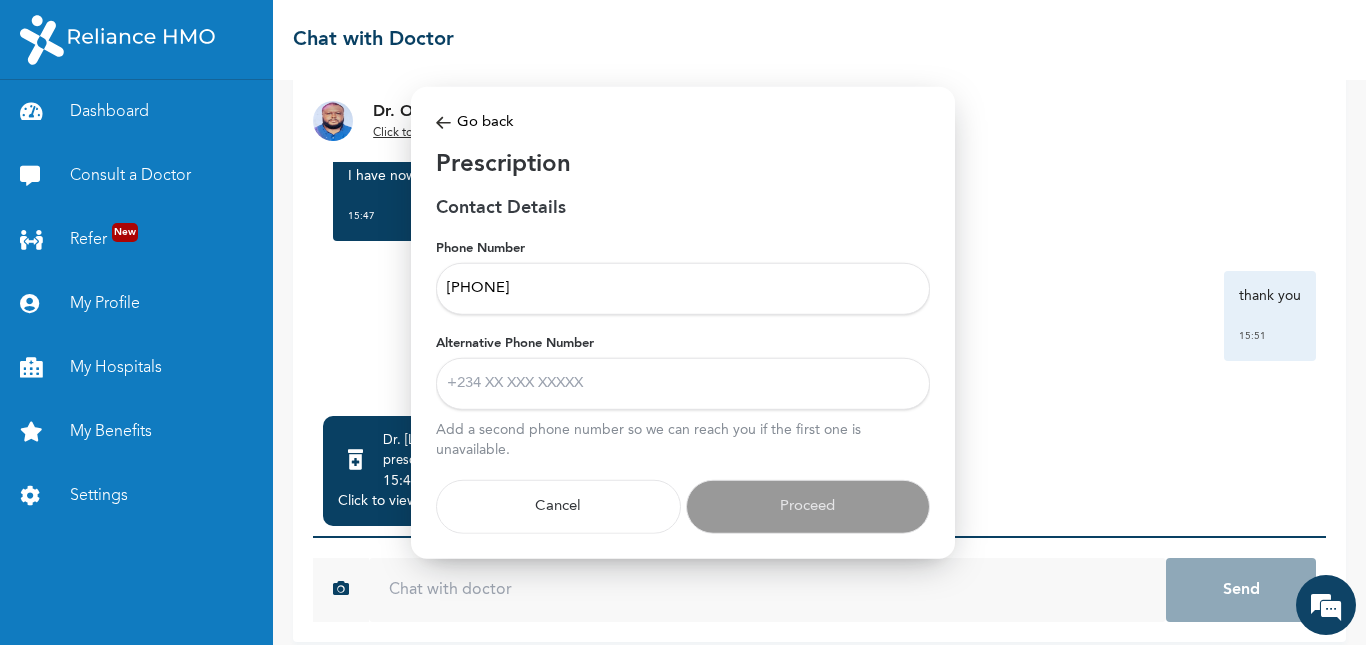 click on "Alternative Phone Number" at bounding box center [683, 384] 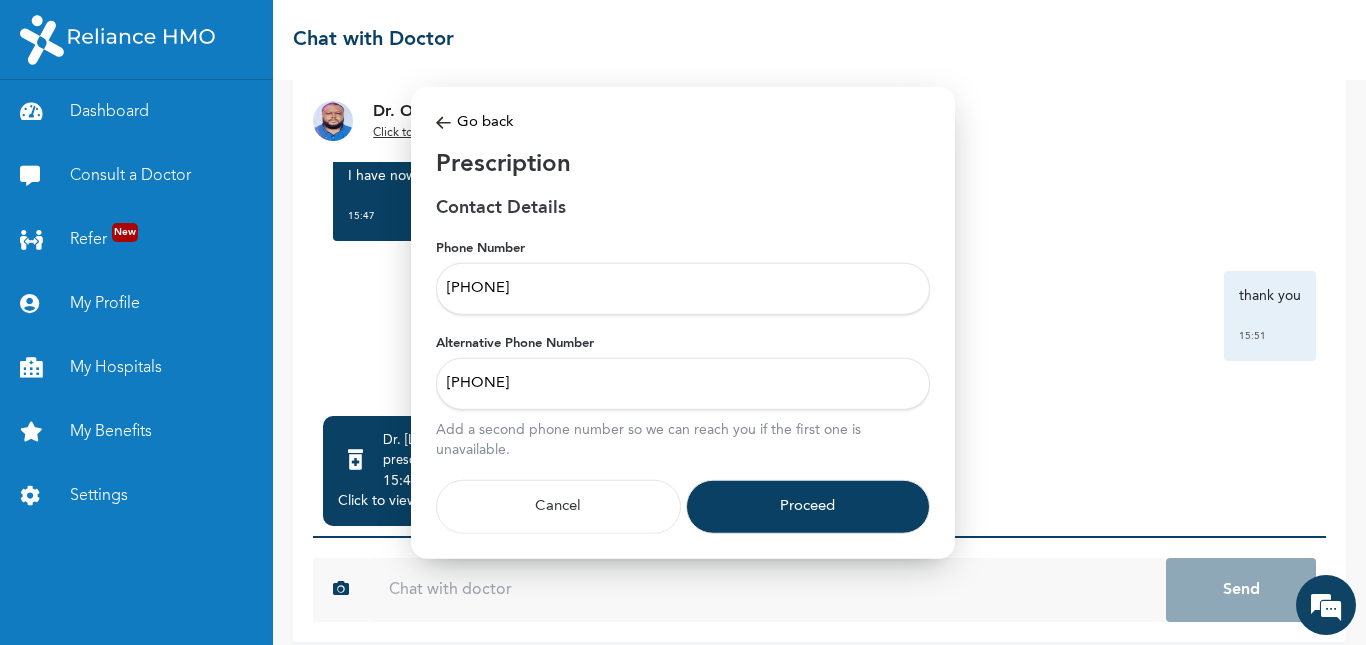 type on "[PHONE]" 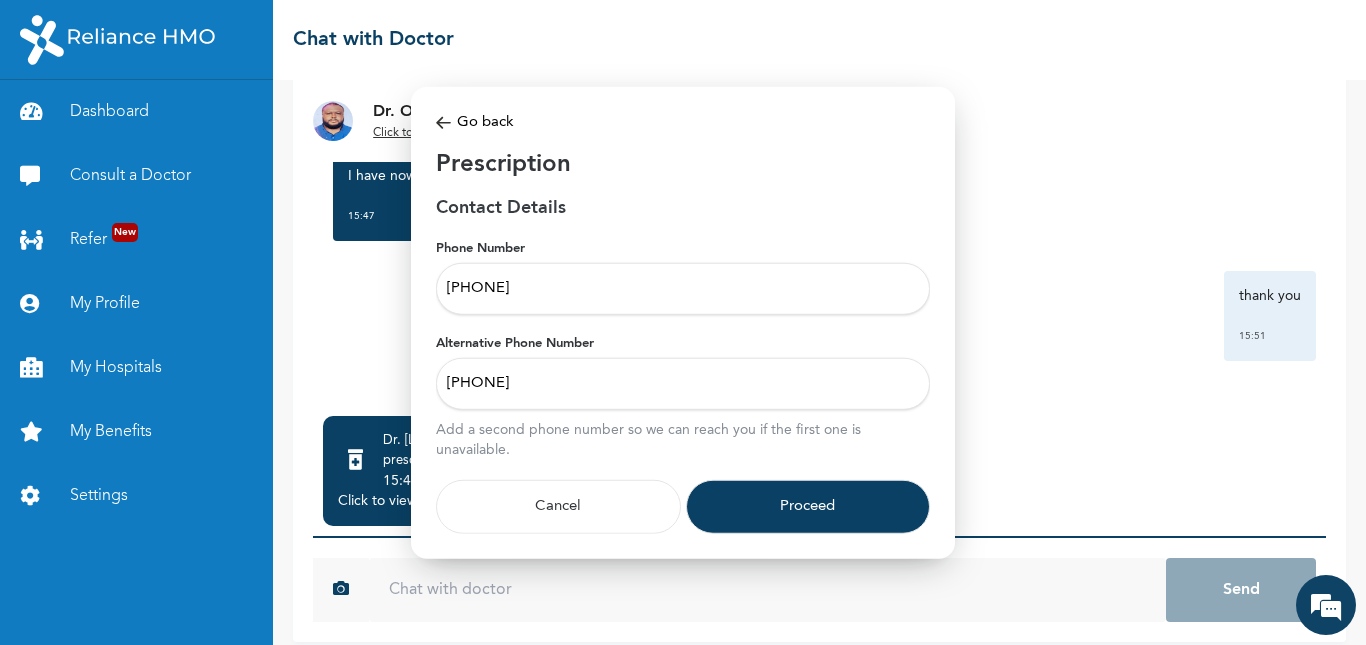 click on "Proceed" at bounding box center [808, 507] 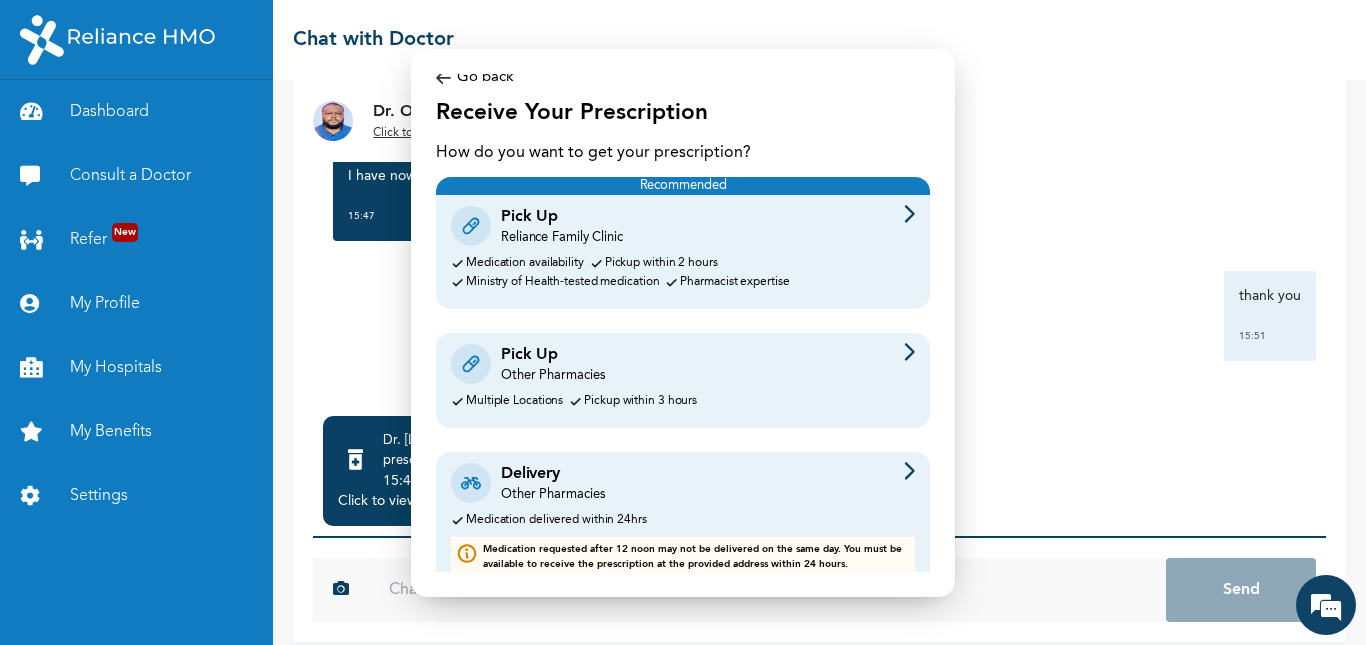 scroll, scrollTop: 8, scrollLeft: 0, axis: vertical 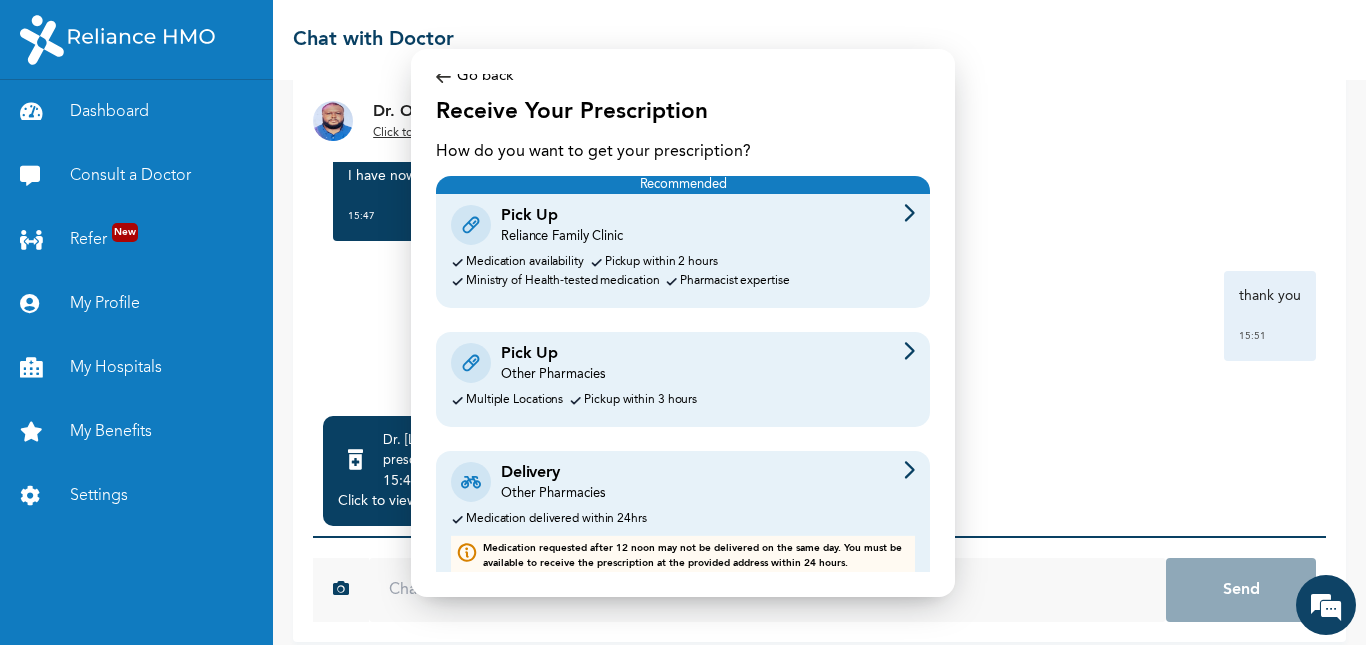 click on "Pick Up Other Pharmacies   Multiple Locations   Pickup within 3 hours" at bounding box center [683, 379] 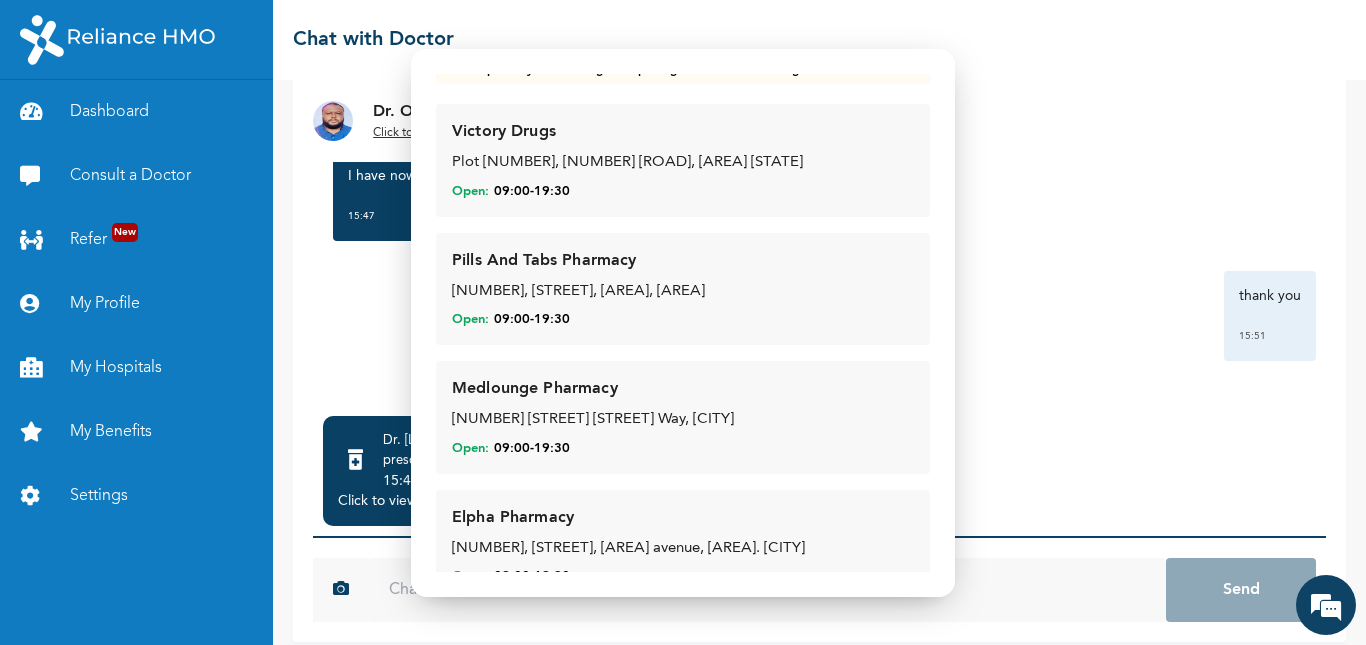 scroll, scrollTop: 0, scrollLeft: 0, axis: both 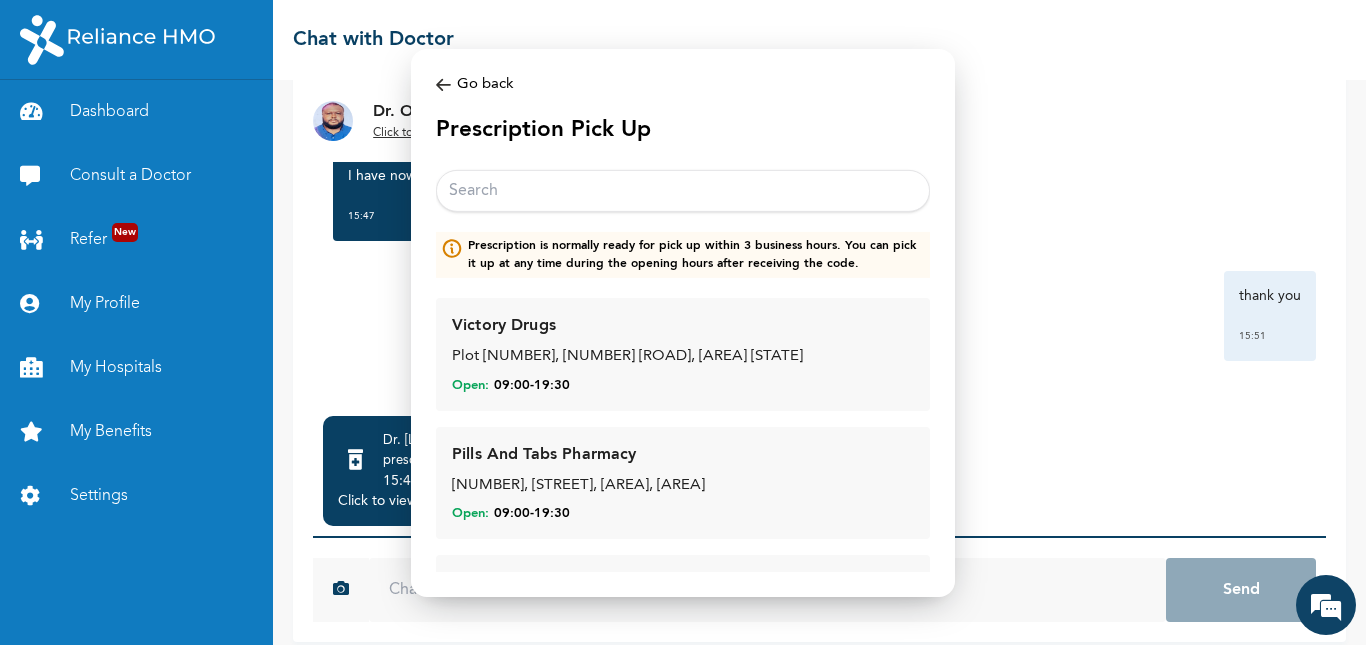 click at bounding box center (443, 84) 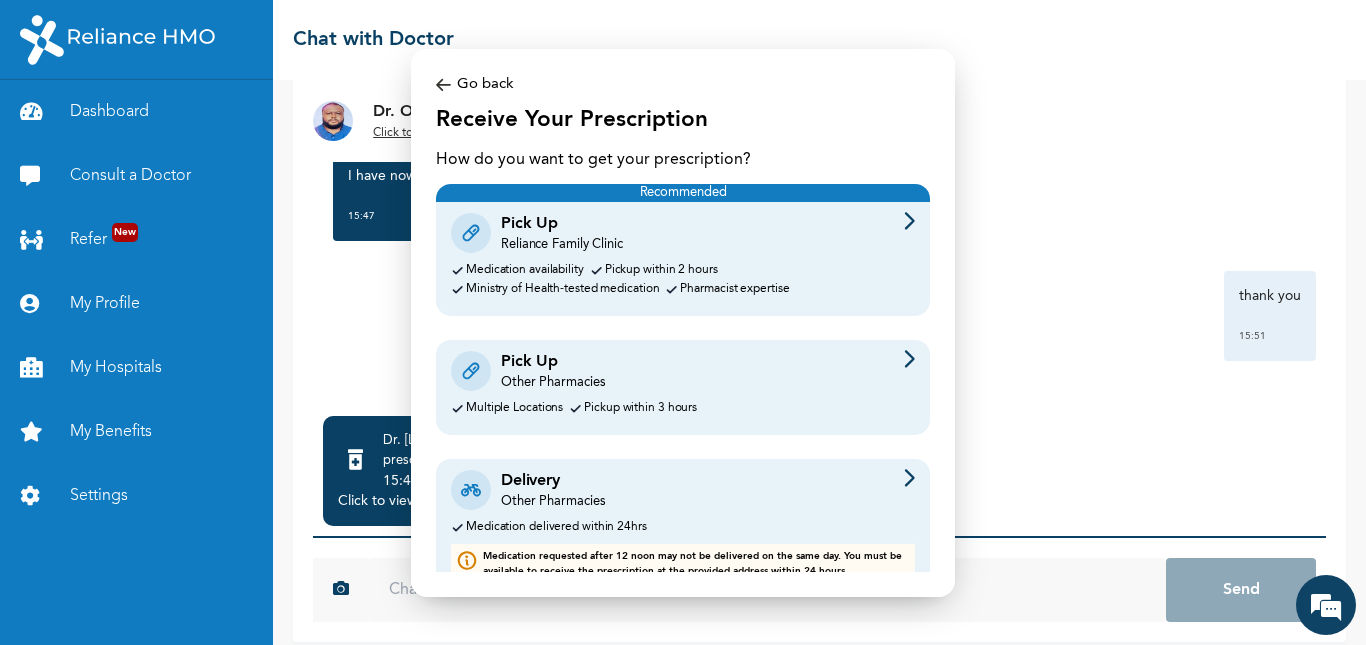 scroll, scrollTop: 32, scrollLeft: 0, axis: vertical 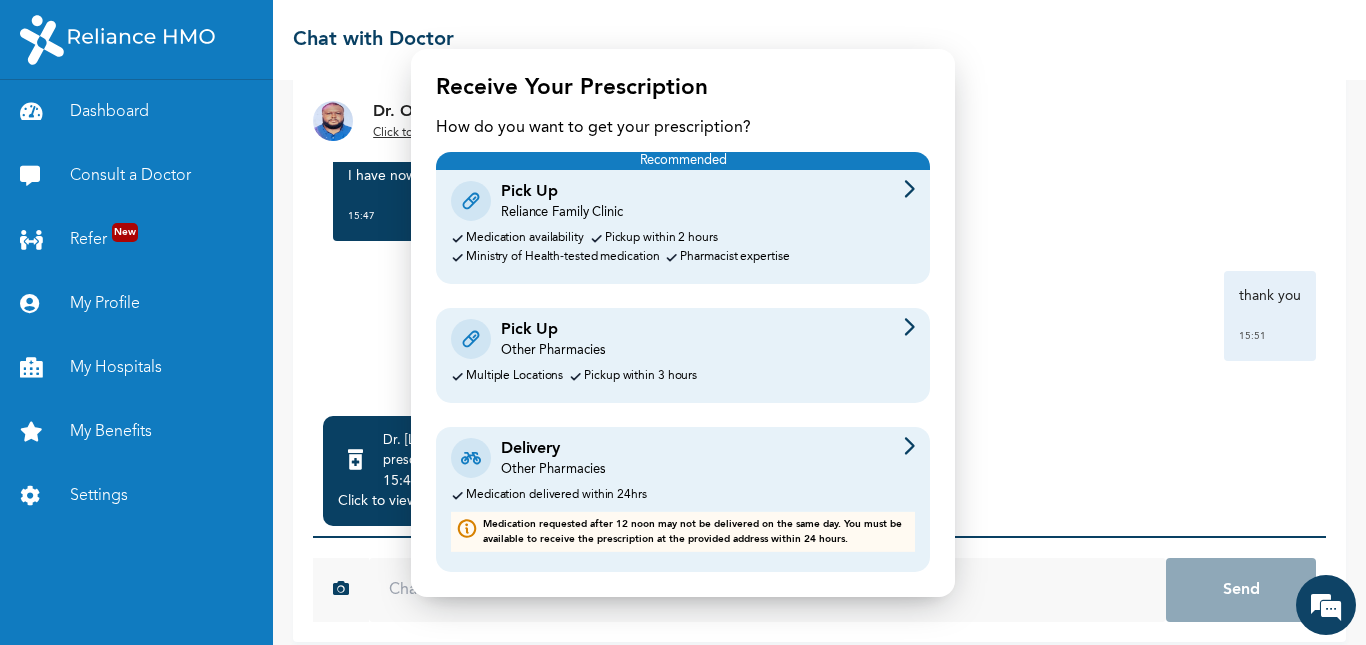 click on "Delivery Other Pharmacies" at bounding box center (683, 458) 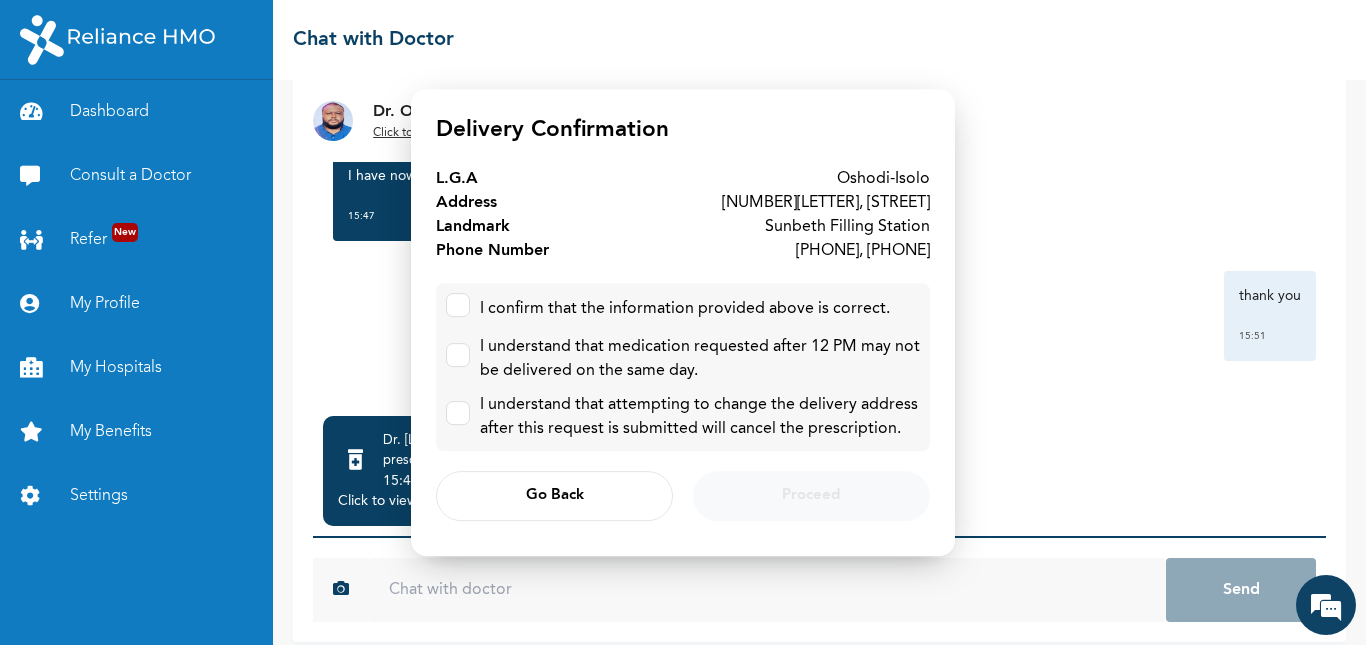 scroll, scrollTop: 0, scrollLeft: 0, axis: both 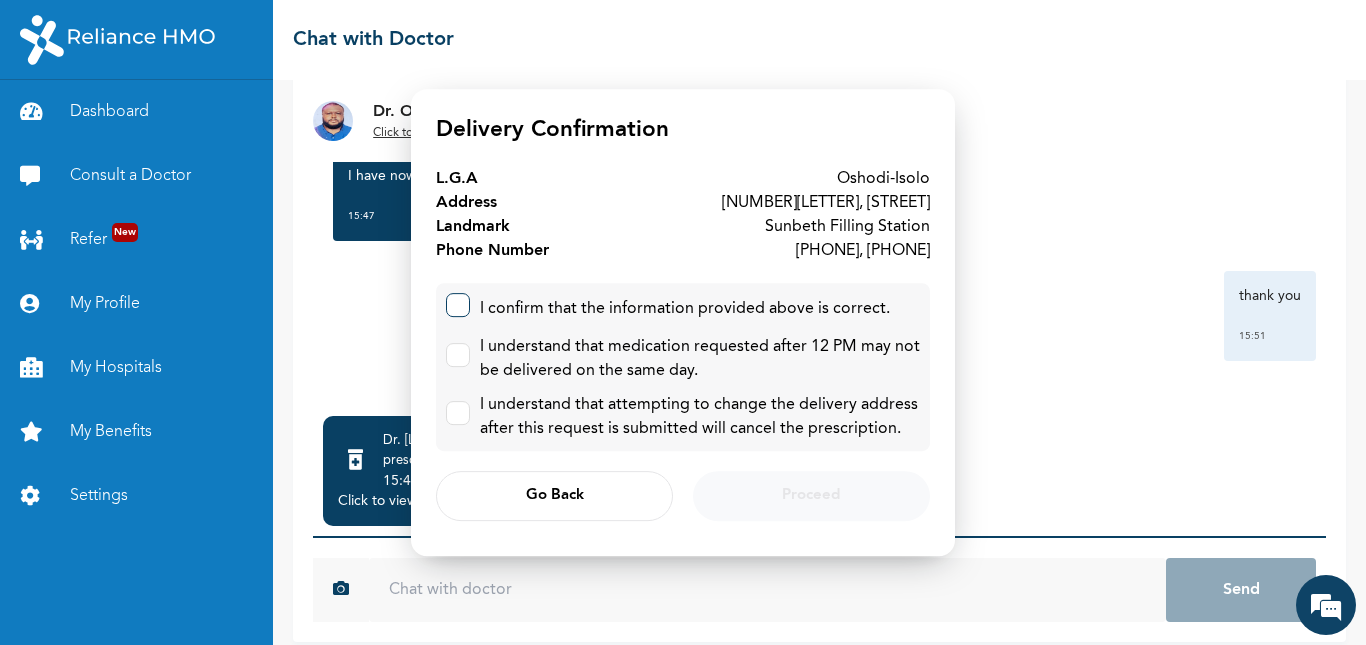 click at bounding box center (458, 305) 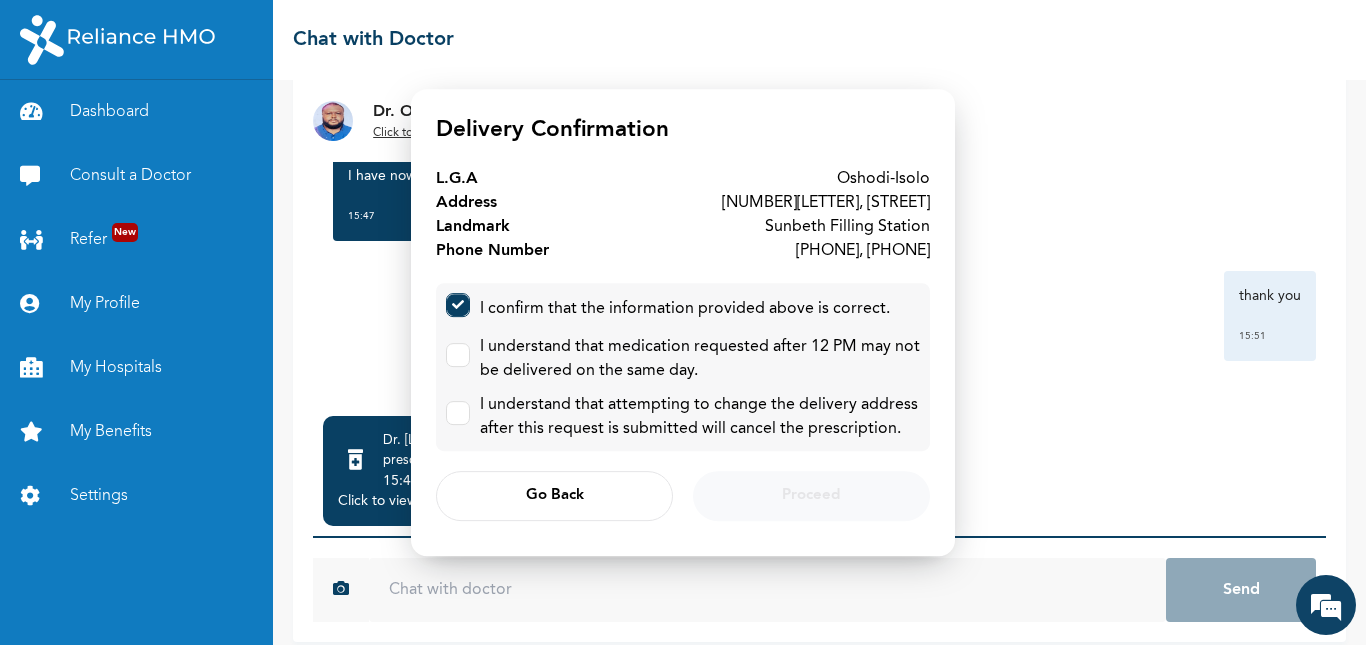 checkbox on "true" 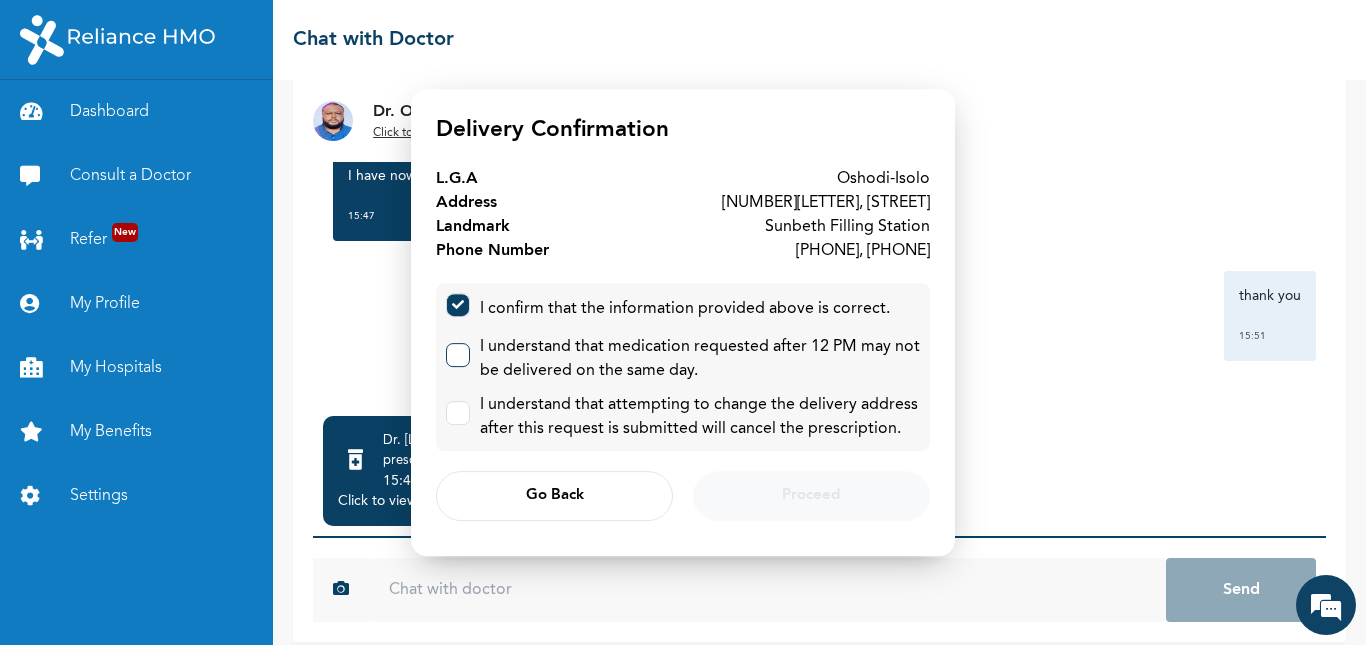 click at bounding box center [453, 350] 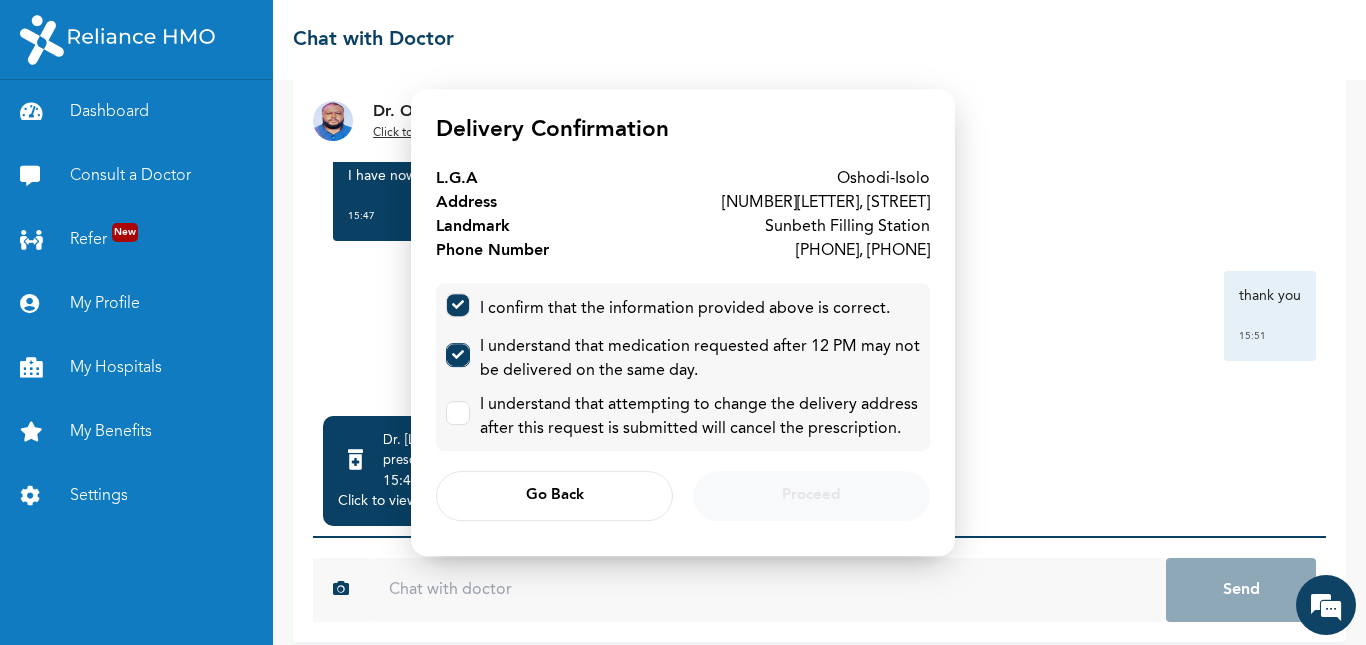 checkbox on "true" 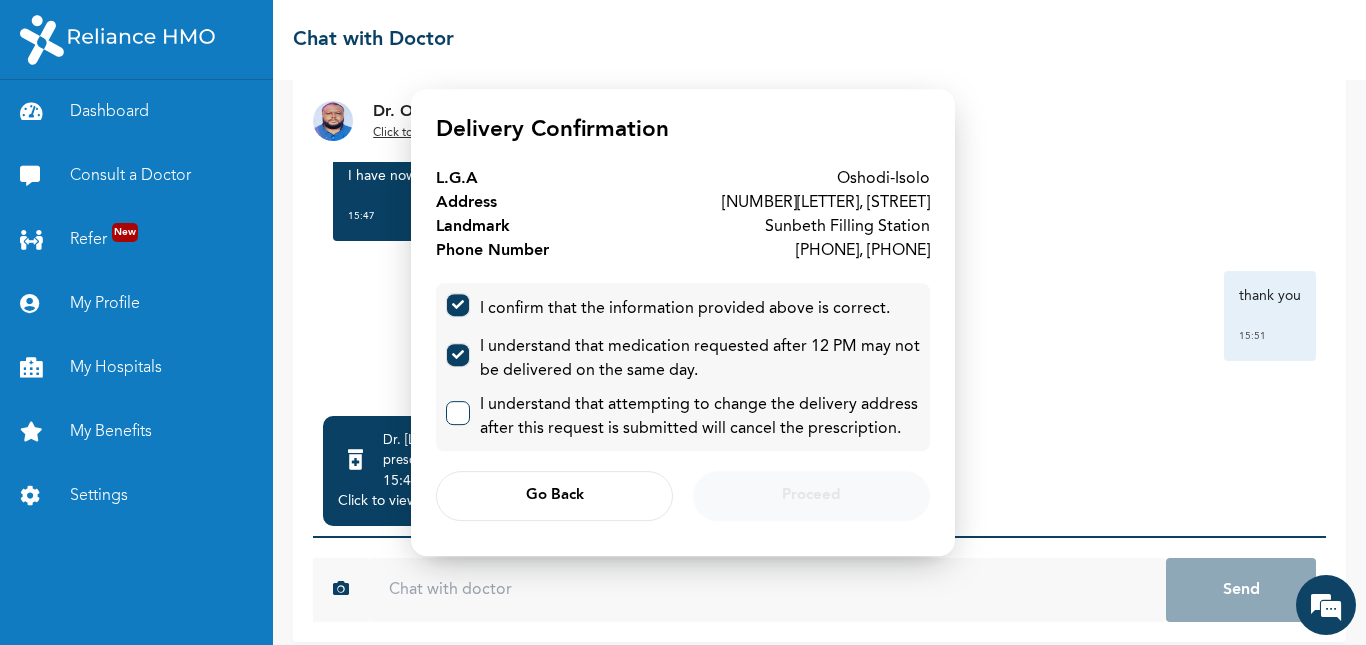 click at bounding box center (458, 413) 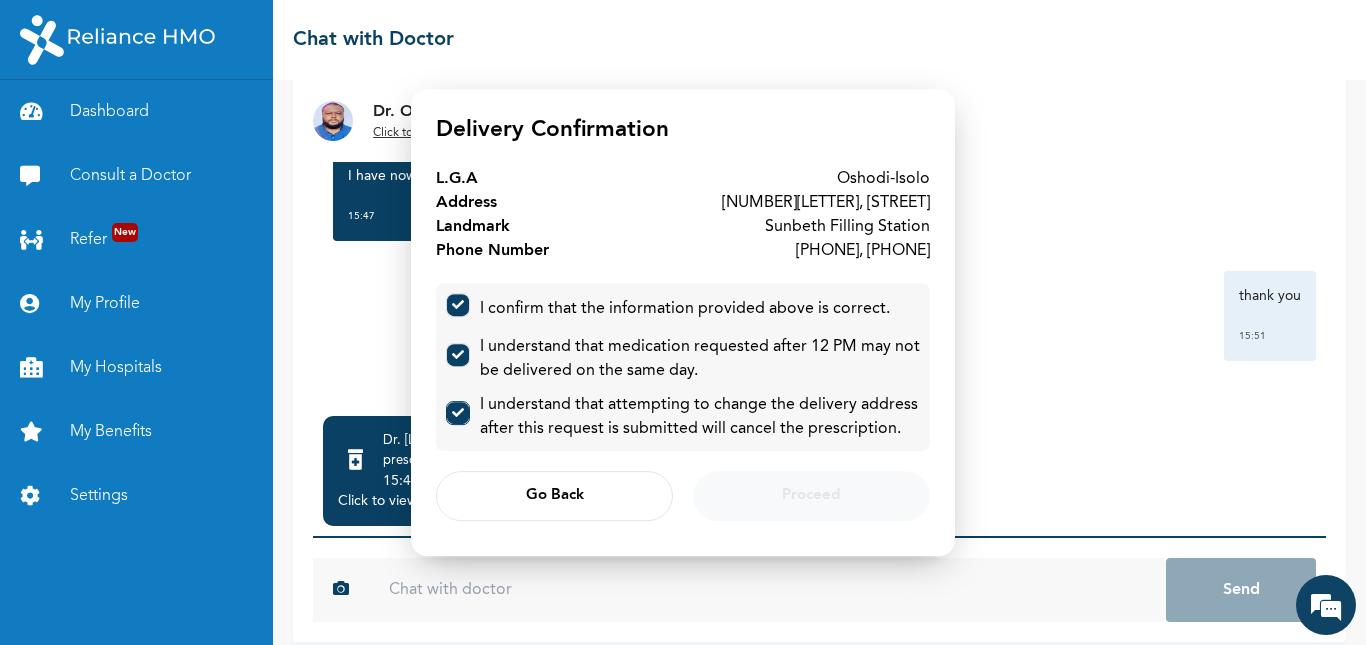 checkbox on "true" 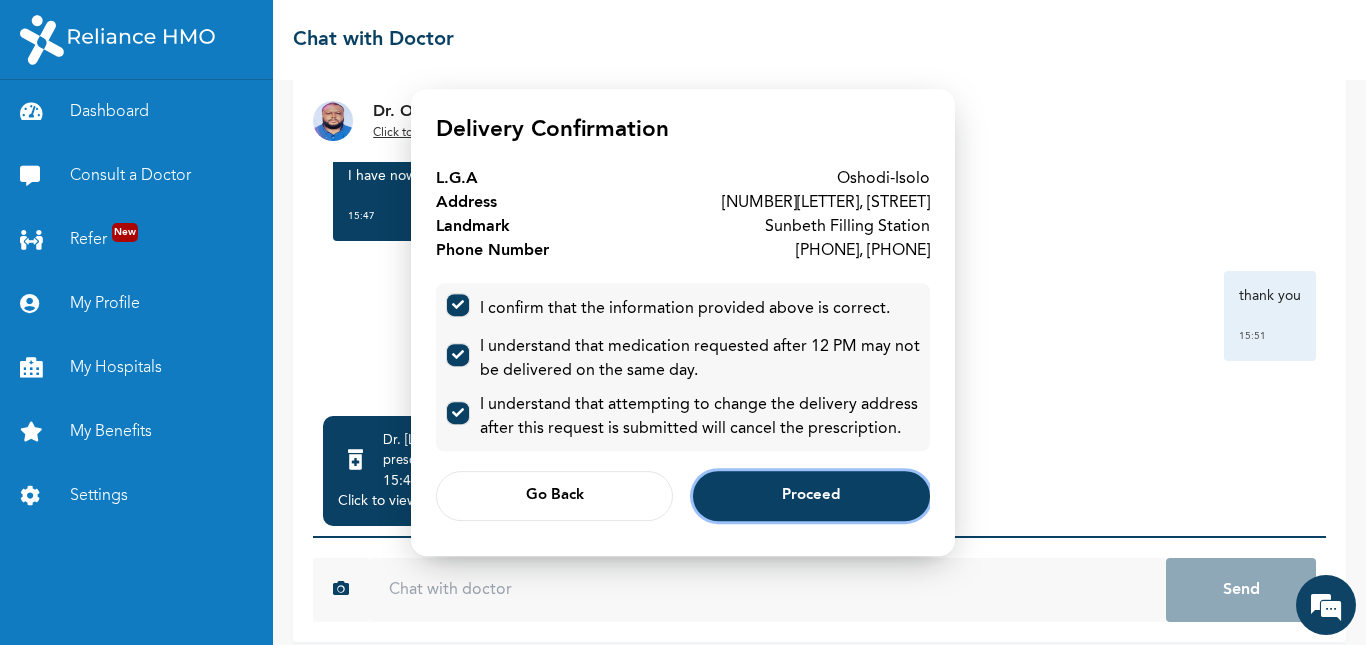 click on "Proceed" at bounding box center [811, 496] 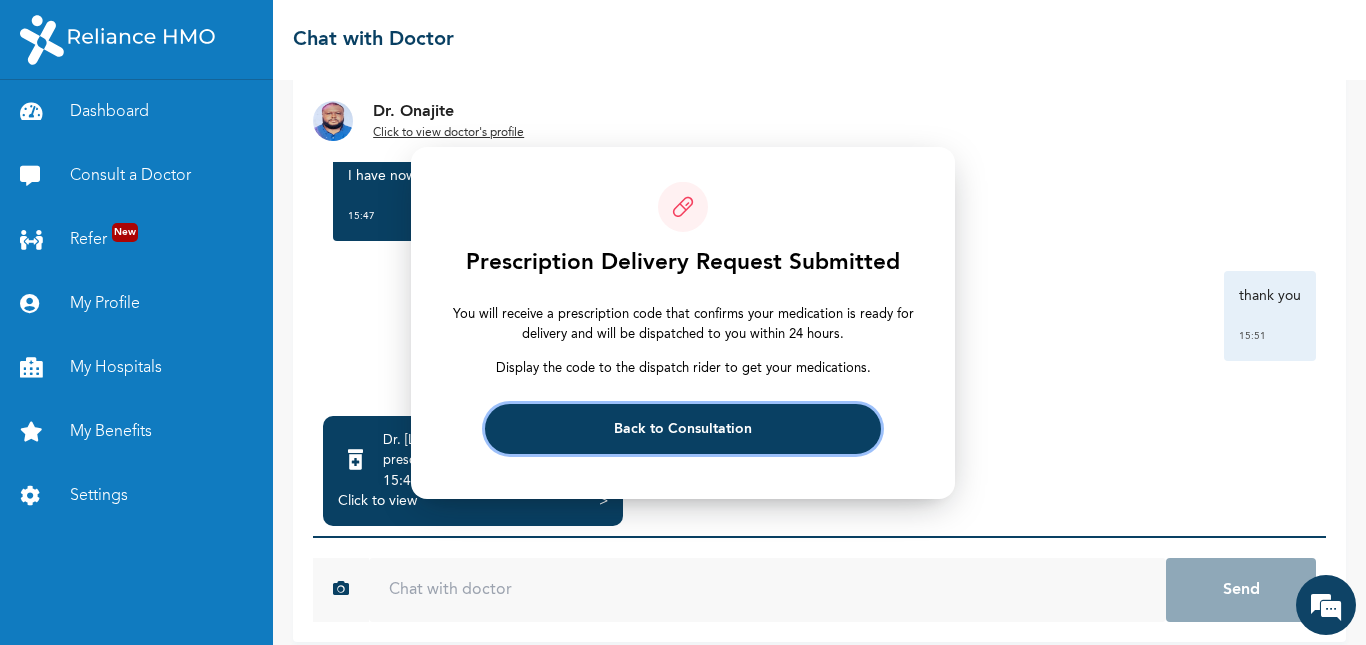 click on "Back to Consultation" at bounding box center [682, 429] 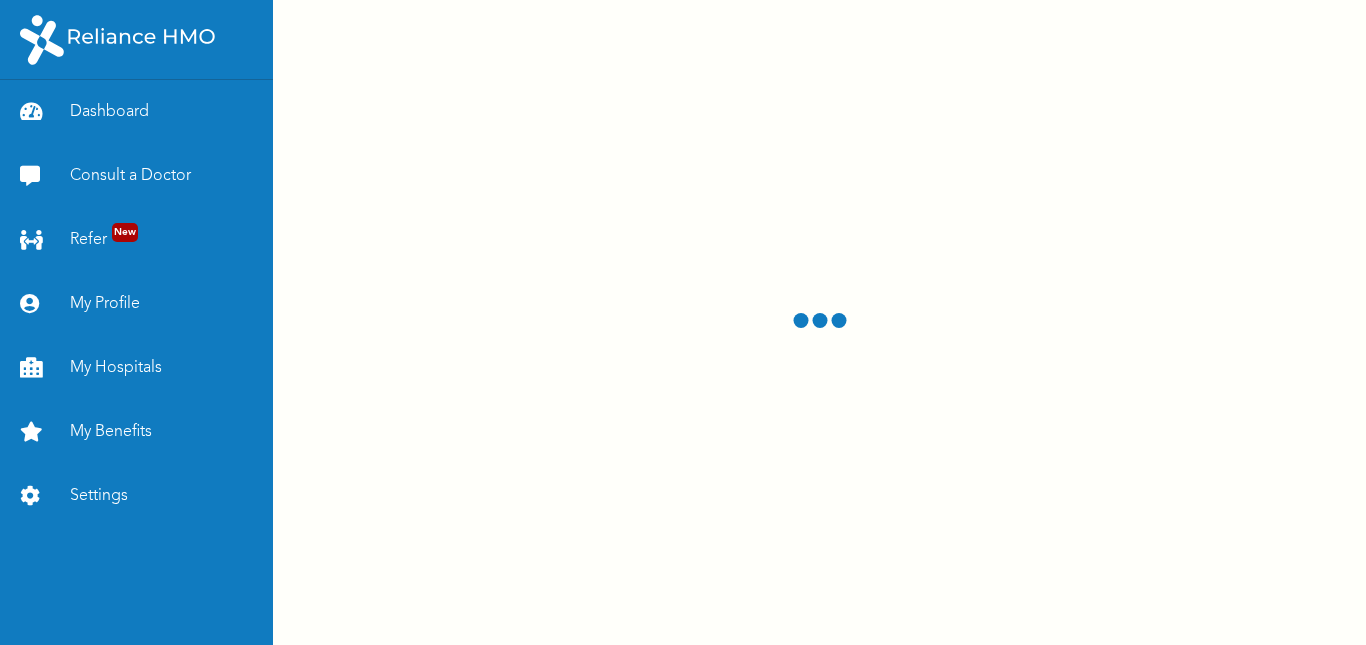 scroll, scrollTop: 0, scrollLeft: 0, axis: both 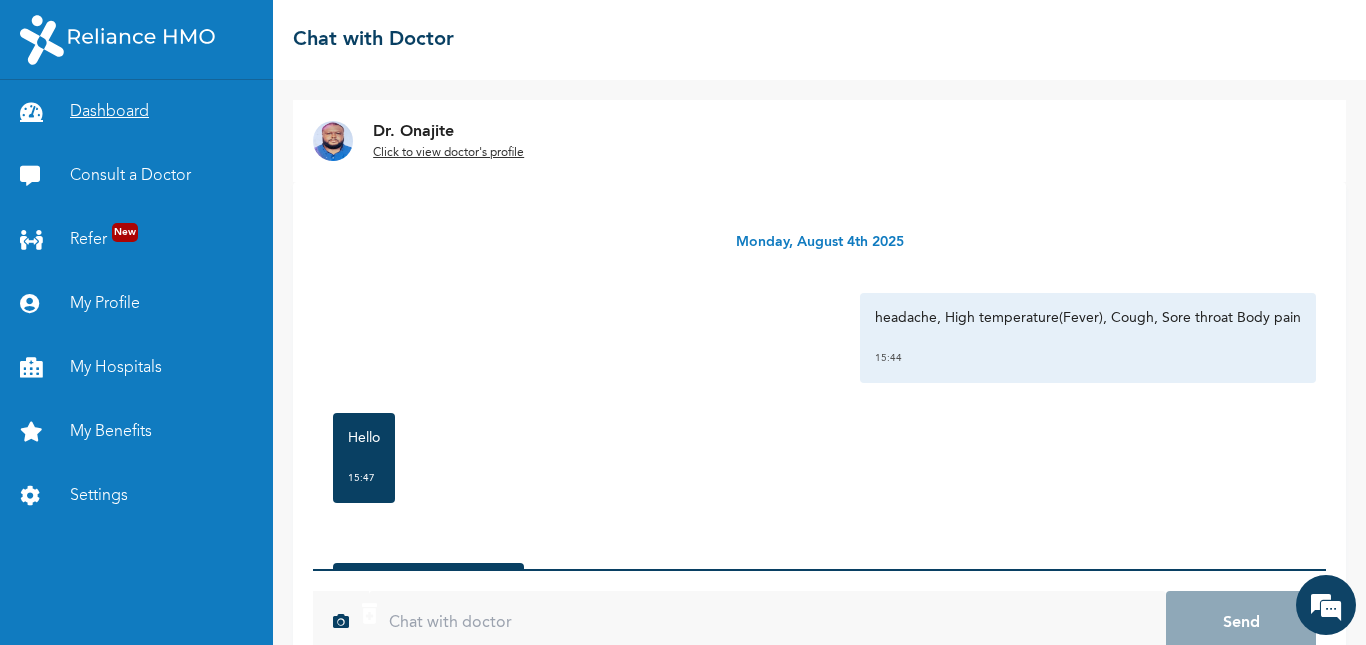 click on "Dashboard" at bounding box center [136, 112] 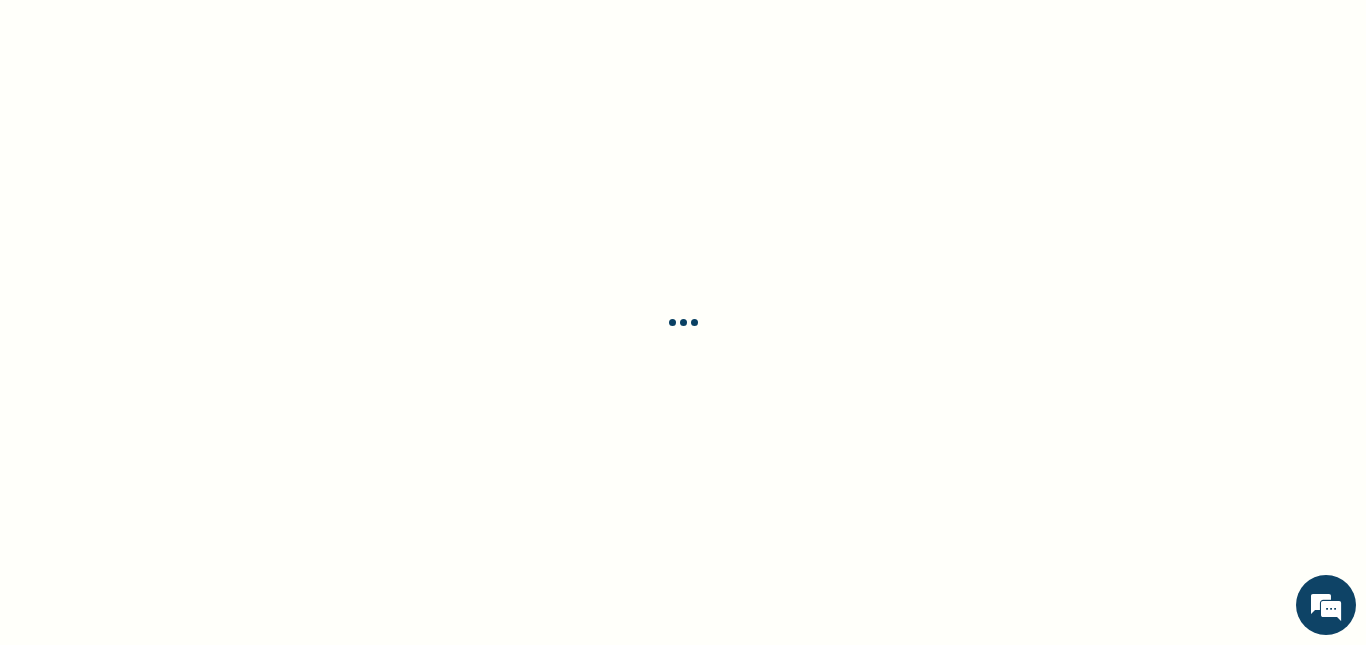 click at bounding box center [683, 322] 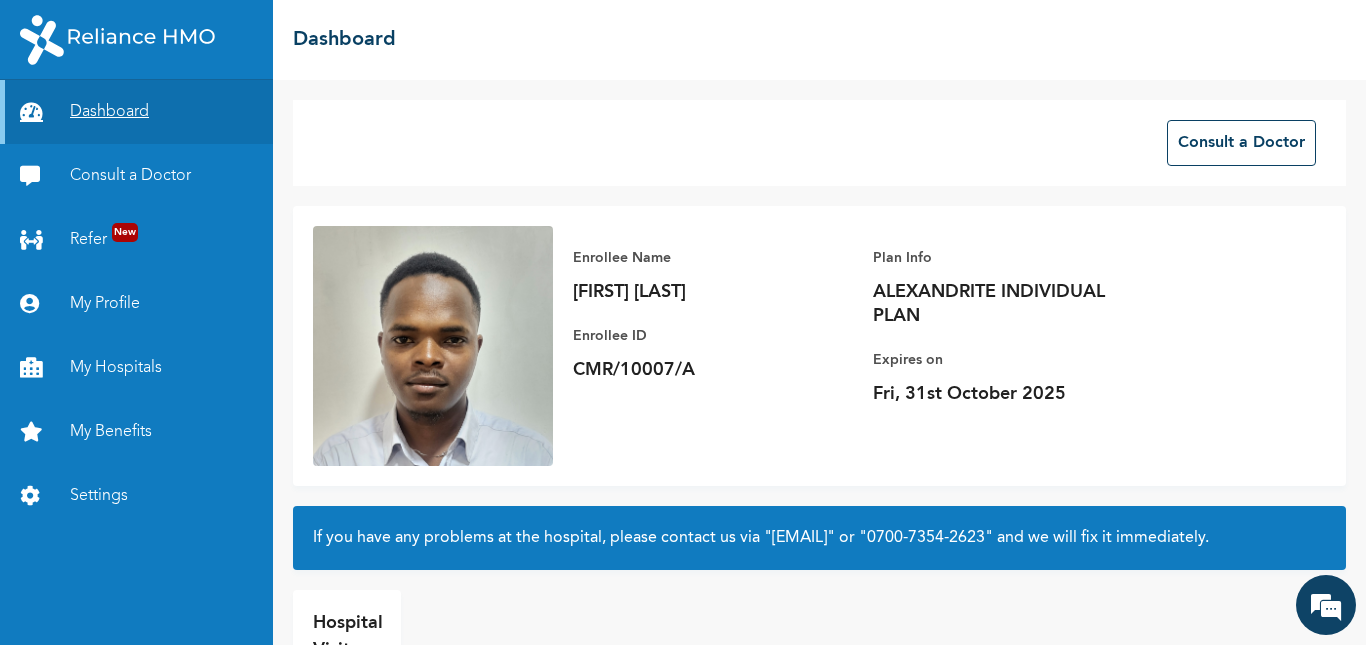 click on "Dashboard" at bounding box center (136, 112) 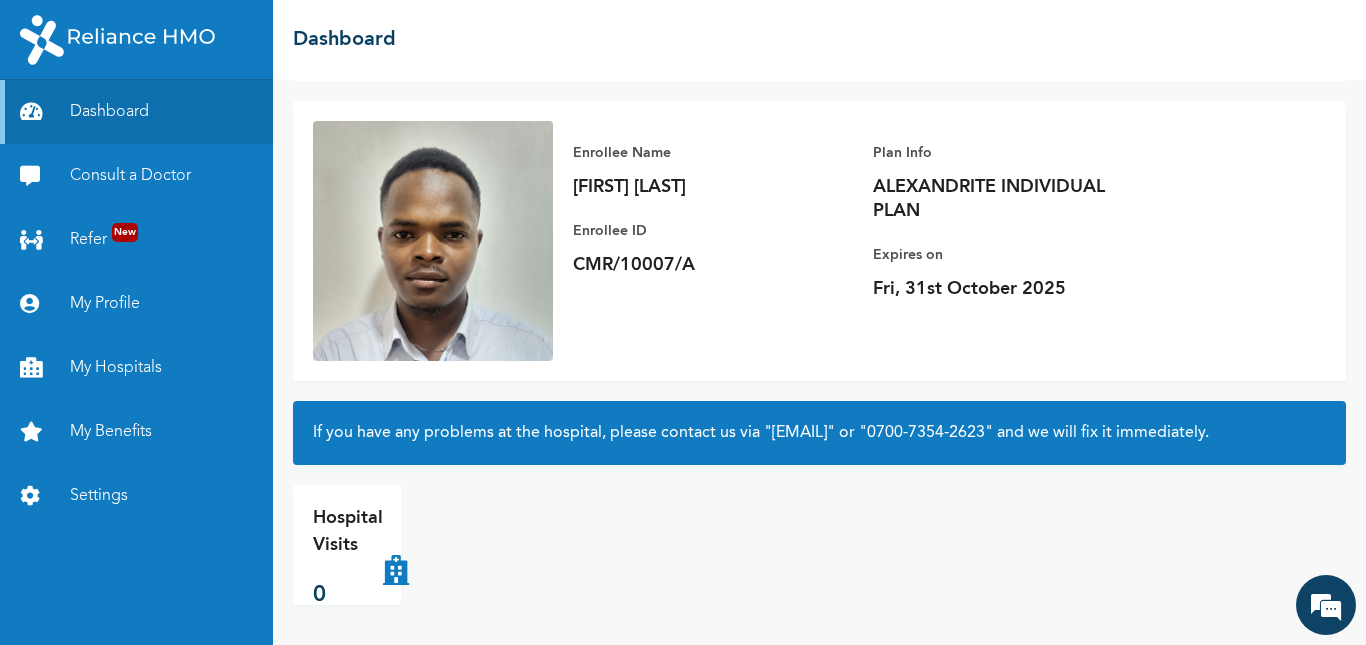 scroll, scrollTop: 0, scrollLeft: 0, axis: both 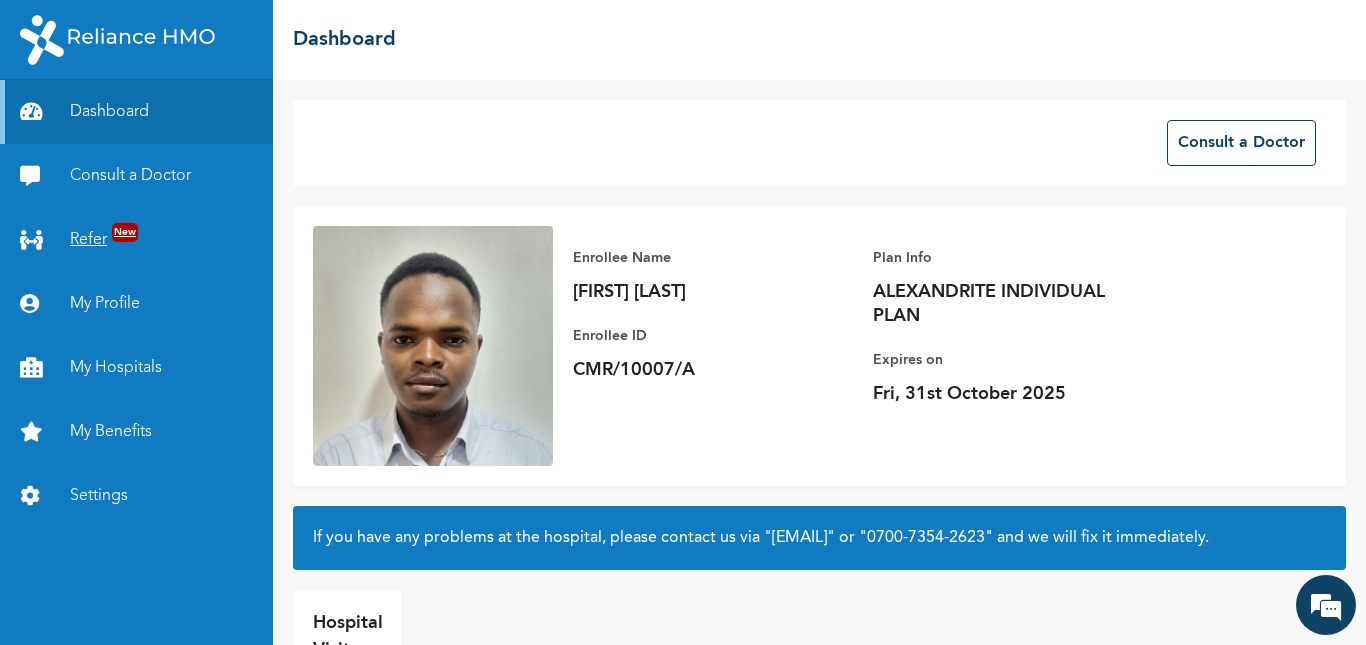 click on "New" at bounding box center (125, 232) 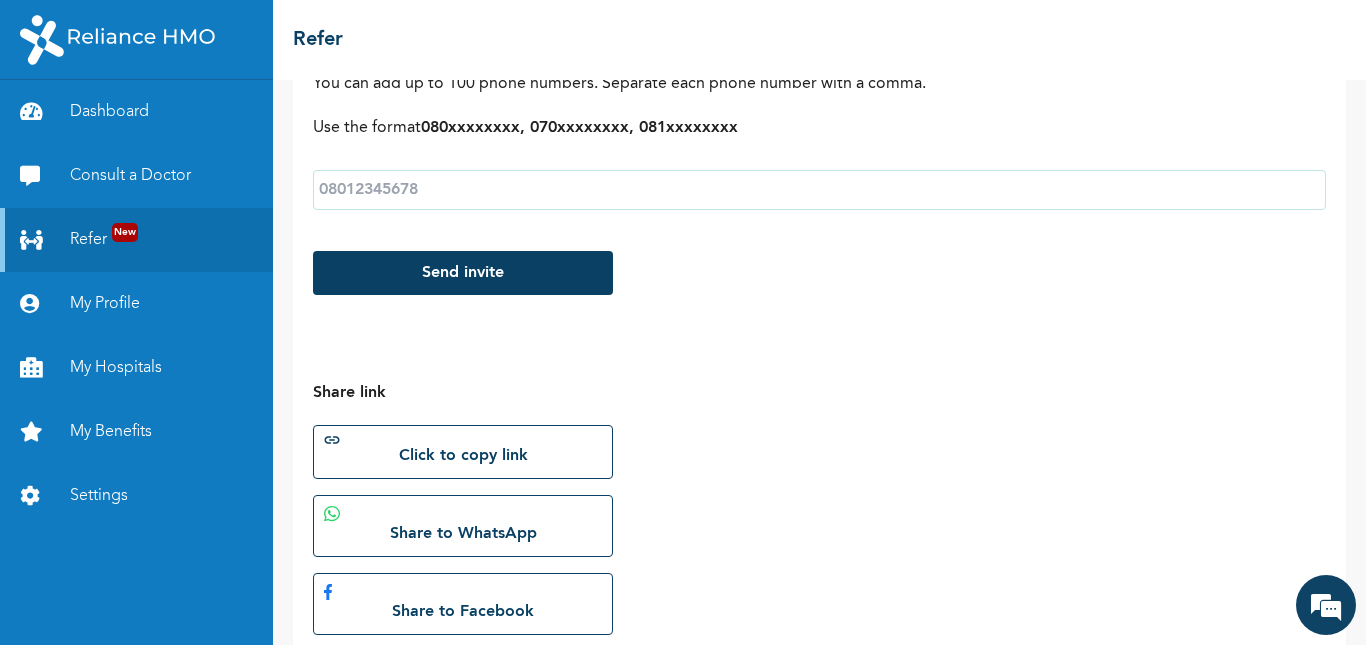 scroll, scrollTop: 492, scrollLeft: 0, axis: vertical 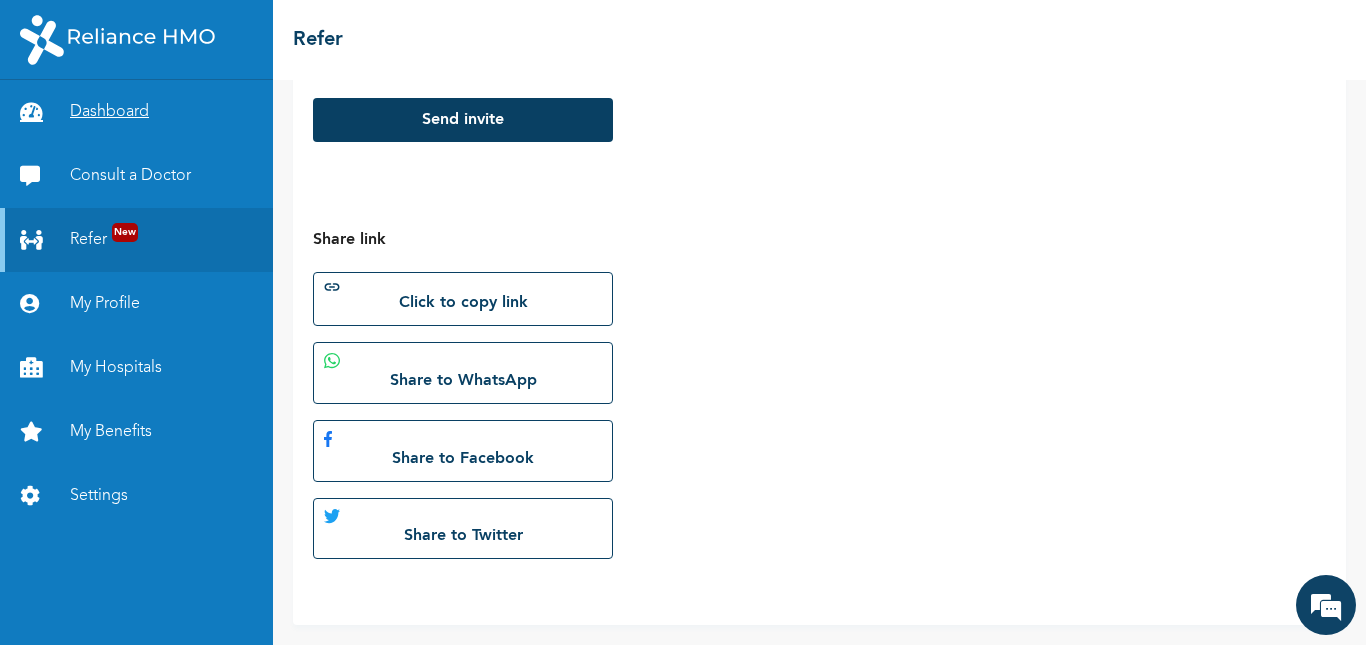 click on "Dashboard" at bounding box center [136, 112] 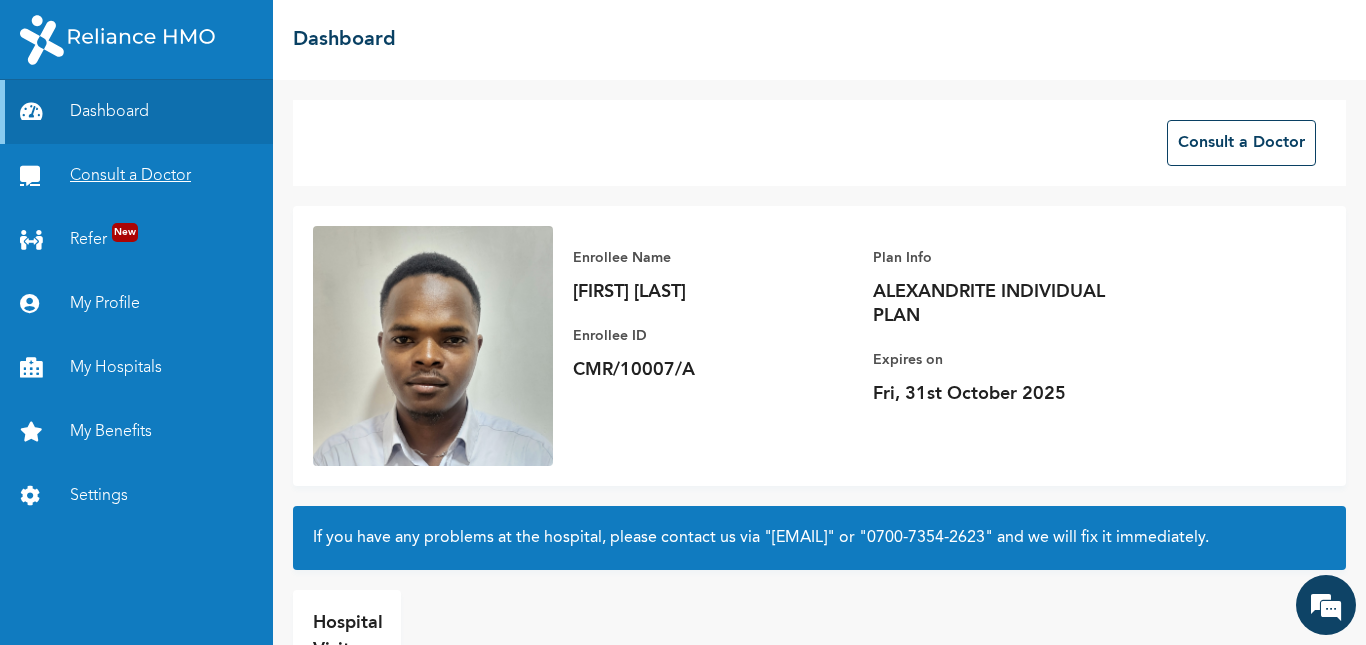 click on "Consult a Doctor" at bounding box center (136, 176) 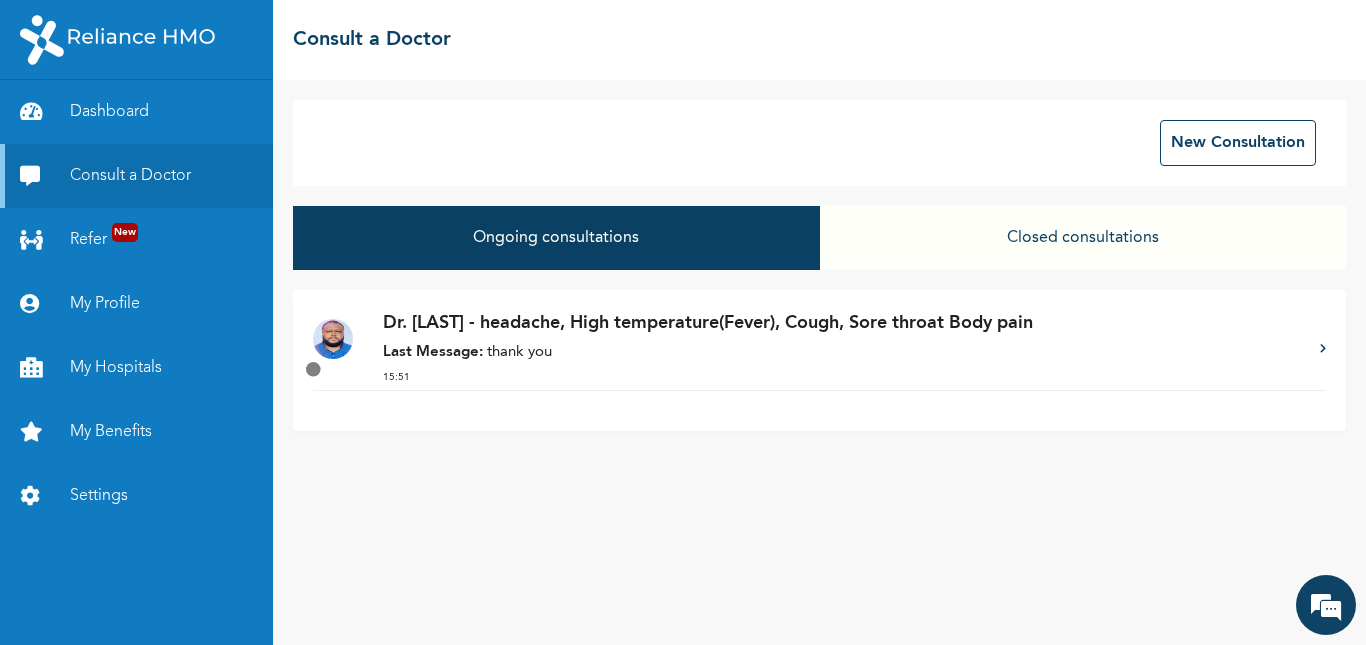 click on "Dr. [LAST] - headache, High temperature(Fever), Cough, Sore throat Body pain Last Message:   thank you 15:51" at bounding box center (841, 350) 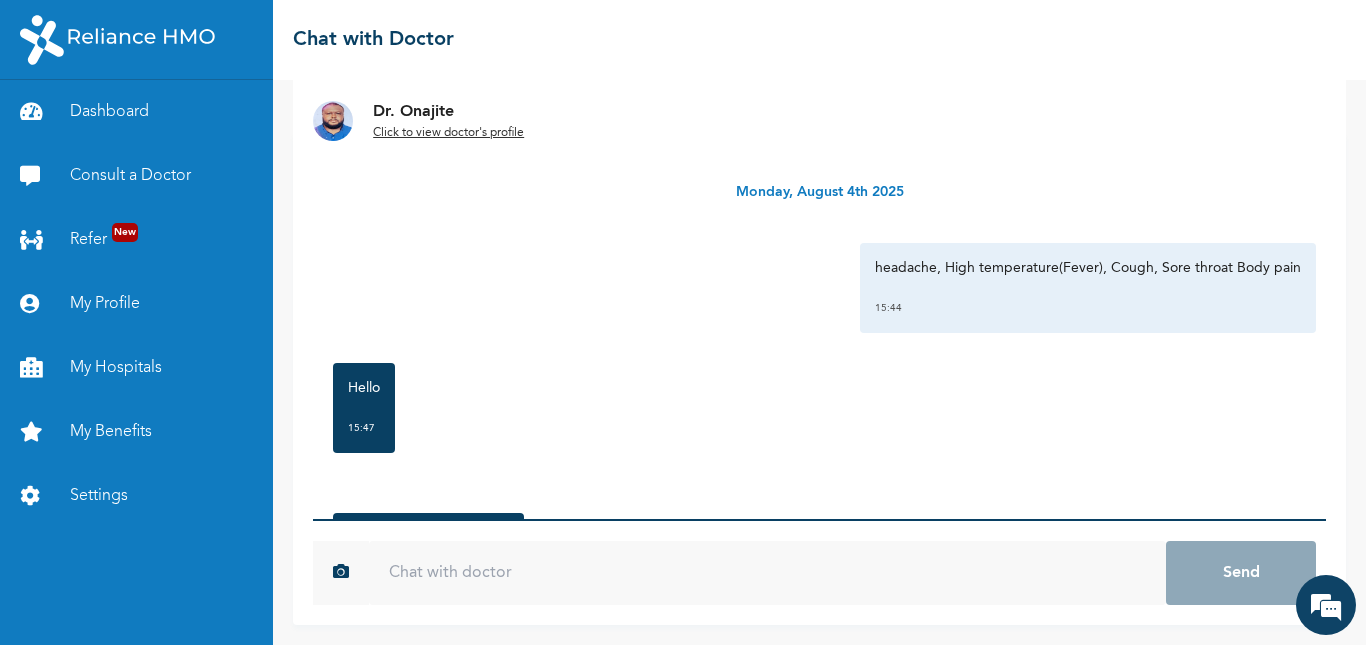 scroll, scrollTop: 102, scrollLeft: 0, axis: vertical 